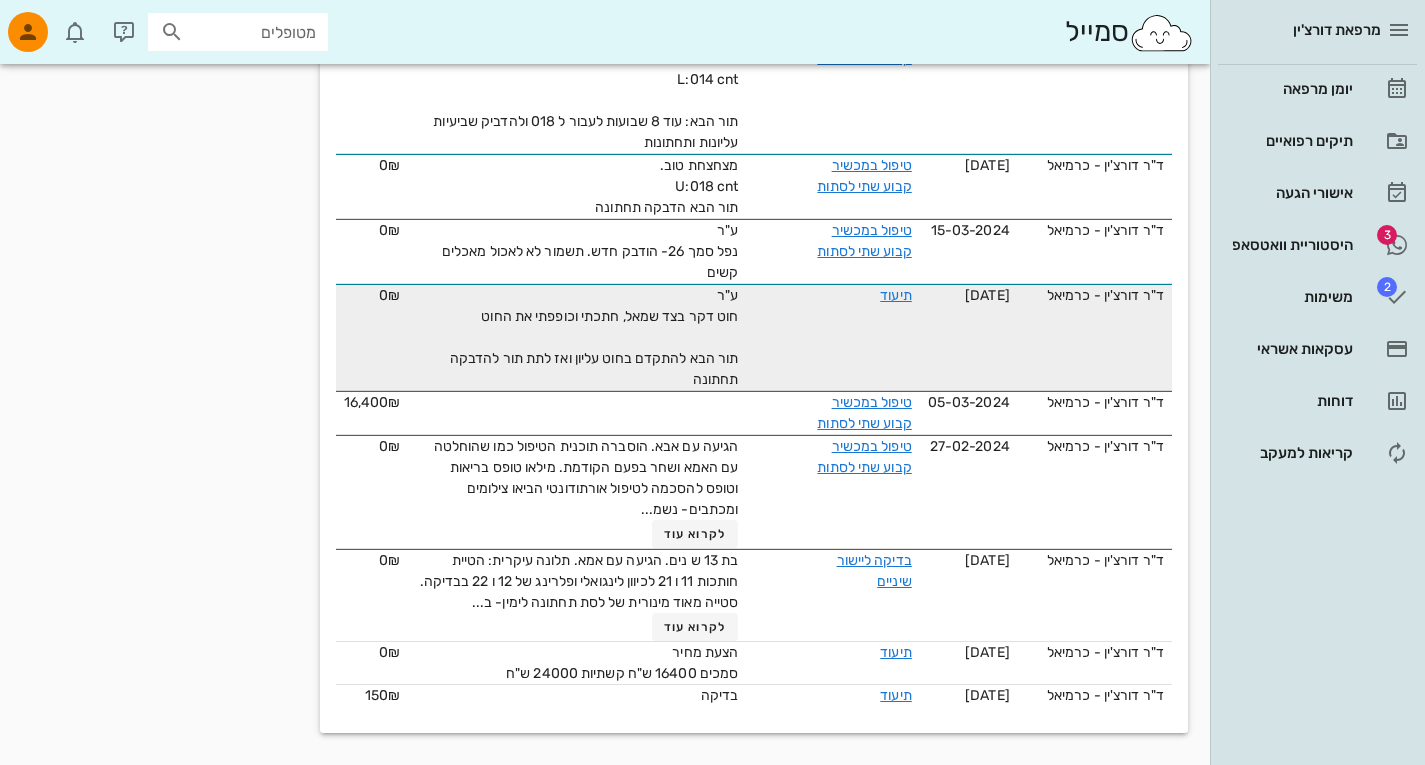 scroll, scrollTop: 1530, scrollLeft: 0, axis: vertical 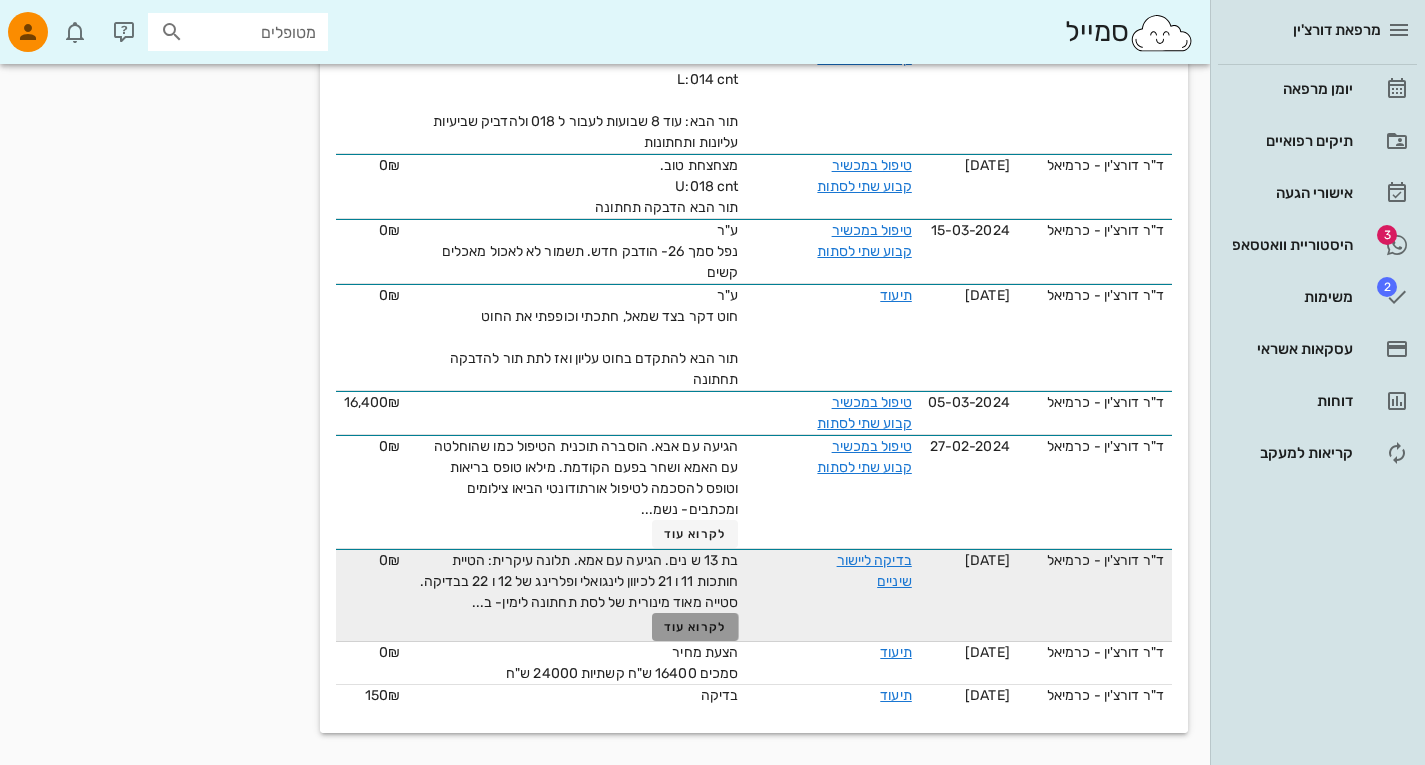 click on "לקרוא עוד" at bounding box center [695, 627] 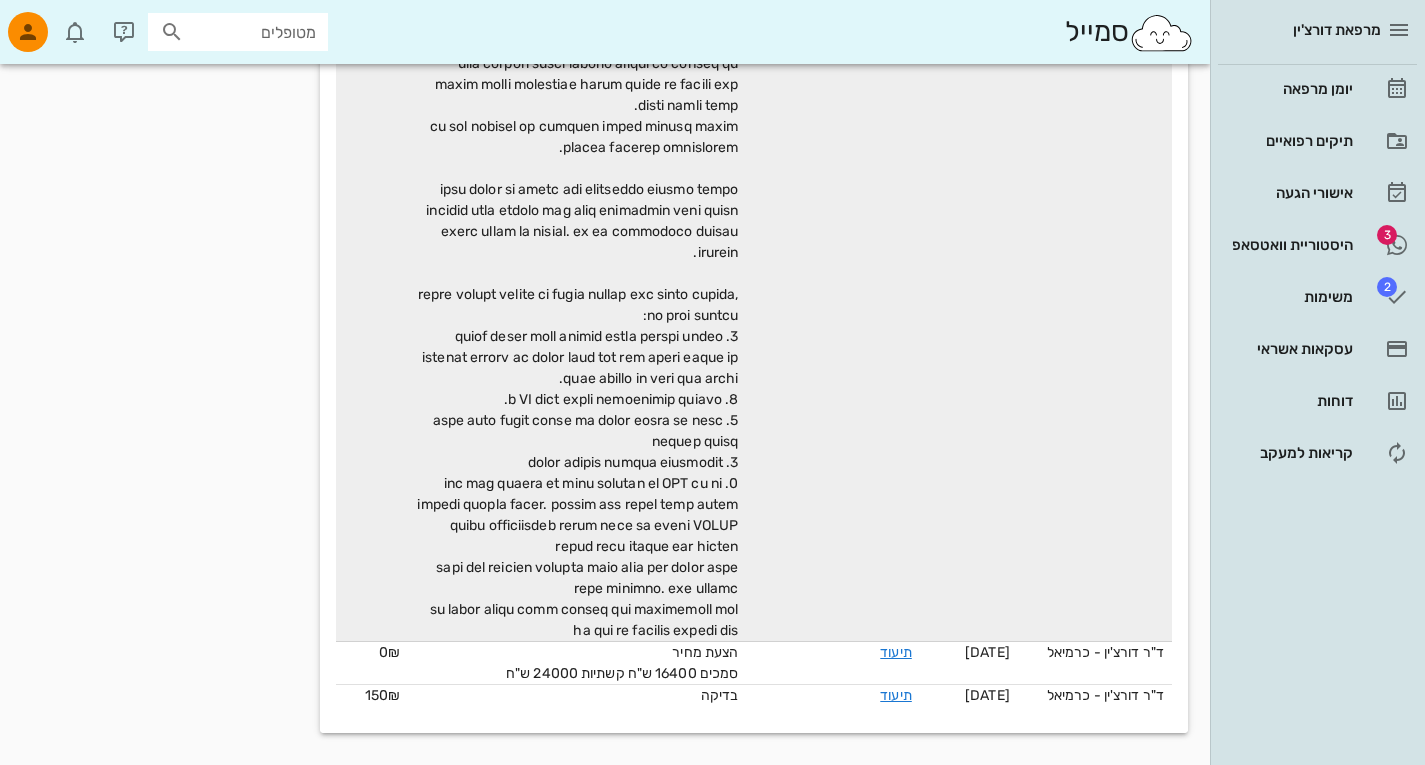 scroll, scrollTop: 2510, scrollLeft: 0, axis: vertical 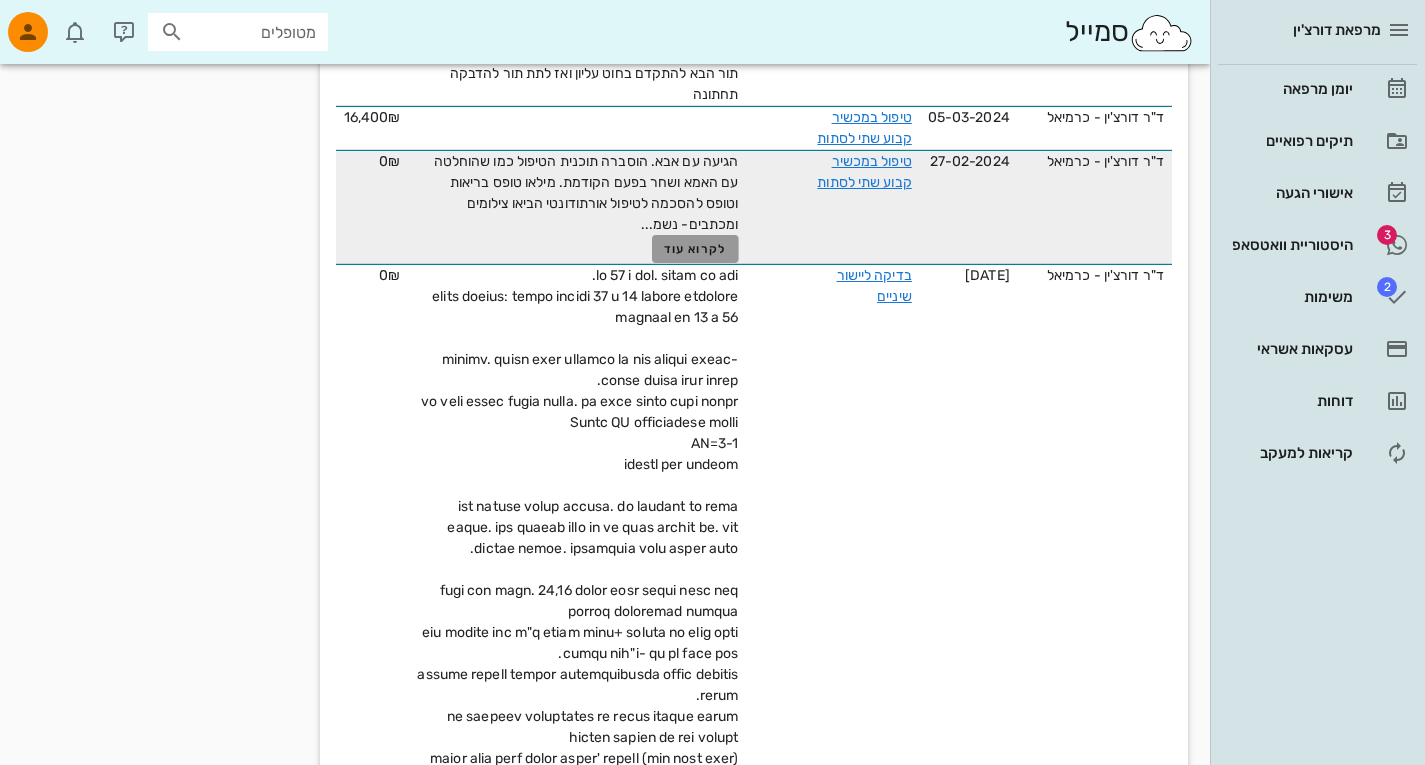 click on "לקרוא עוד" at bounding box center [695, 249] 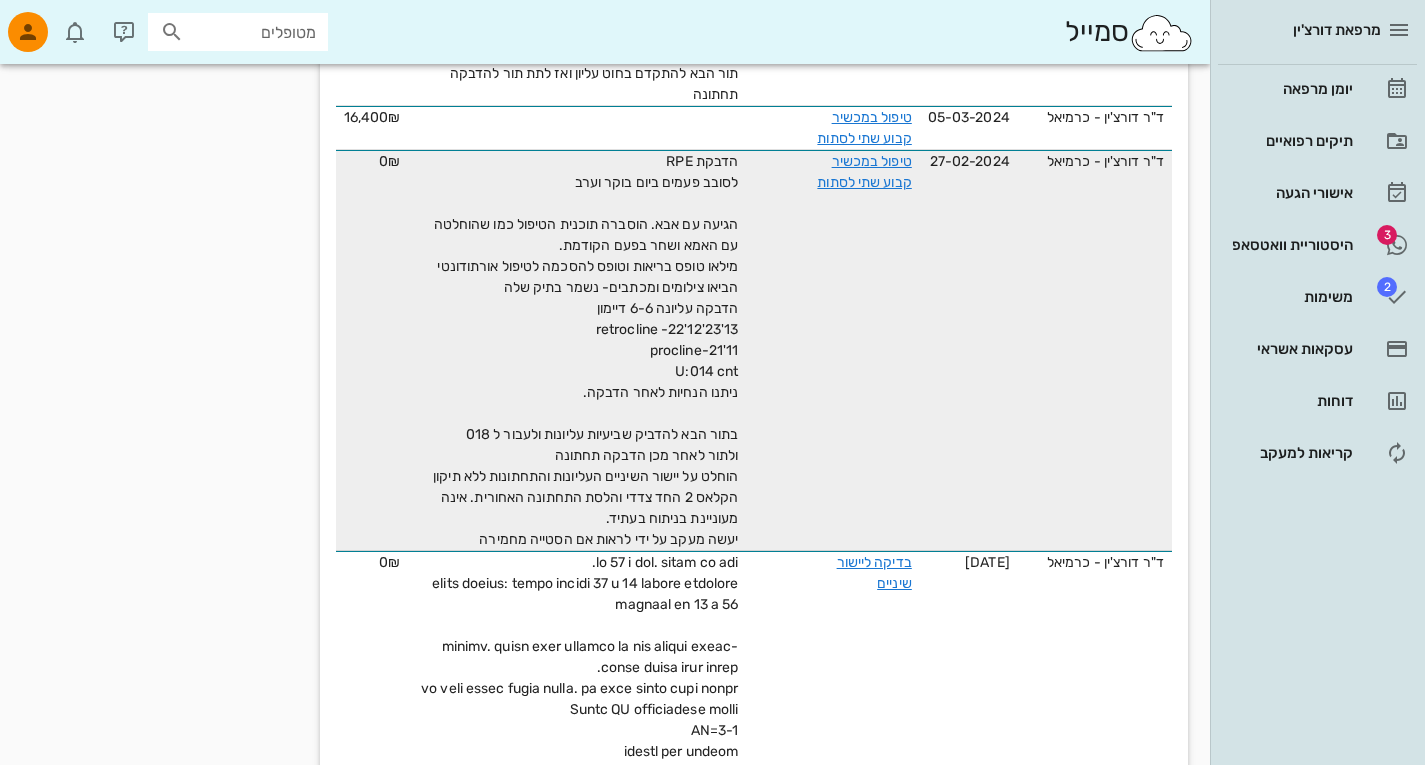 click on "הדבקת RPE
לסובב פעמים ביום בוקר וערב
הגיעה עם אבא. הוסברה תוכנית הטיפול כמו שהוחלטה עם האמא ושחר בפעם הקודמת.
מילאו טופס בריאות וטופס להסכמה לטיפול אורתודונטי
הביאו צילומים ומכתבים- נשמר בתיק שלה
הדבקה עליונה 6-6 דיימון
13'23'12'22- retrocline
11'21-procline
U:014 cnt
ניתנו הנחיות לאחר הדבקה.
בתור הבא להדביק שביעיות עליונות ולעבור ל 018
ולתור לאחר מכן הדבקה תחתונה
הוחלט על יישור השיניים העליונות והתחתונות ללא תיקון הקלאס 2 החד צדדי והלסת התחתונה האחורית. אינה מעוניינת בניתוח בעתיד.
יעשה מעקב על ידי לראות אם הסטייה מחמירה" at bounding box center (577, 350) 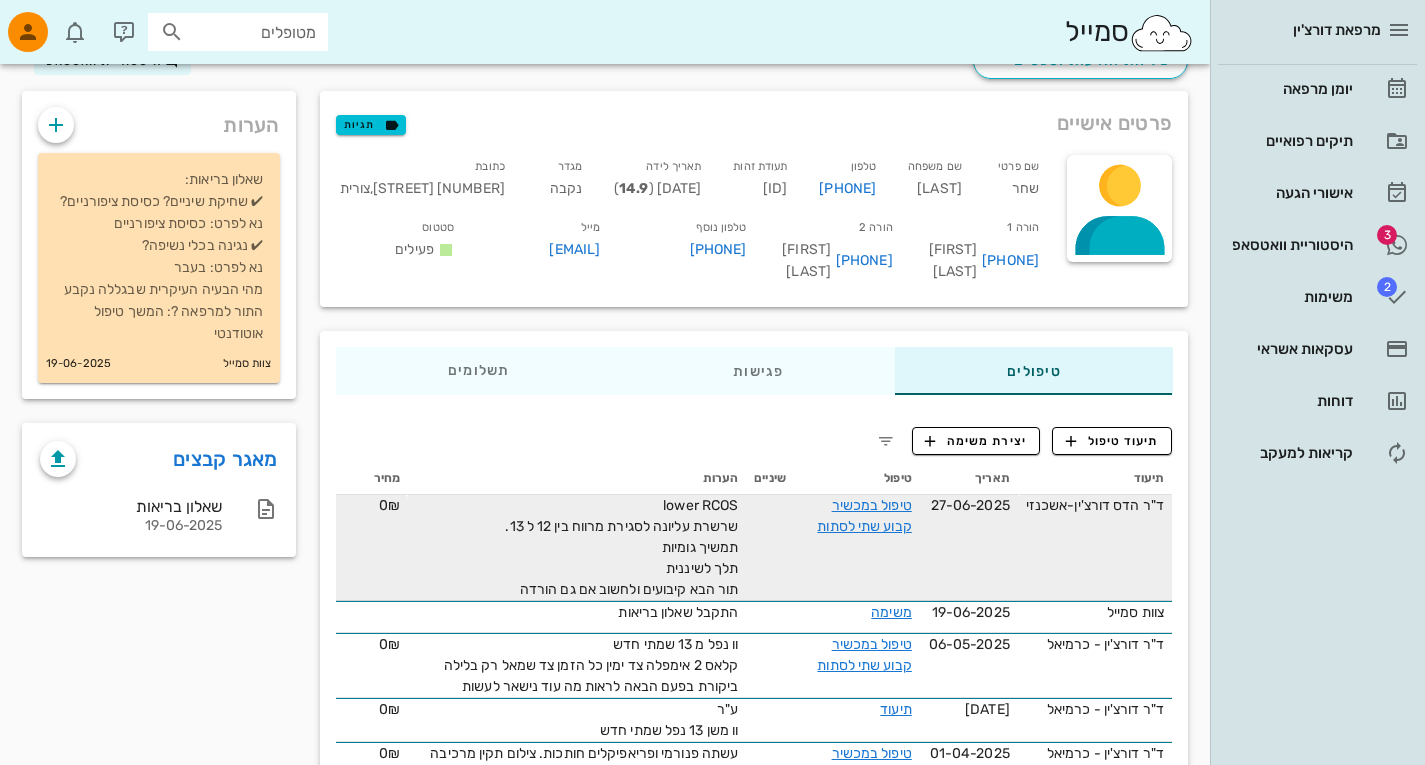 scroll, scrollTop: 0, scrollLeft: 0, axis: both 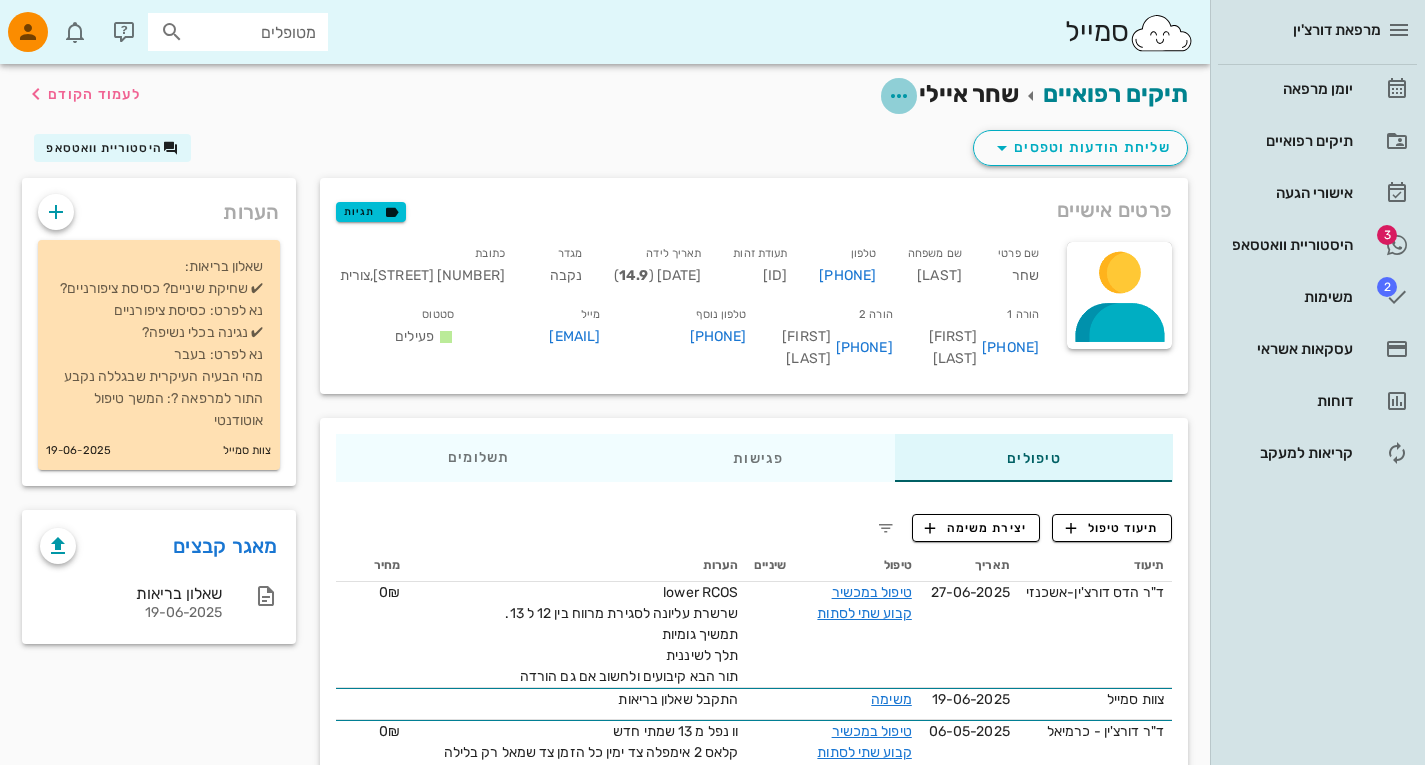 click at bounding box center (899, 96) 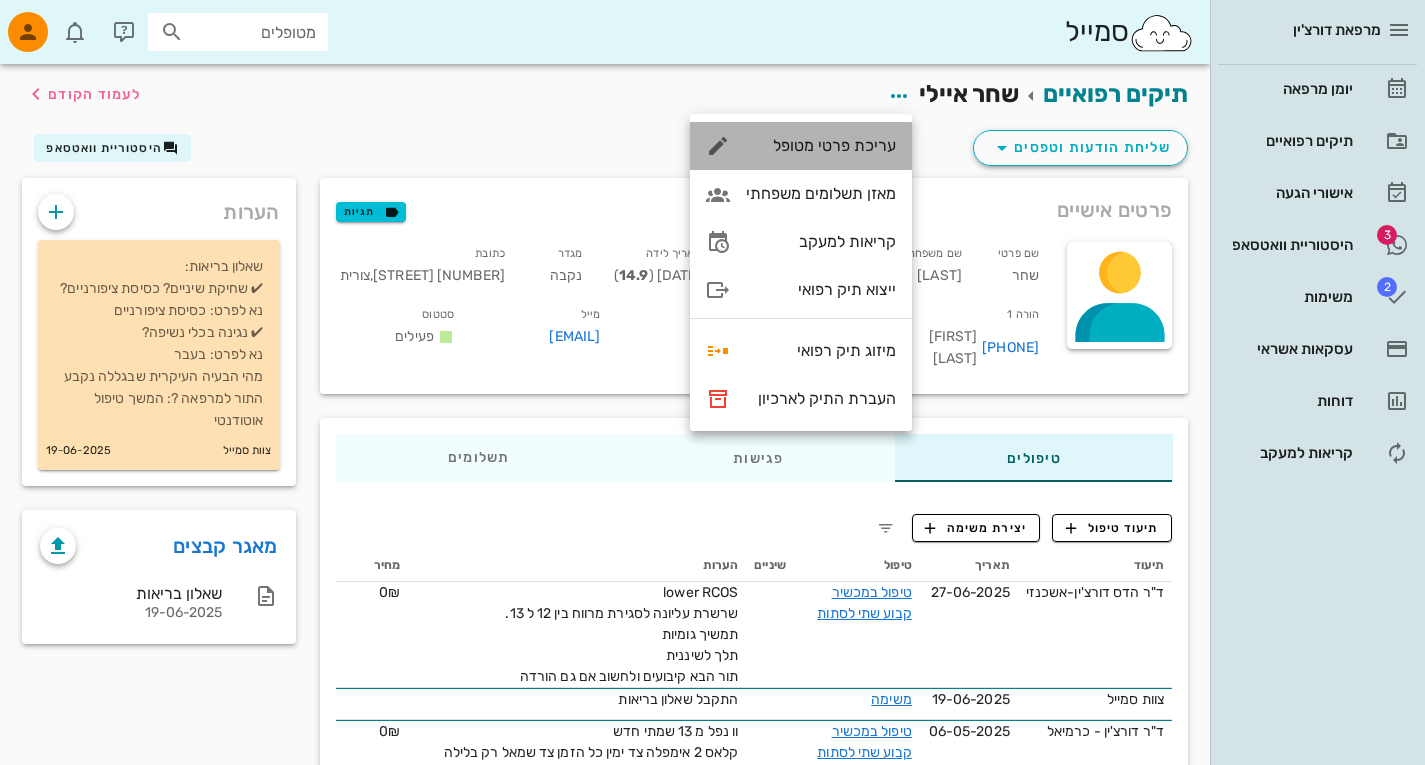 click on "עריכת פרטי מטופל" at bounding box center (821, 145) 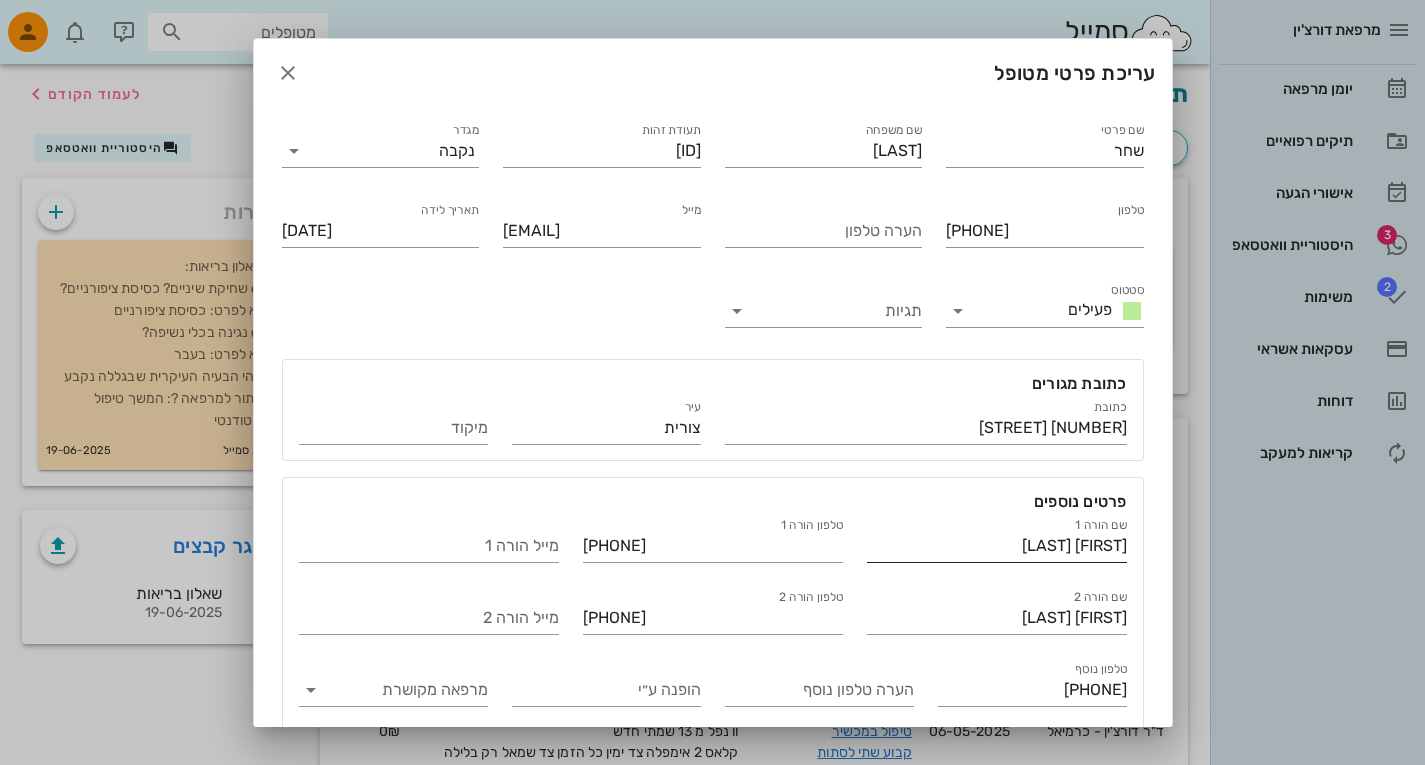 scroll, scrollTop: 85, scrollLeft: 0, axis: vertical 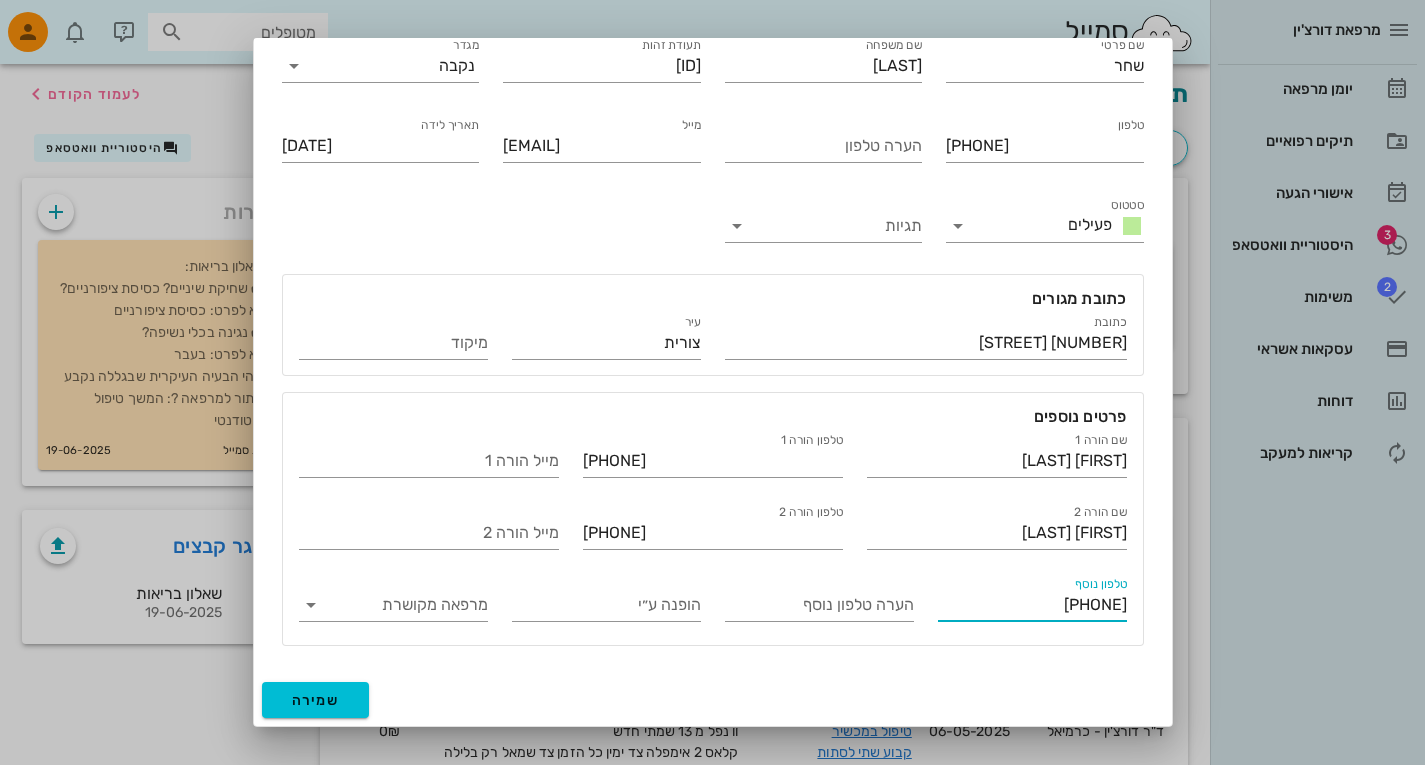drag, startPoint x: 1005, startPoint y: 609, endPoint x: 1235, endPoint y: 621, distance: 230.31284 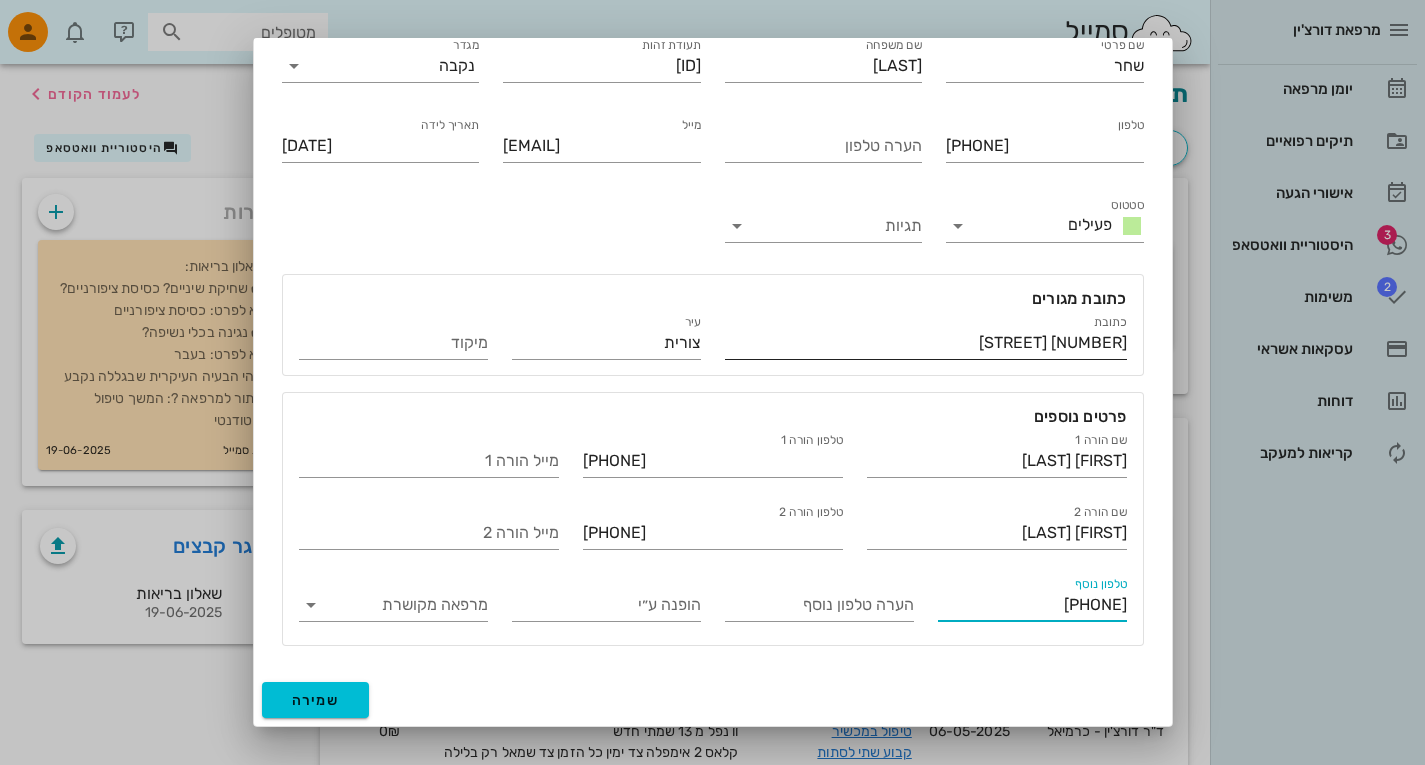 scroll, scrollTop: 0, scrollLeft: 0, axis: both 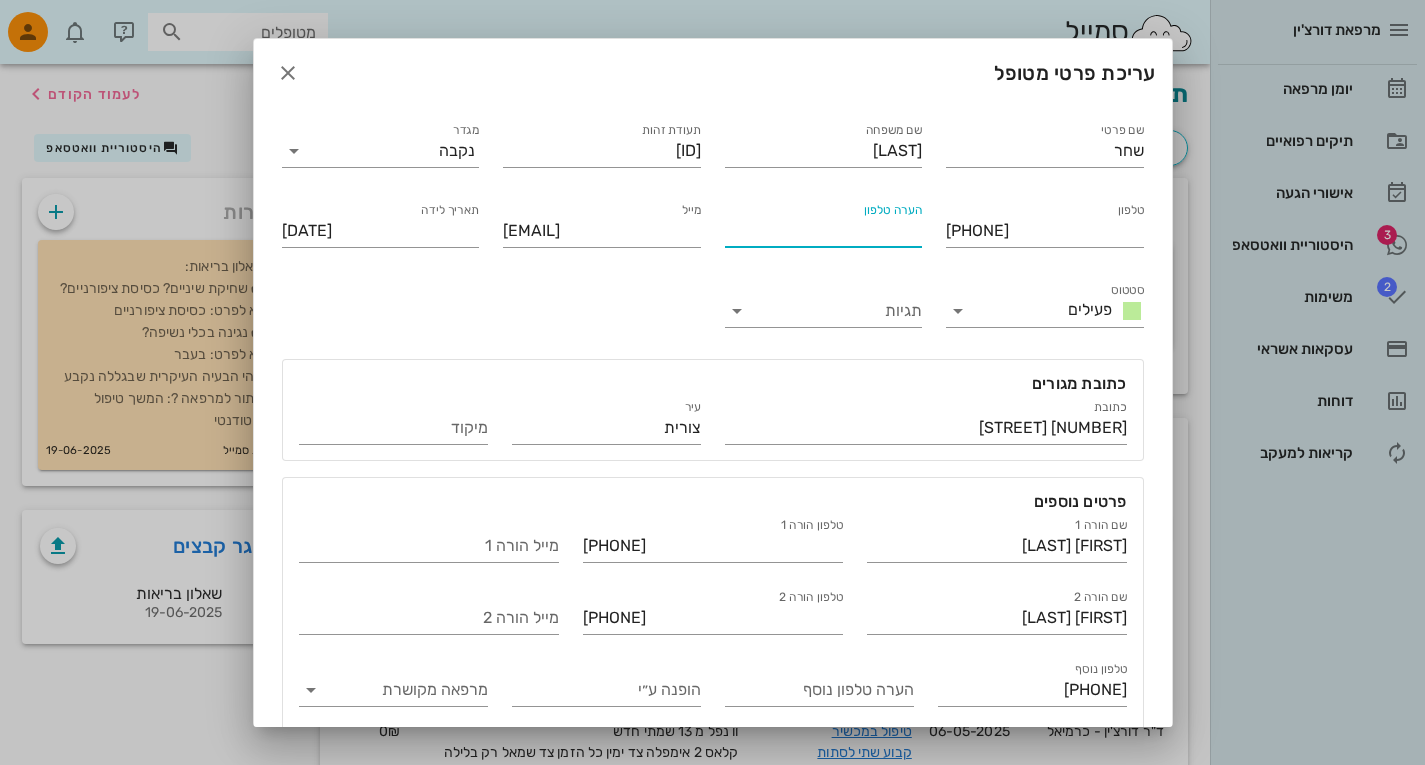 click on "הערה טלפון" at bounding box center (824, 231) 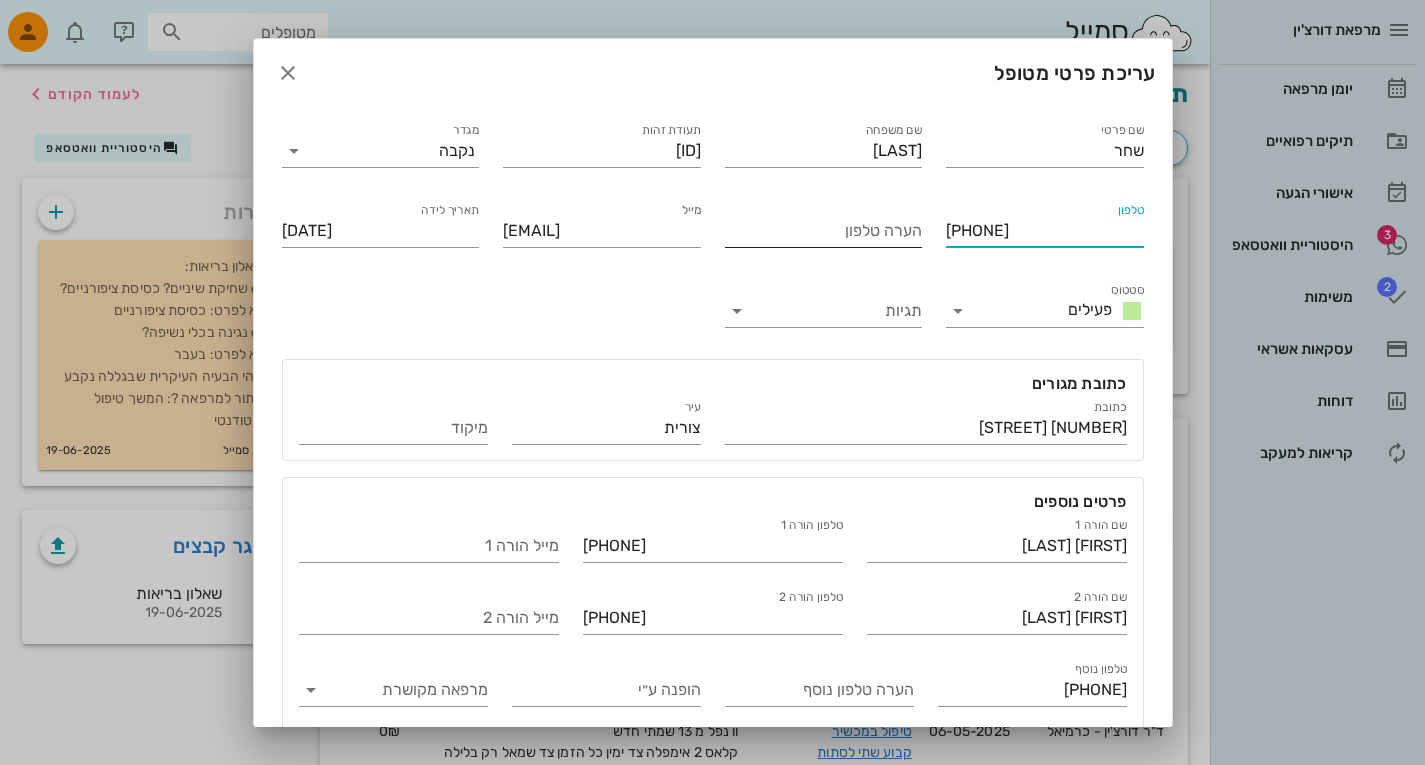 drag, startPoint x: 1070, startPoint y: 234, endPoint x: 871, endPoint y: 236, distance: 199.01006 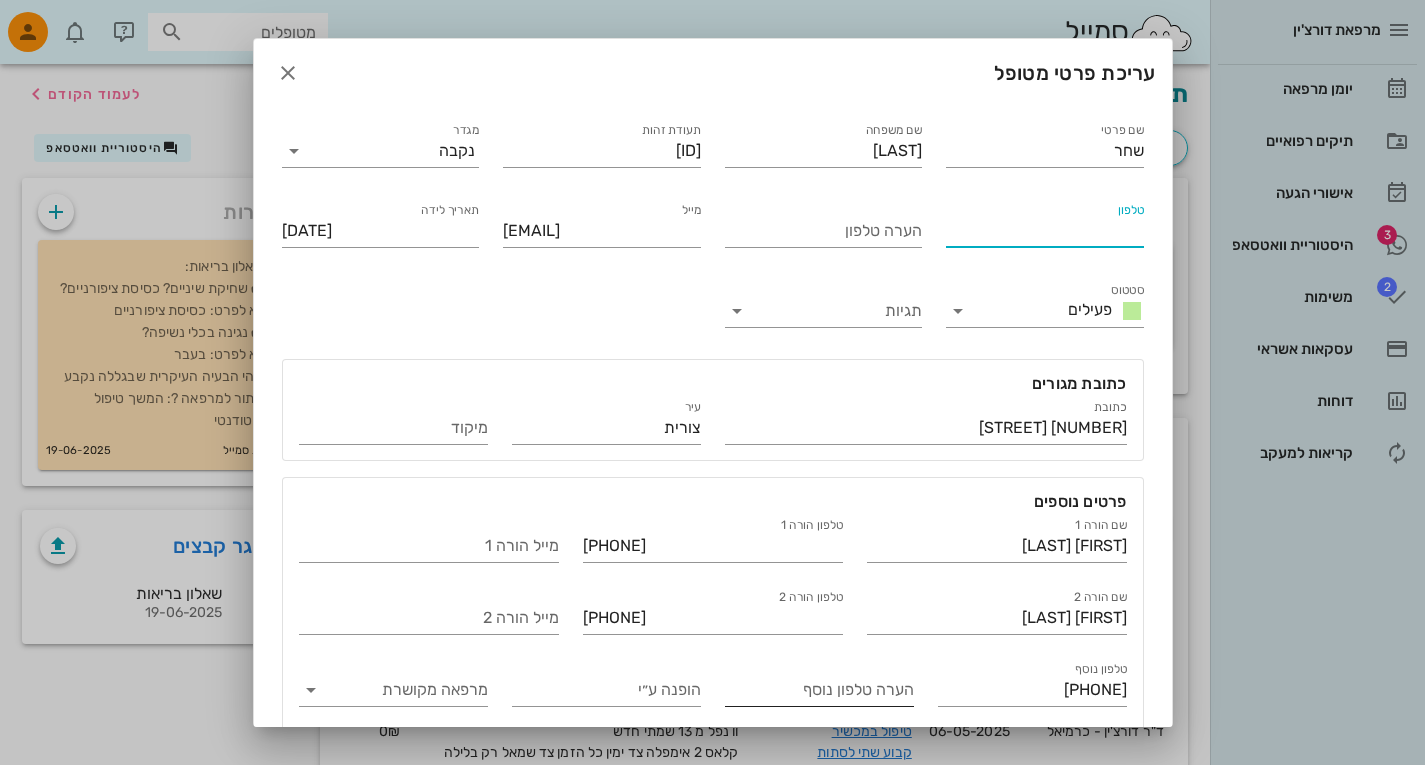 type 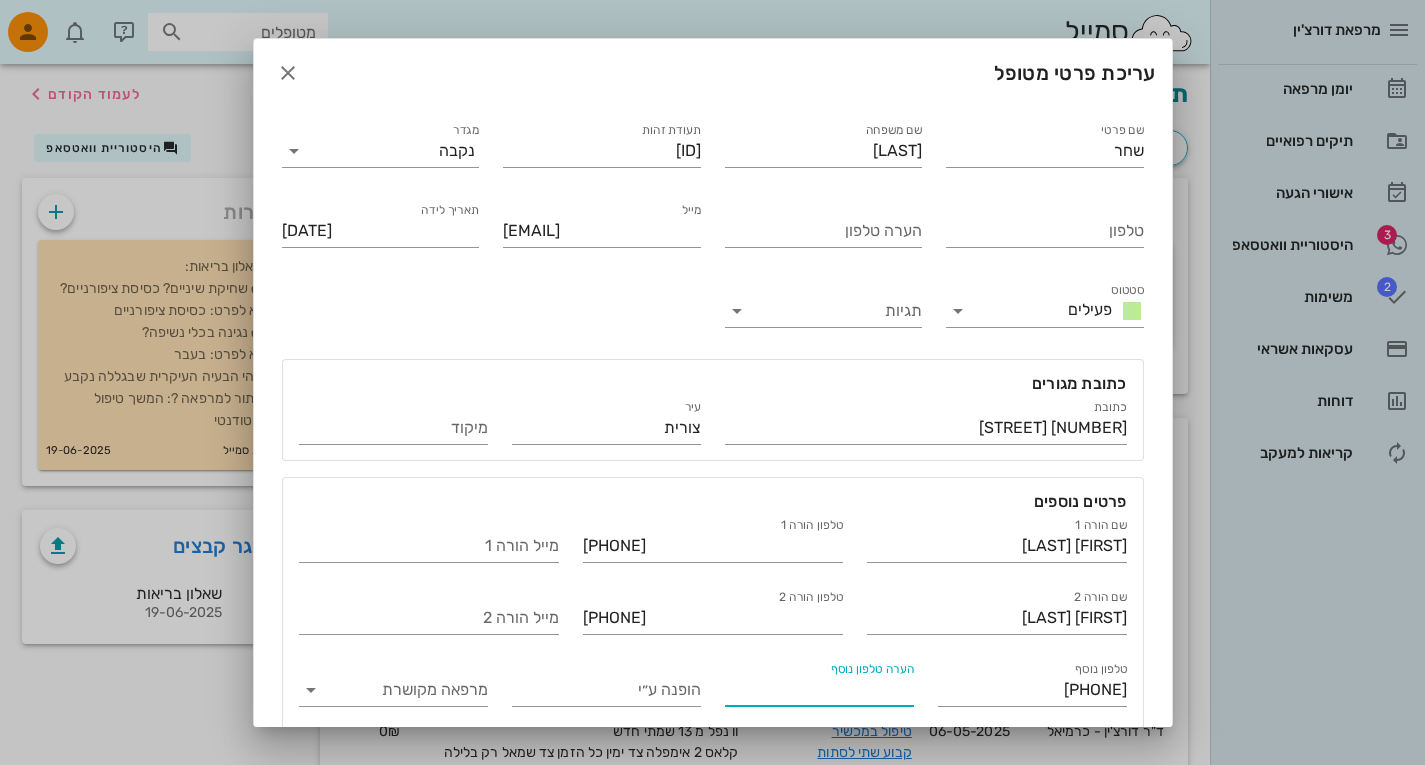 click on "הערה טלפון נוסף" at bounding box center (819, 690) 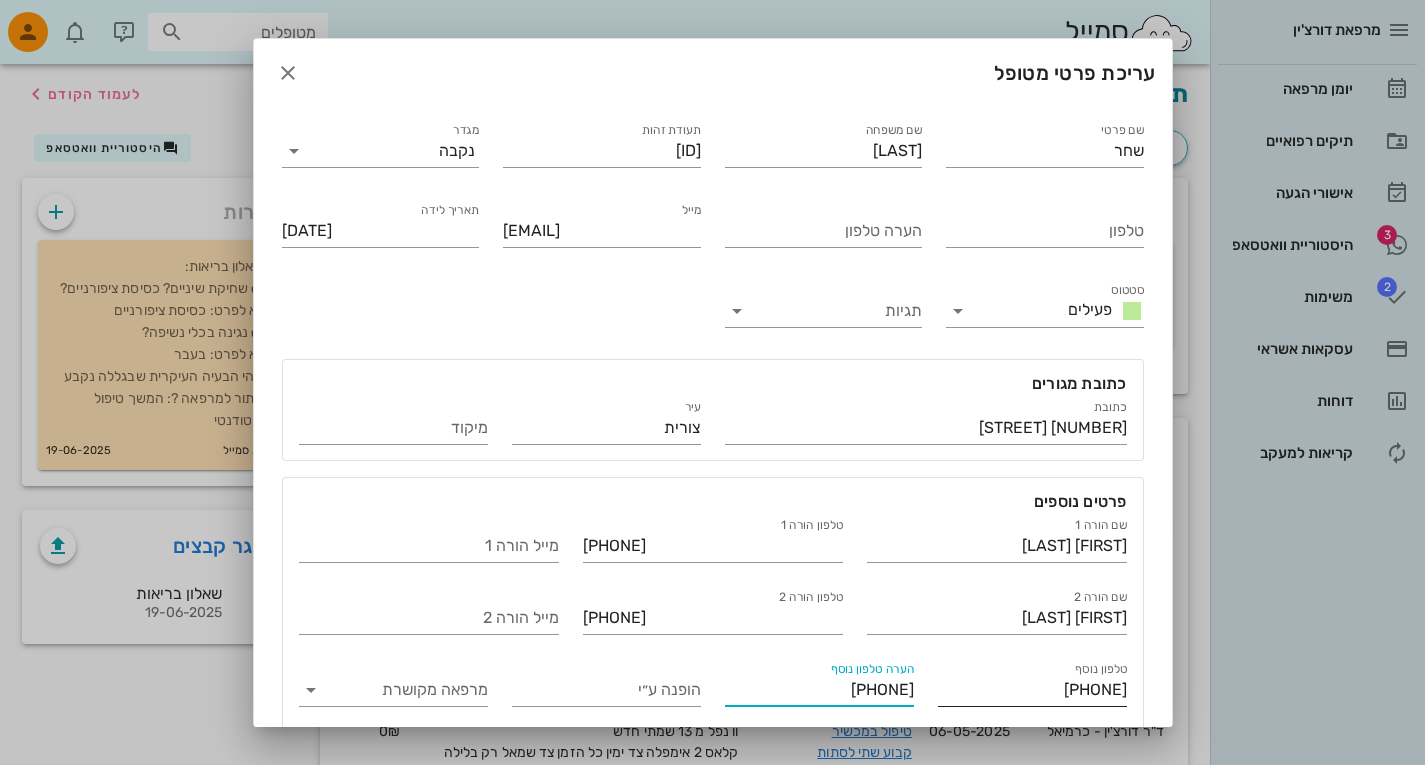 drag, startPoint x: 778, startPoint y: 688, endPoint x: 1034, endPoint y: 704, distance: 256.4995 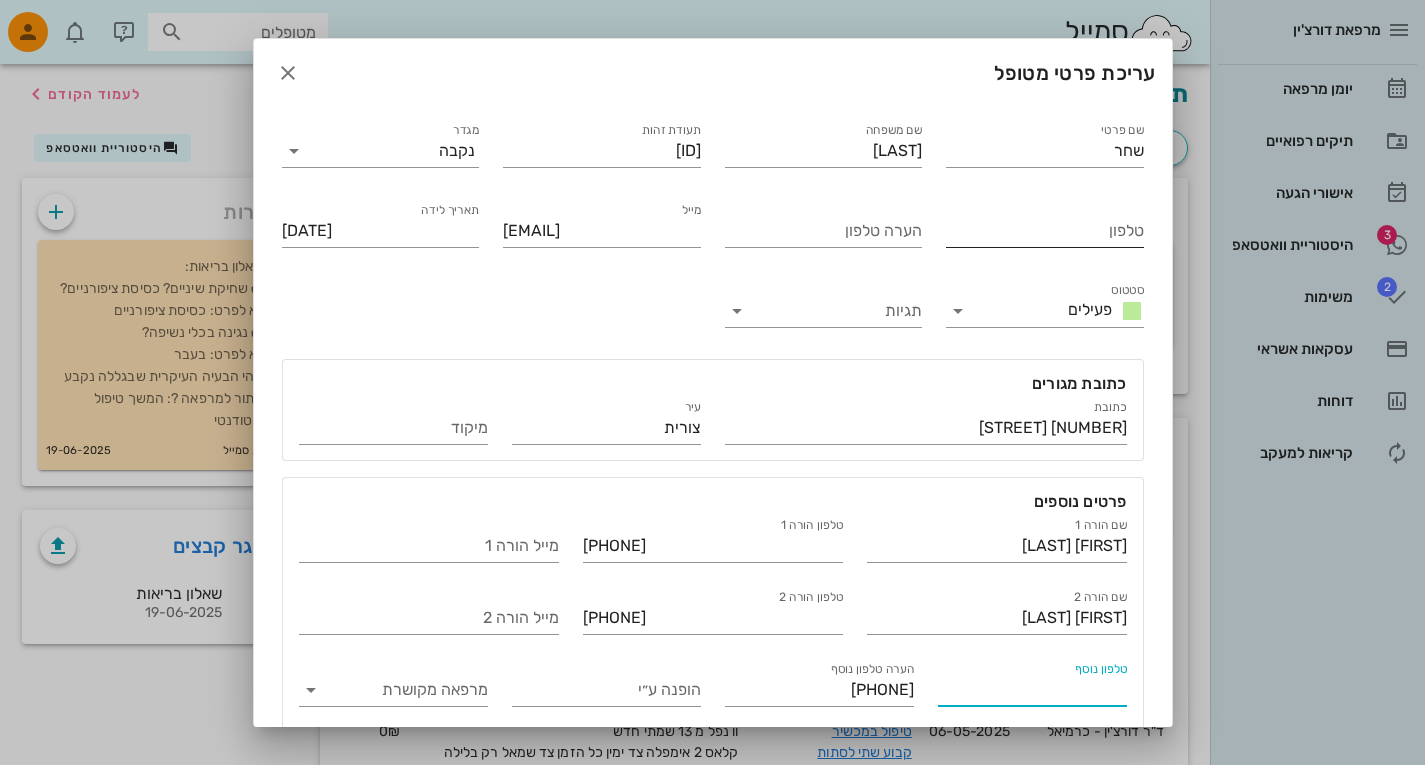 type 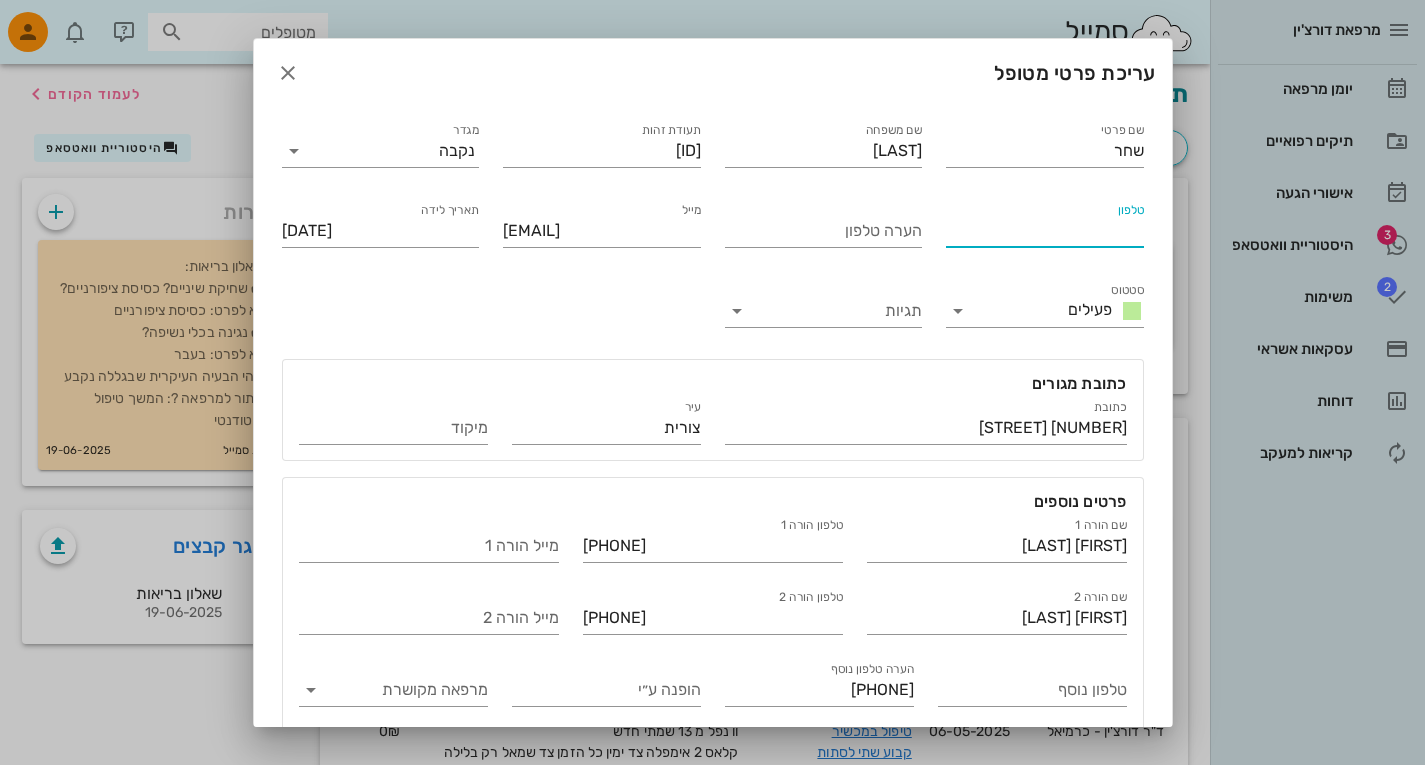 click on "טלפון" at bounding box center (1045, 231) 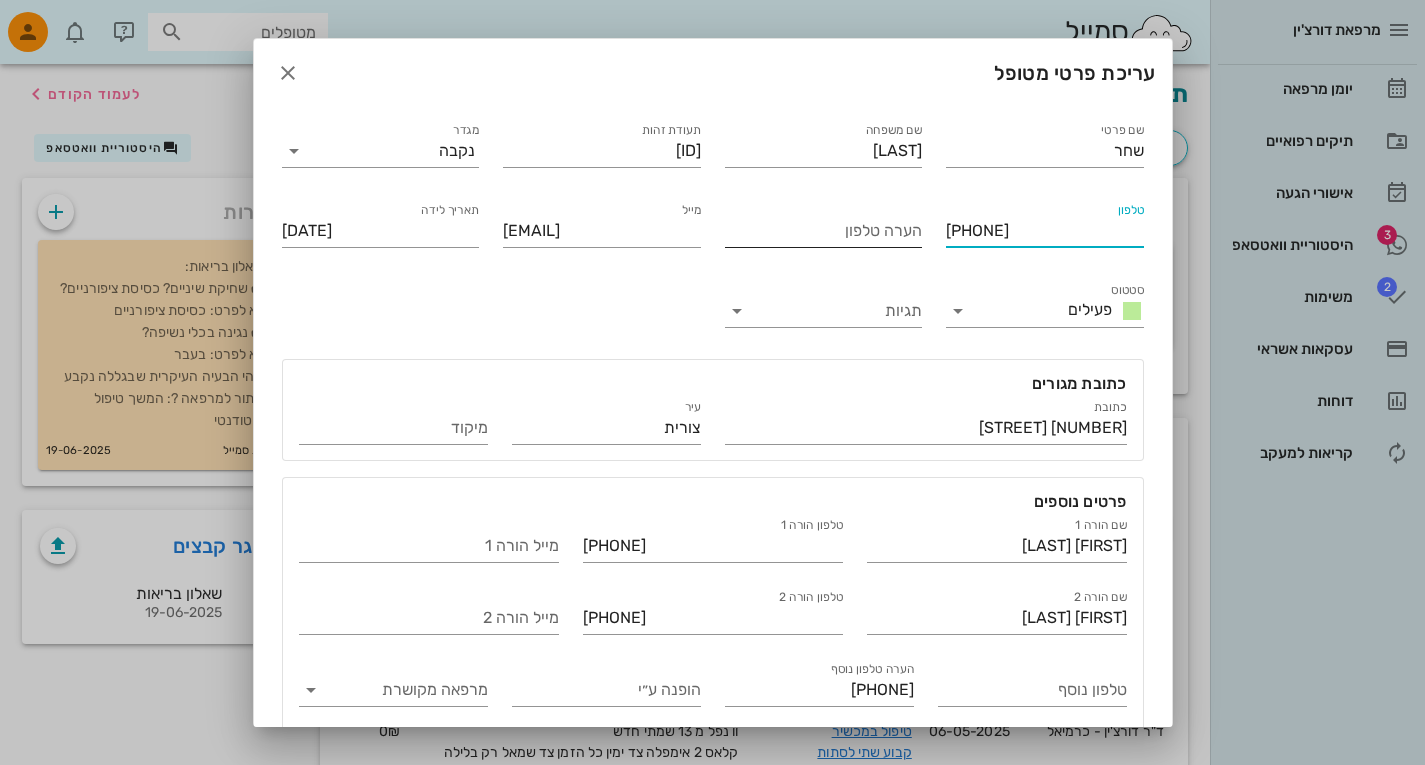 type 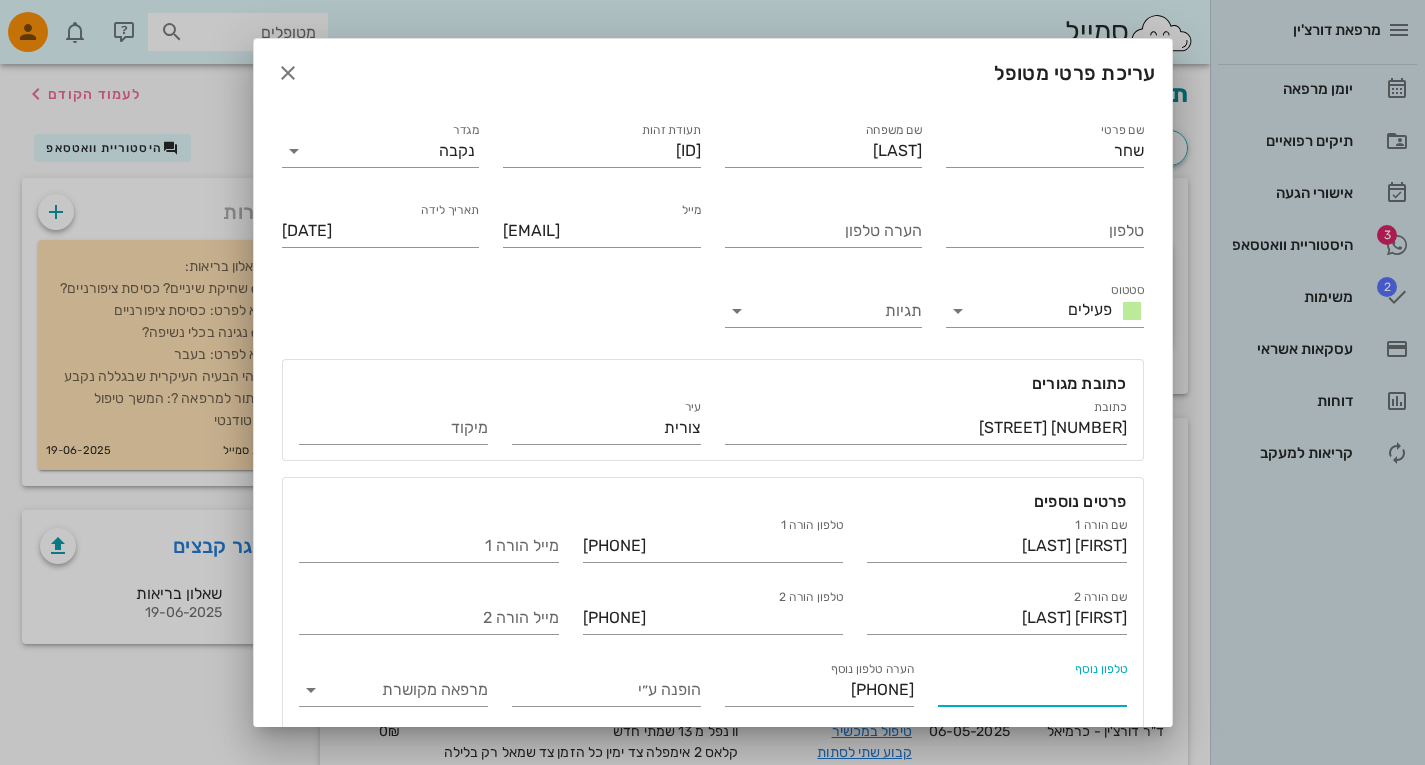 click on "טלפון נוסף" at bounding box center (1032, 690) 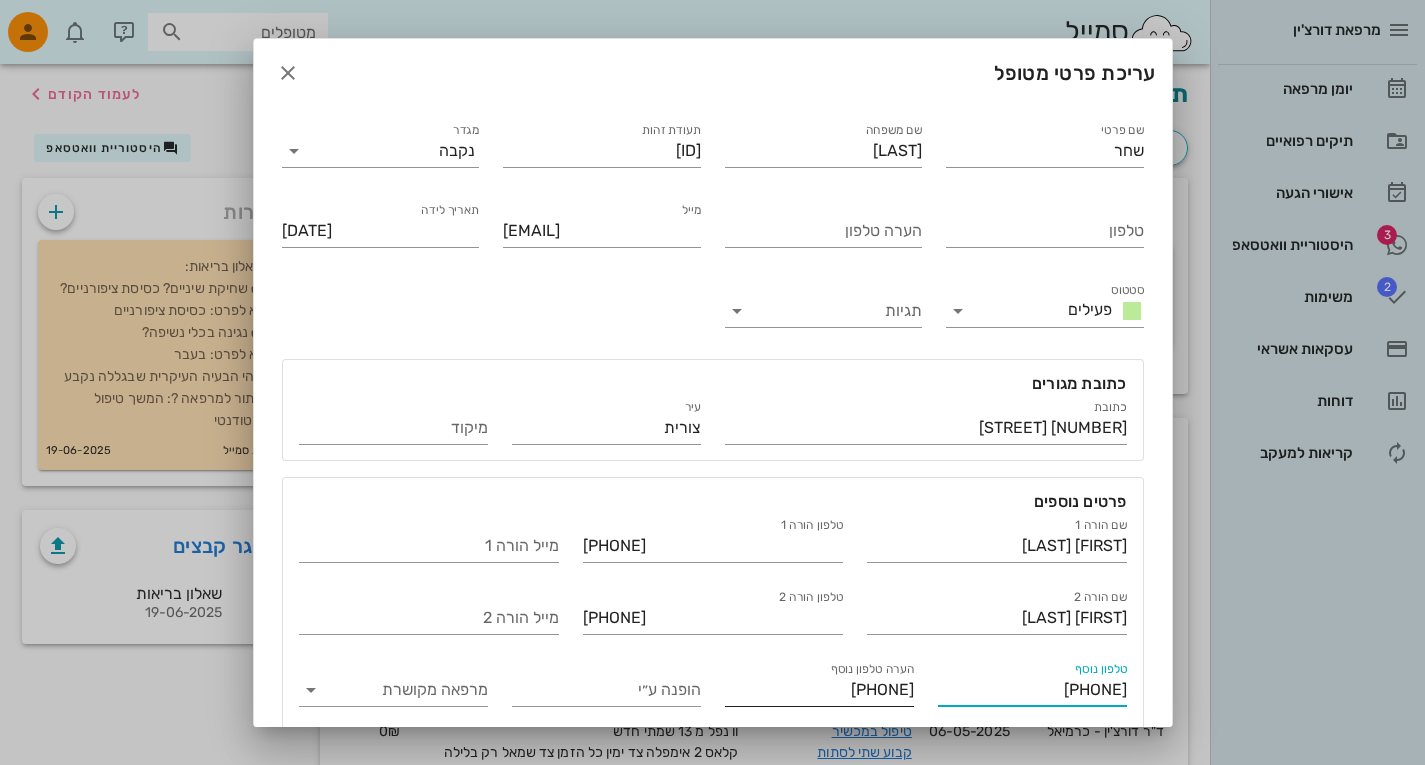 type on "[PHONE]" 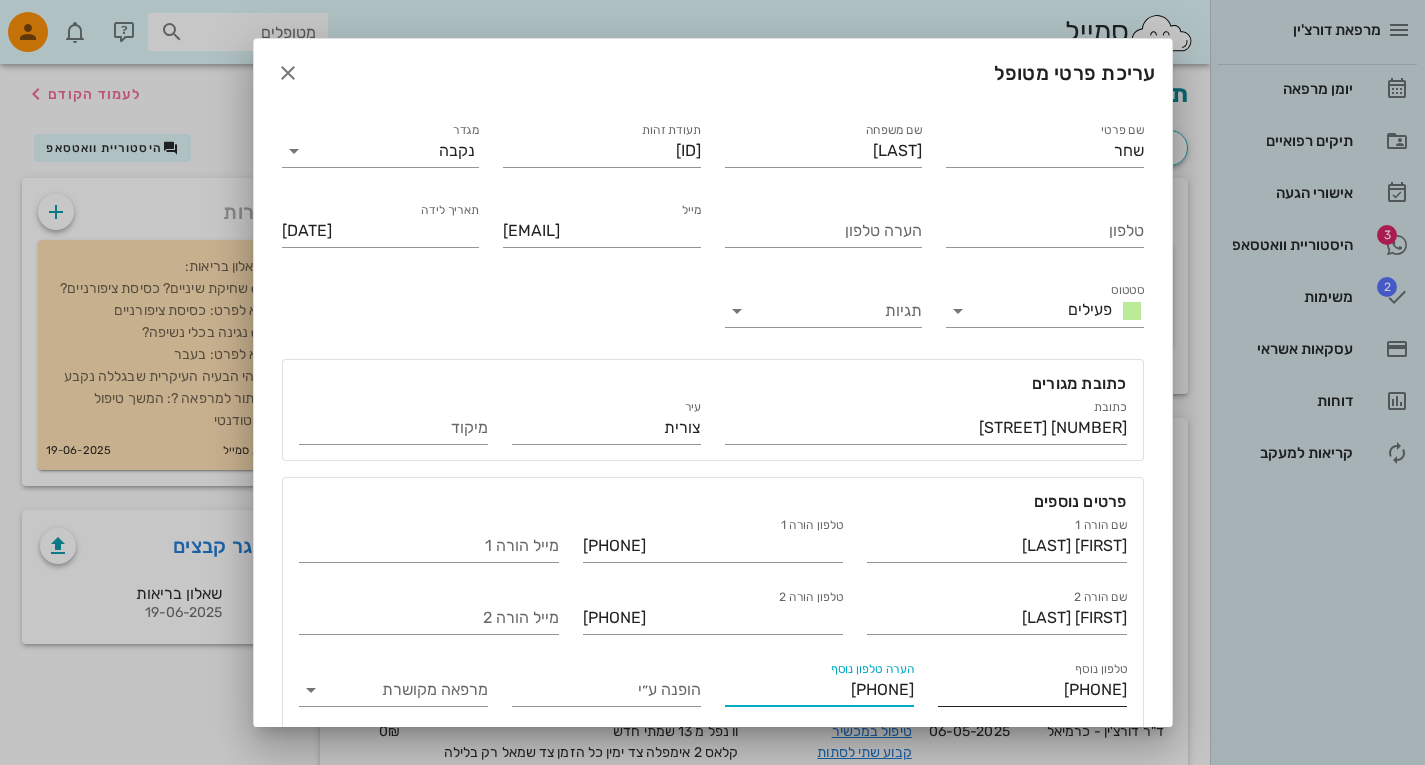 drag, startPoint x: 821, startPoint y: 690, endPoint x: 981, endPoint y: 699, distance: 160.25293 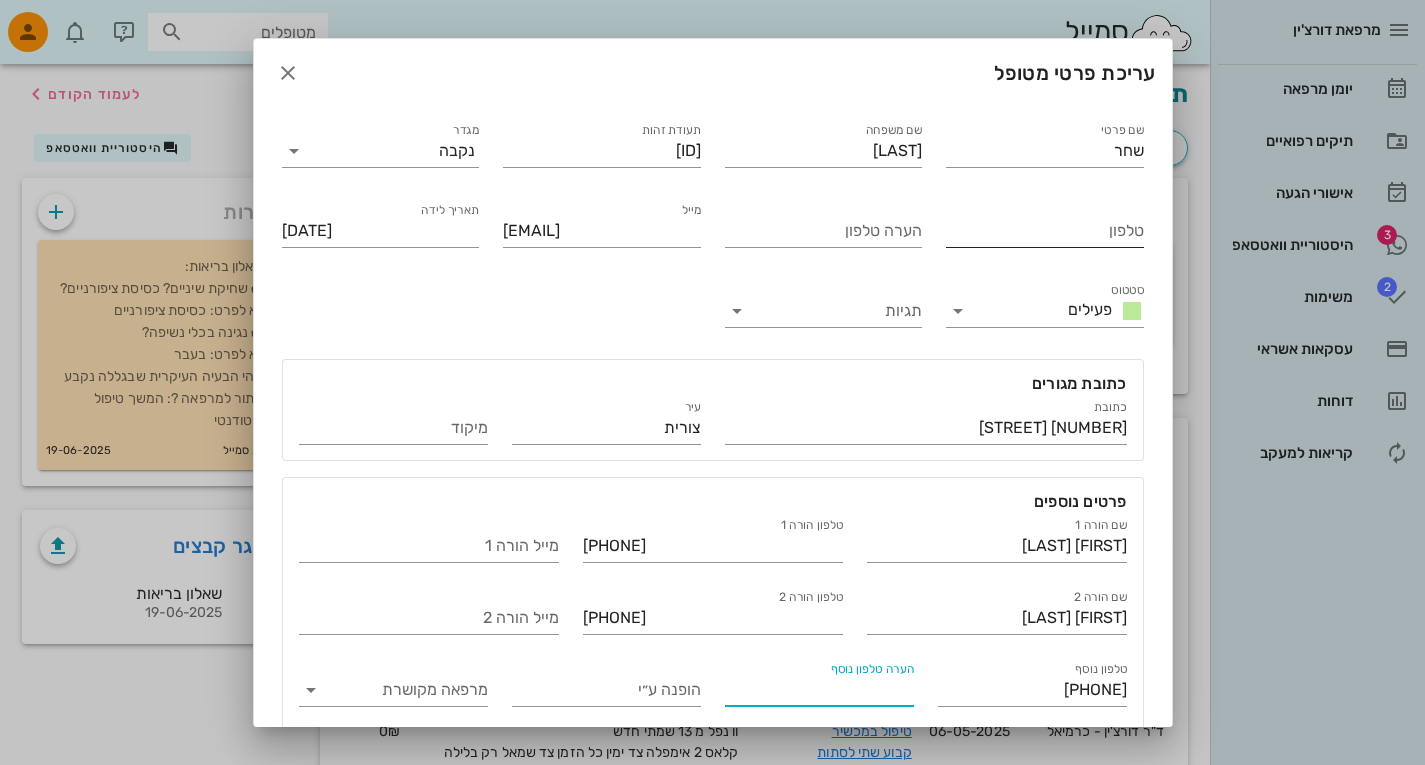 type 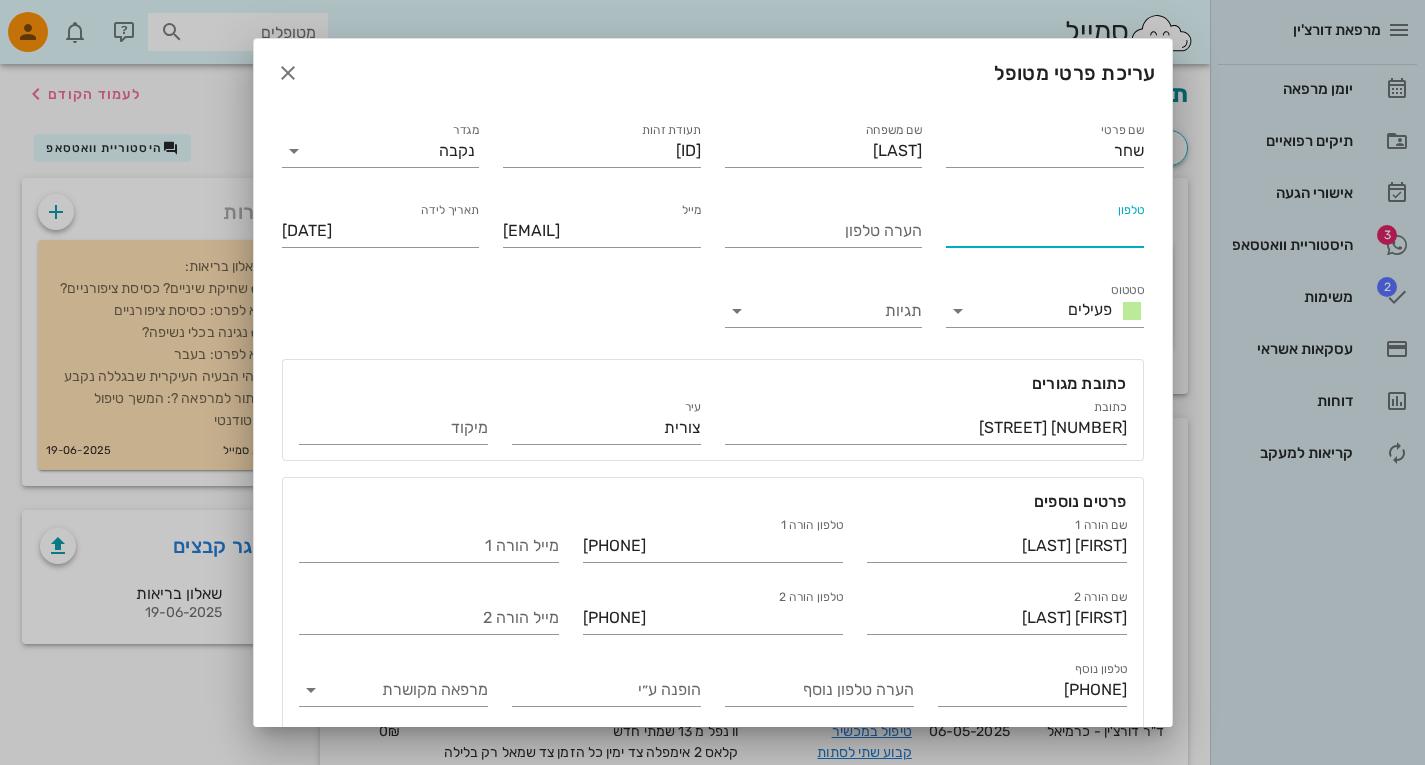 click on "טלפון" at bounding box center [1045, 231] 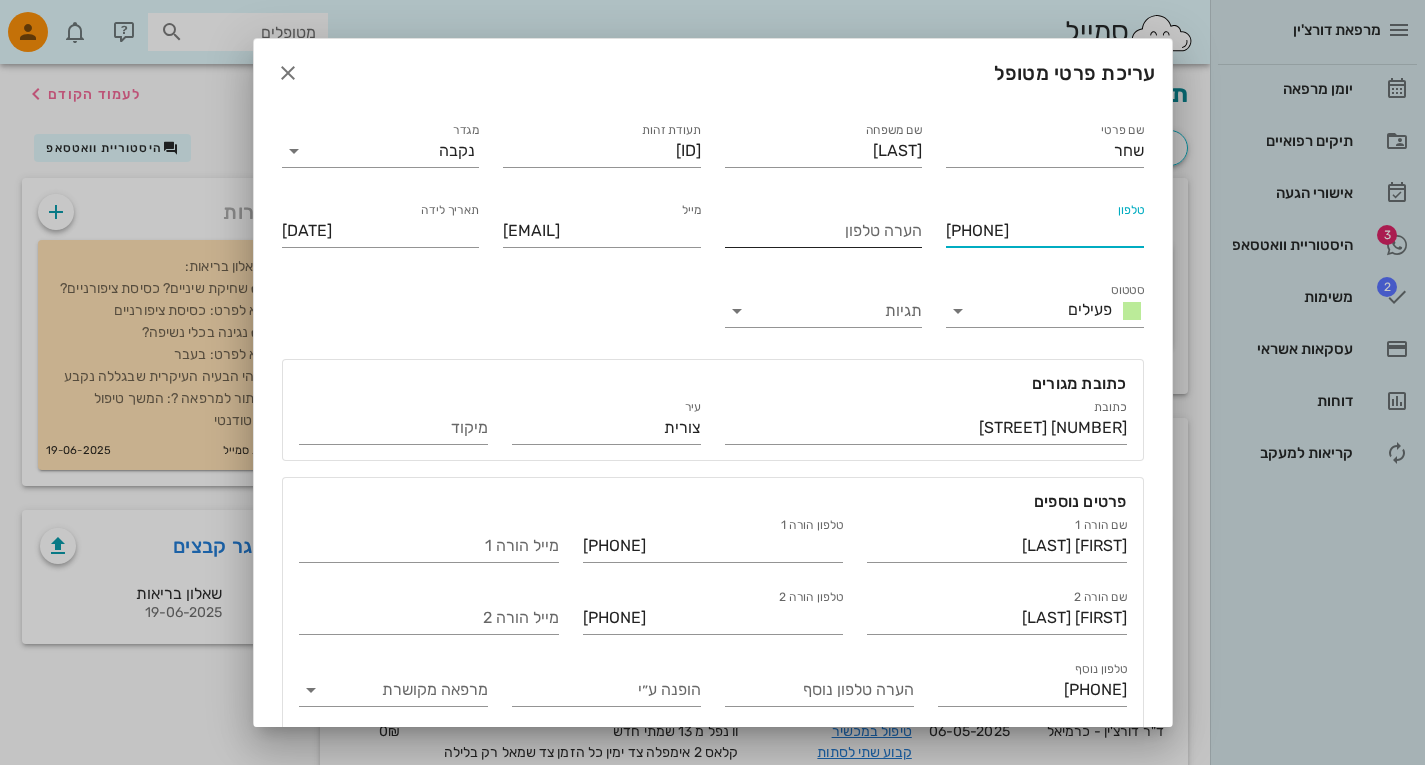 type on "[PHONE]" 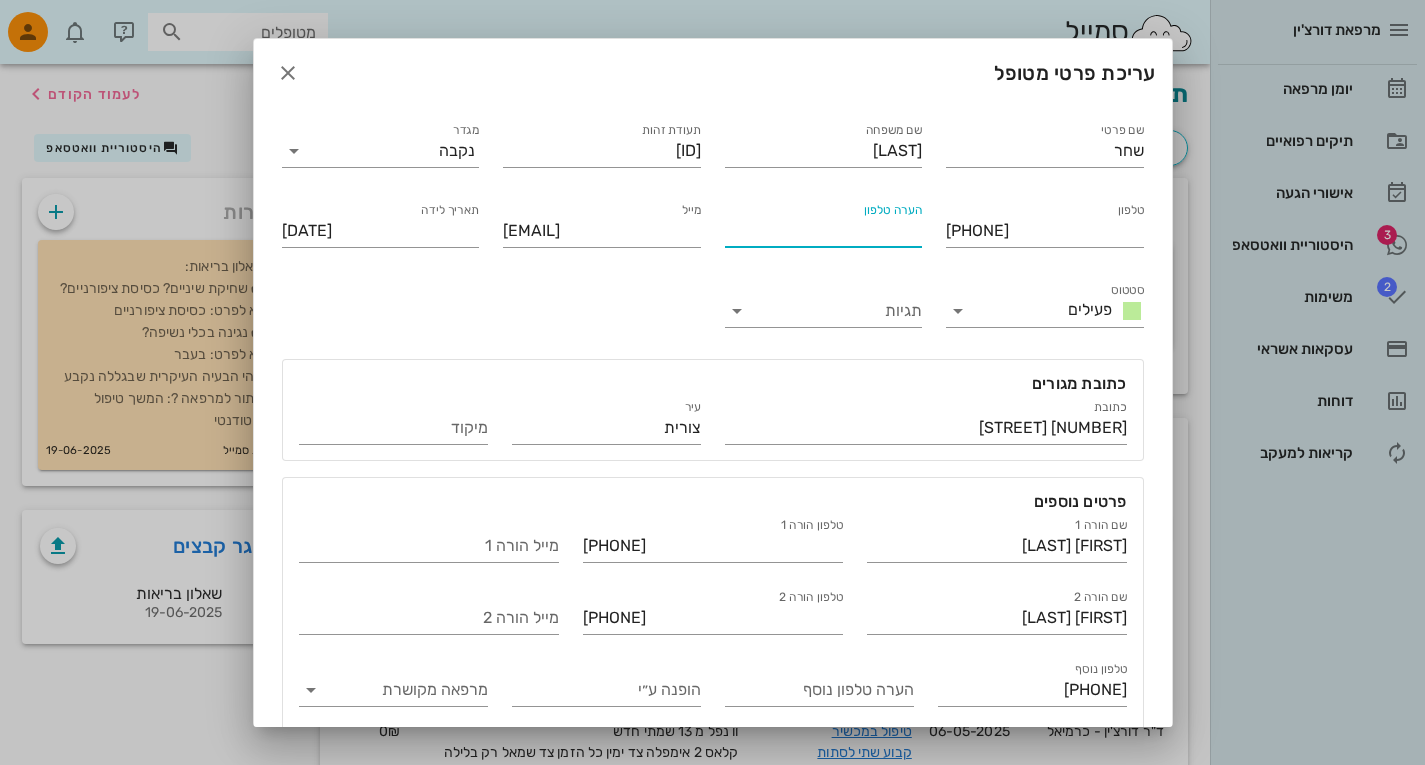 click on "הערה טלפון" at bounding box center [824, 231] 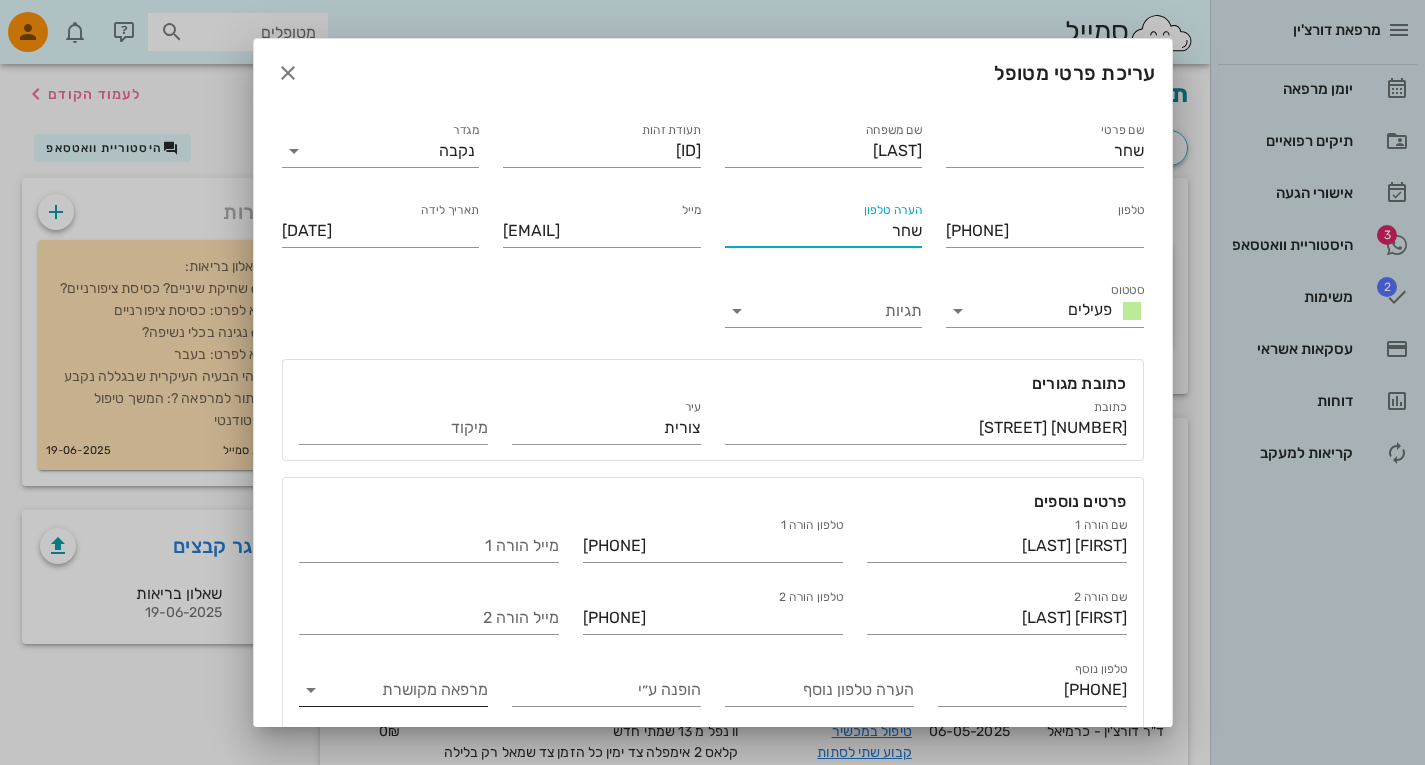scroll, scrollTop: 85, scrollLeft: 0, axis: vertical 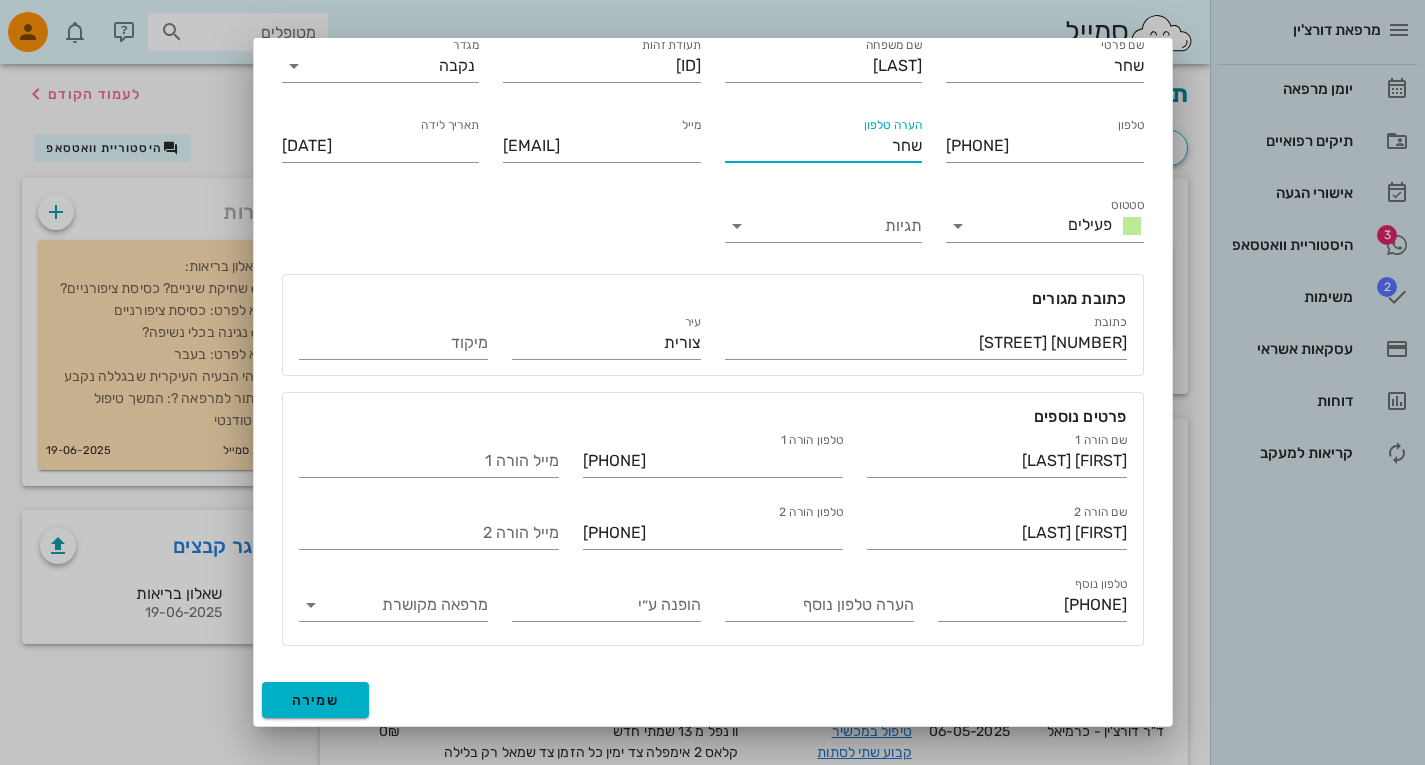 type on "שחר" 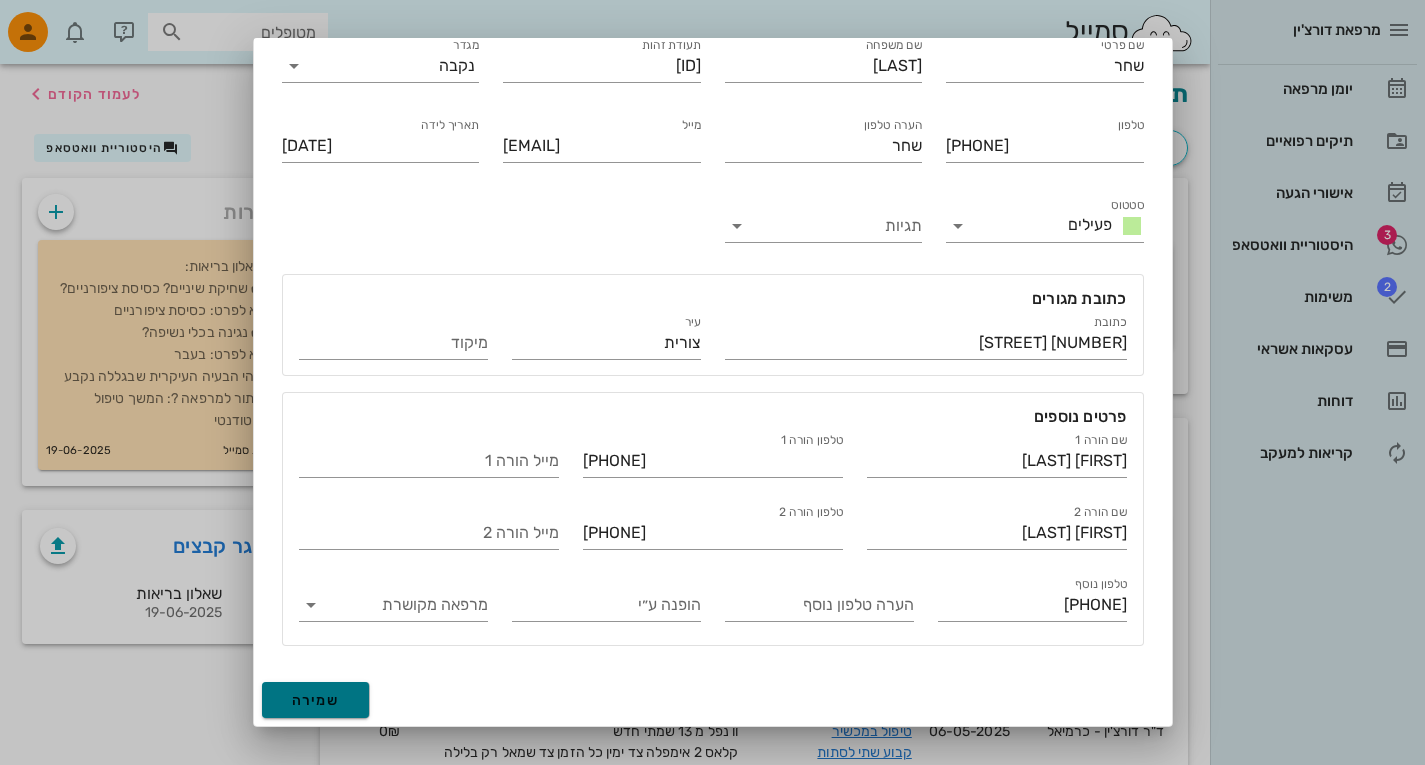 click on "שמירה" at bounding box center (316, 700) 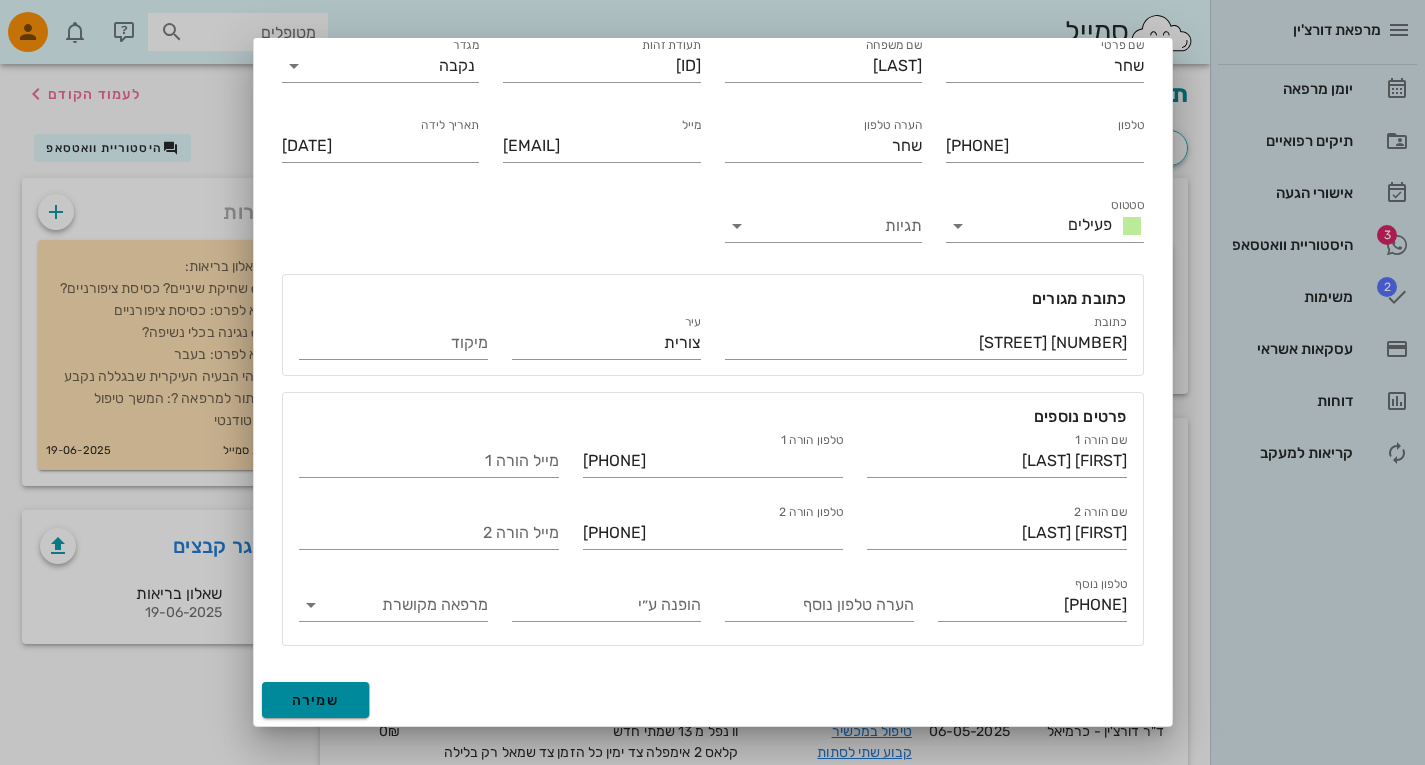 type on "[DATE]" 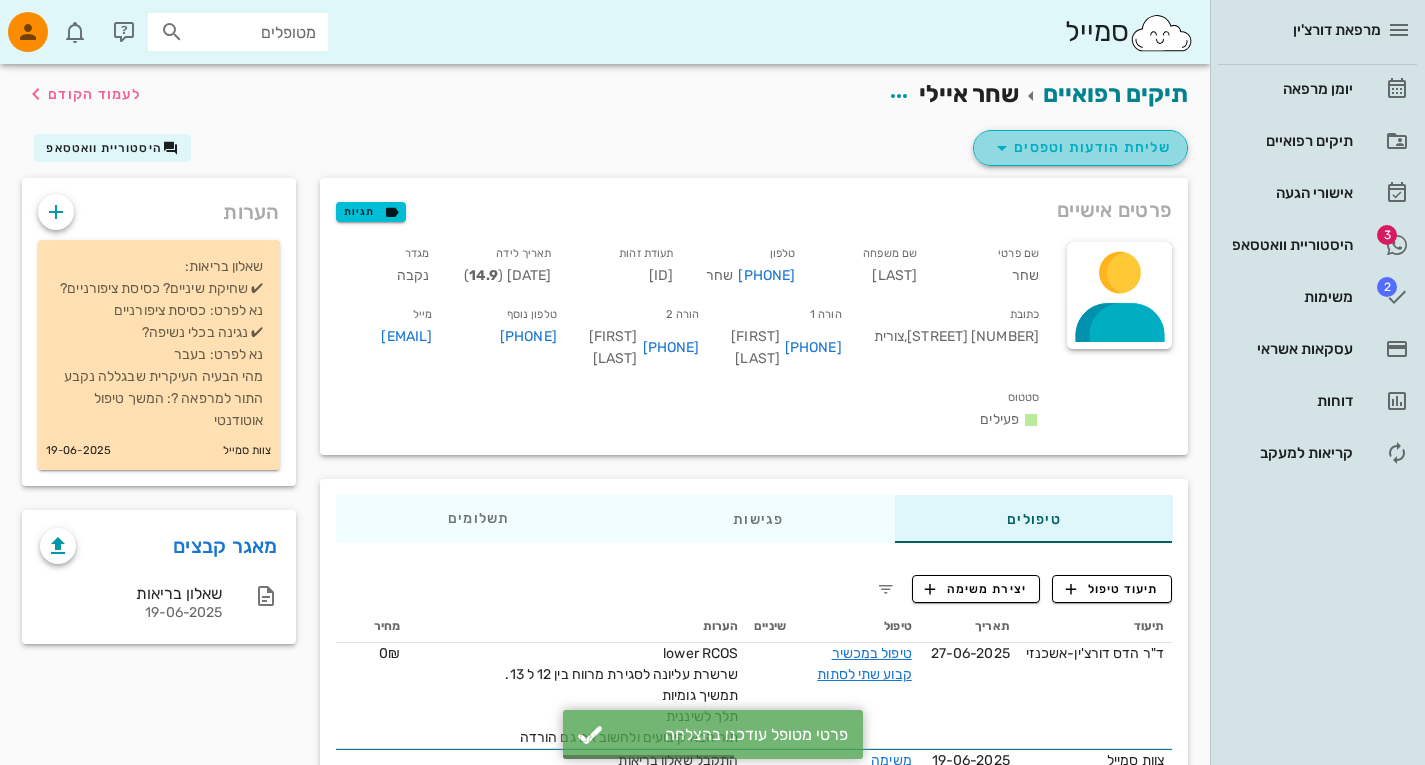 click at bounding box center [1002, 148] 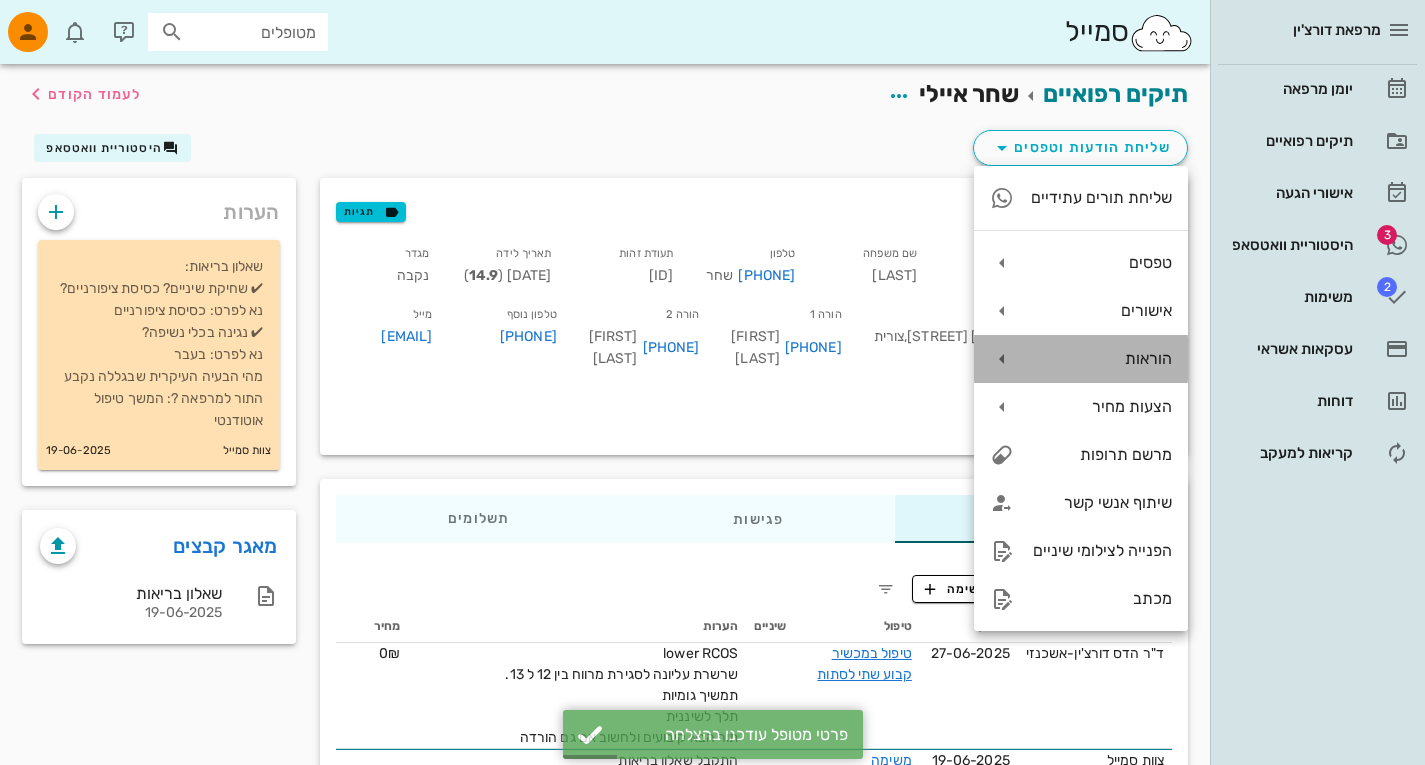 click on "הוראות" at bounding box center [1081, 359] 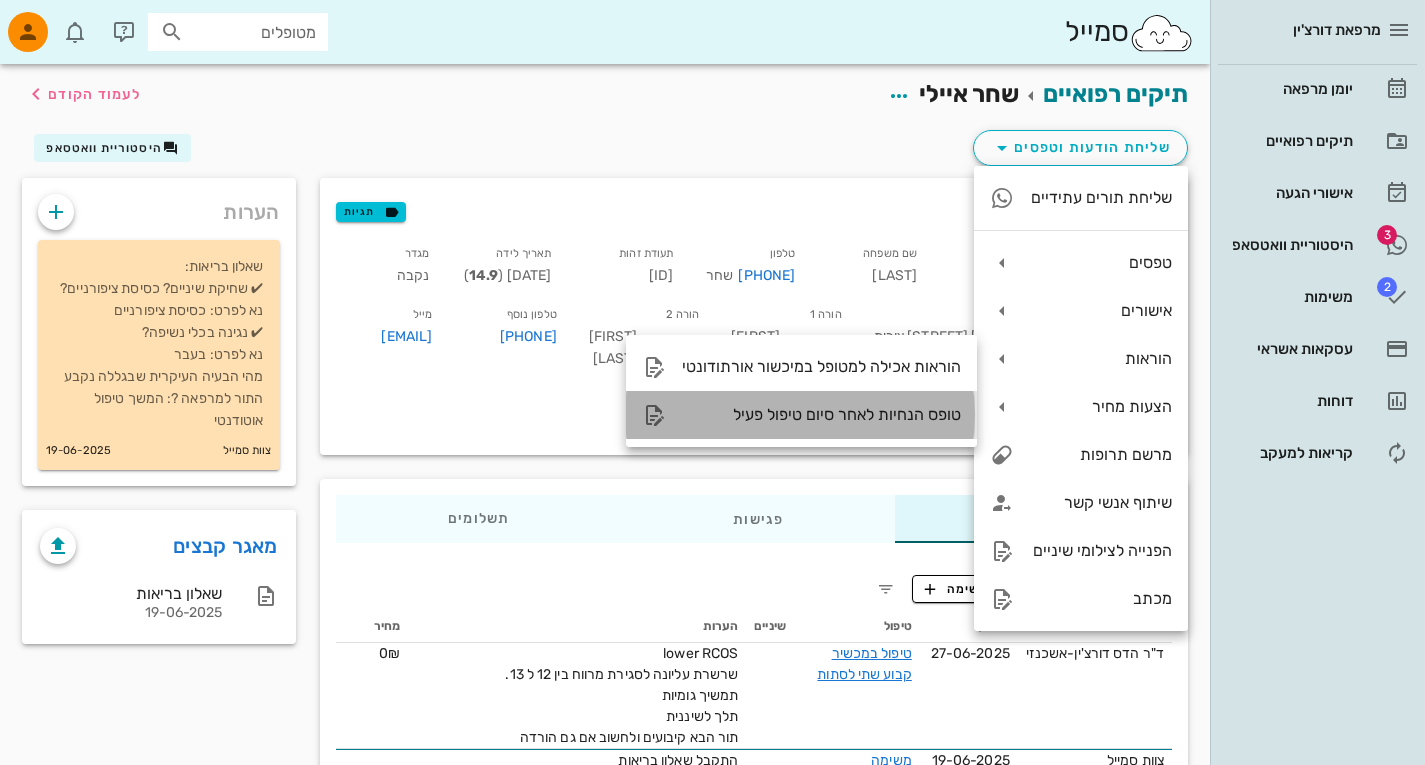 click on "טופס הנחיות לאחר סיום טיפול פעיל" at bounding box center (821, 414) 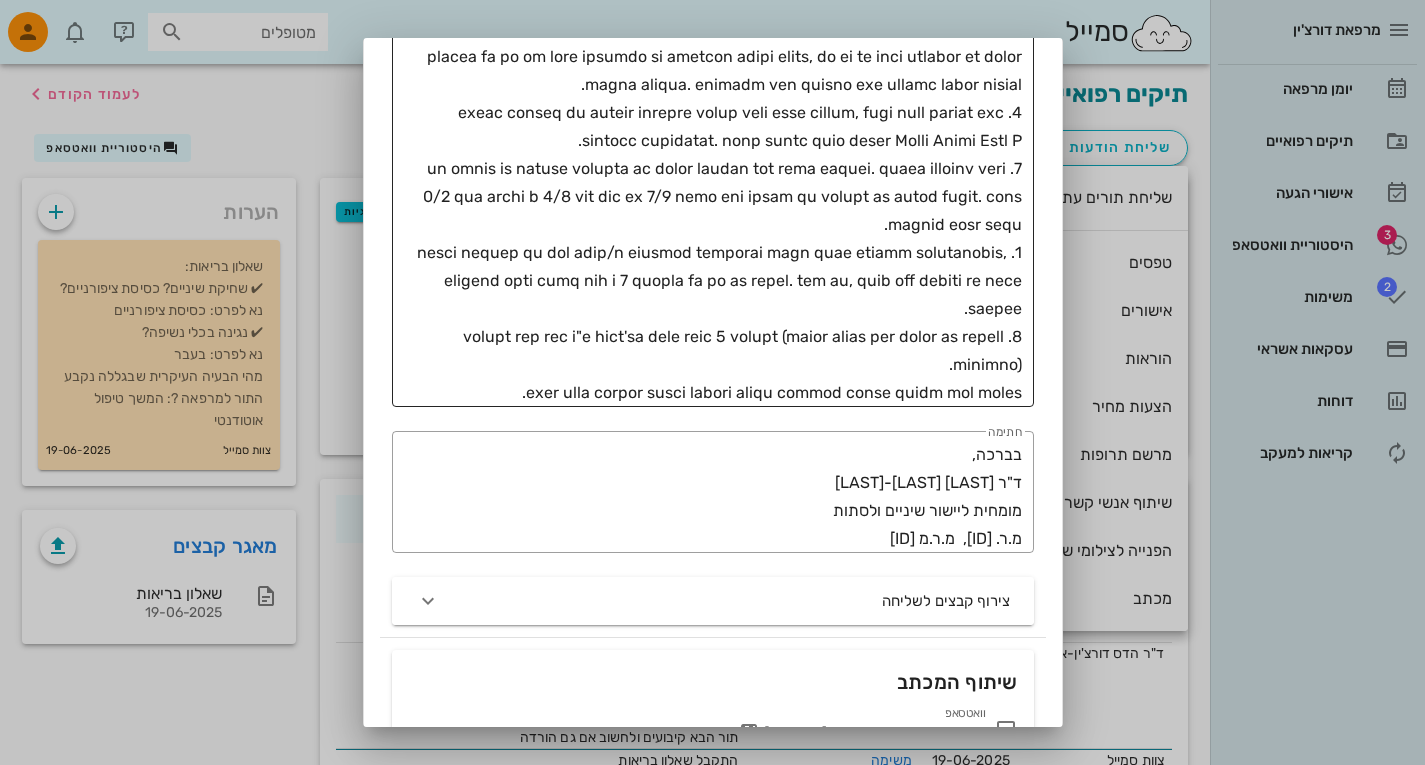 scroll, scrollTop: 908, scrollLeft: 0, axis: vertical 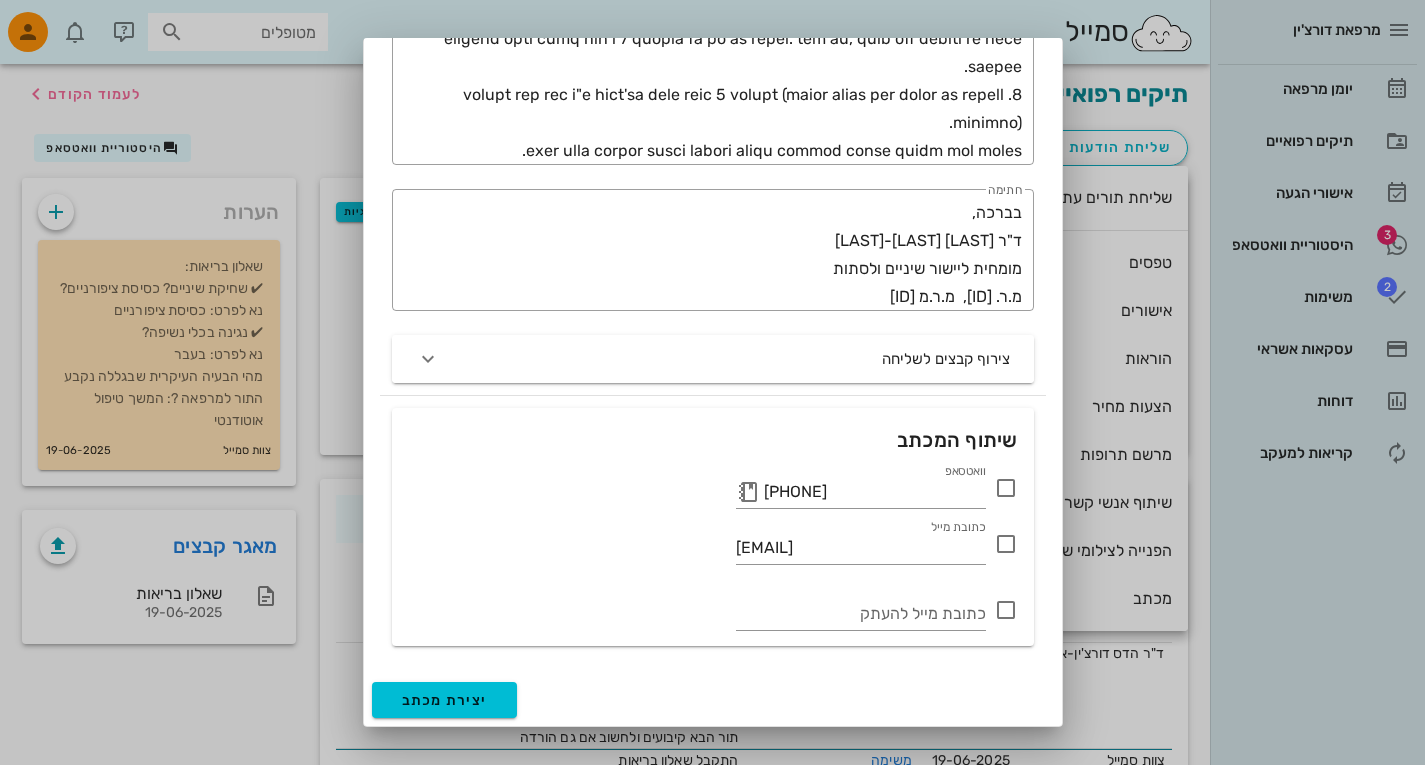 click at bounding box center (1006, 488) 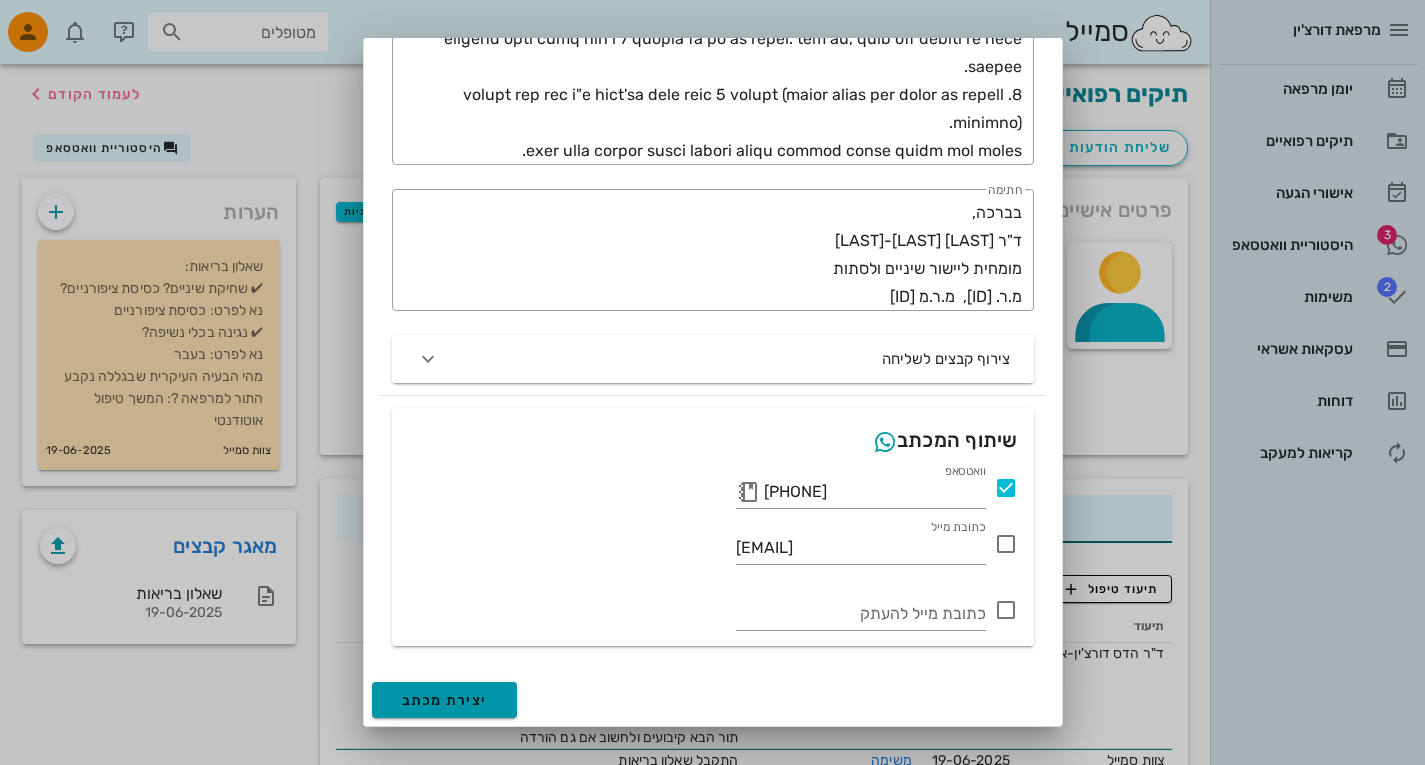click on "יצירת מכתב" at bounding box center [445, 700] 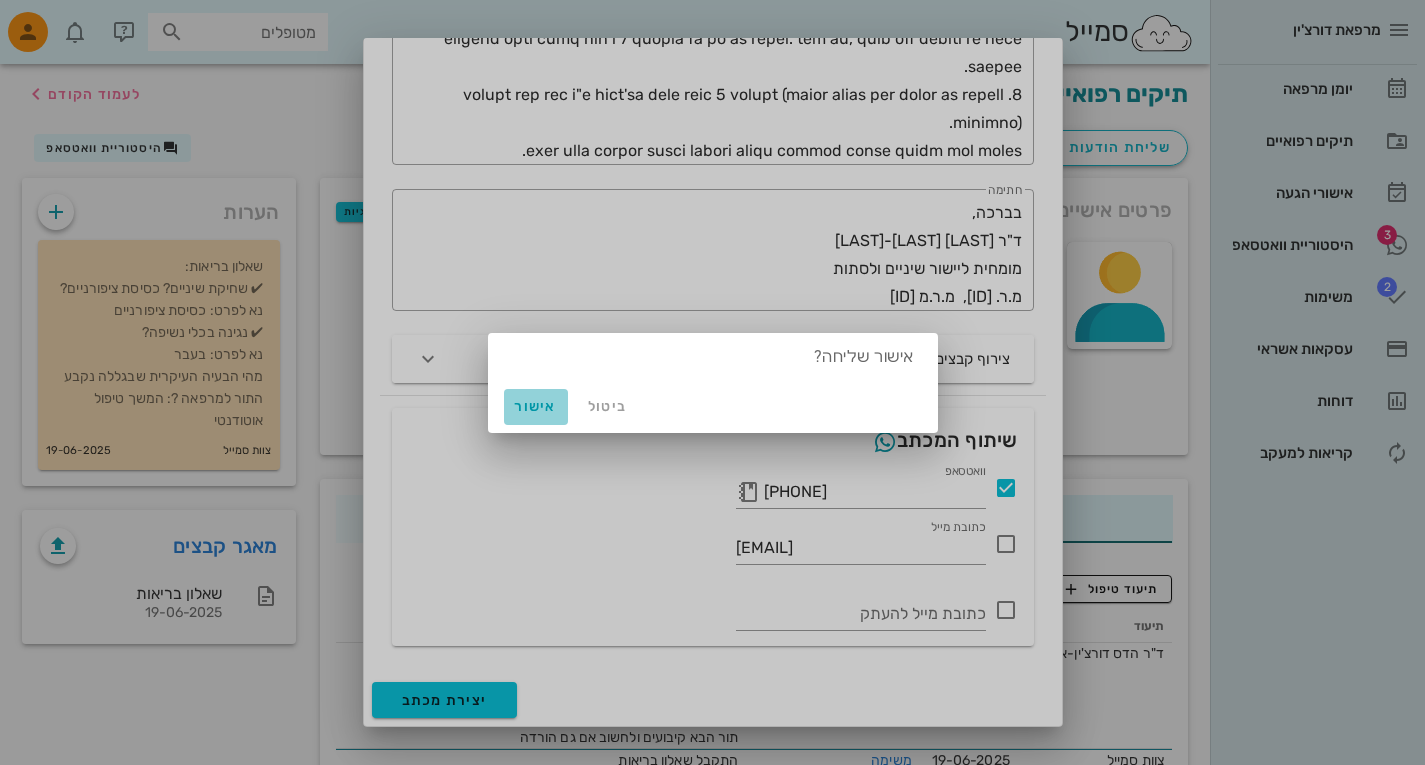 click on "אישור" at bounding box center [536, 406] 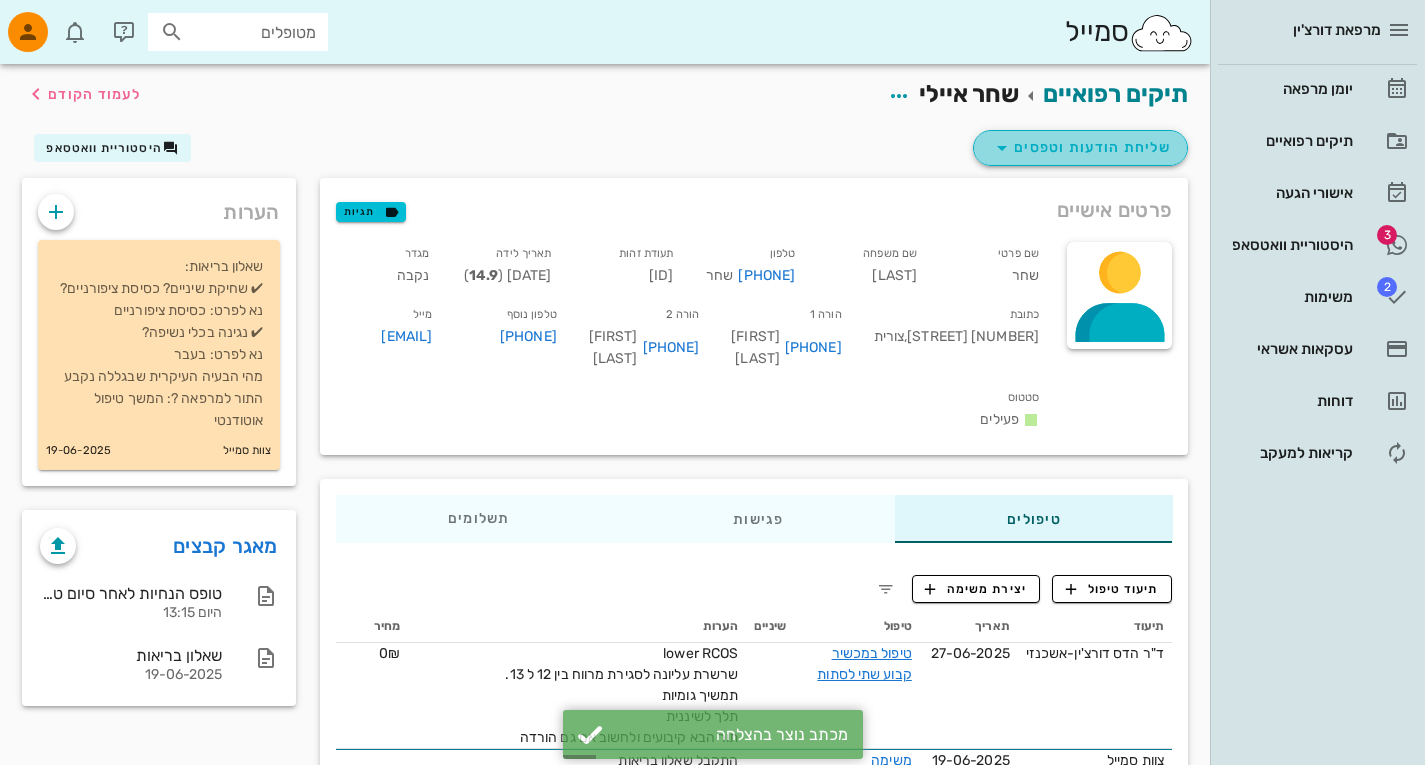 click at bounding box center (1002, 148) 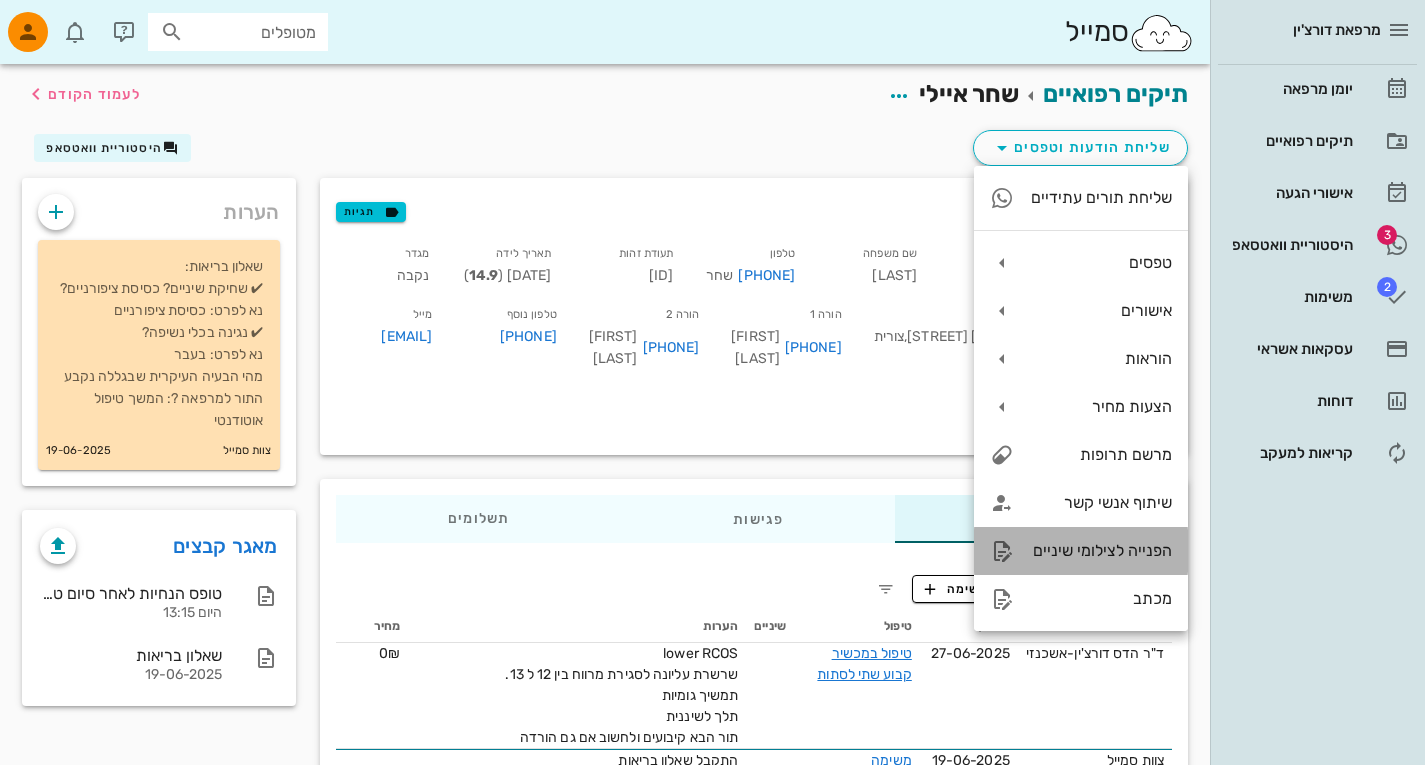click on "הפנייה לצילומי שיניים" at bounding box center (1101, 550) 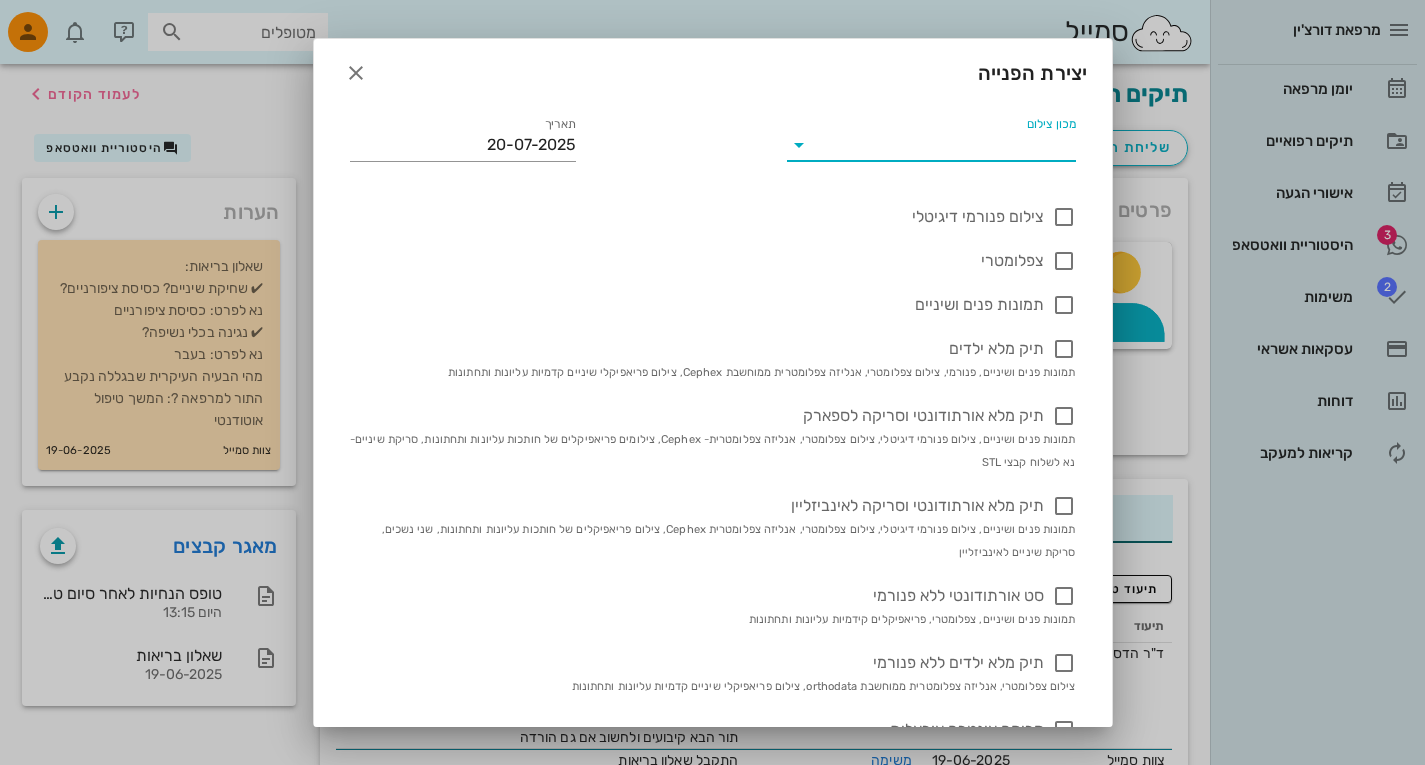 click on "מכון צילום" at bounding box center (947, 145) 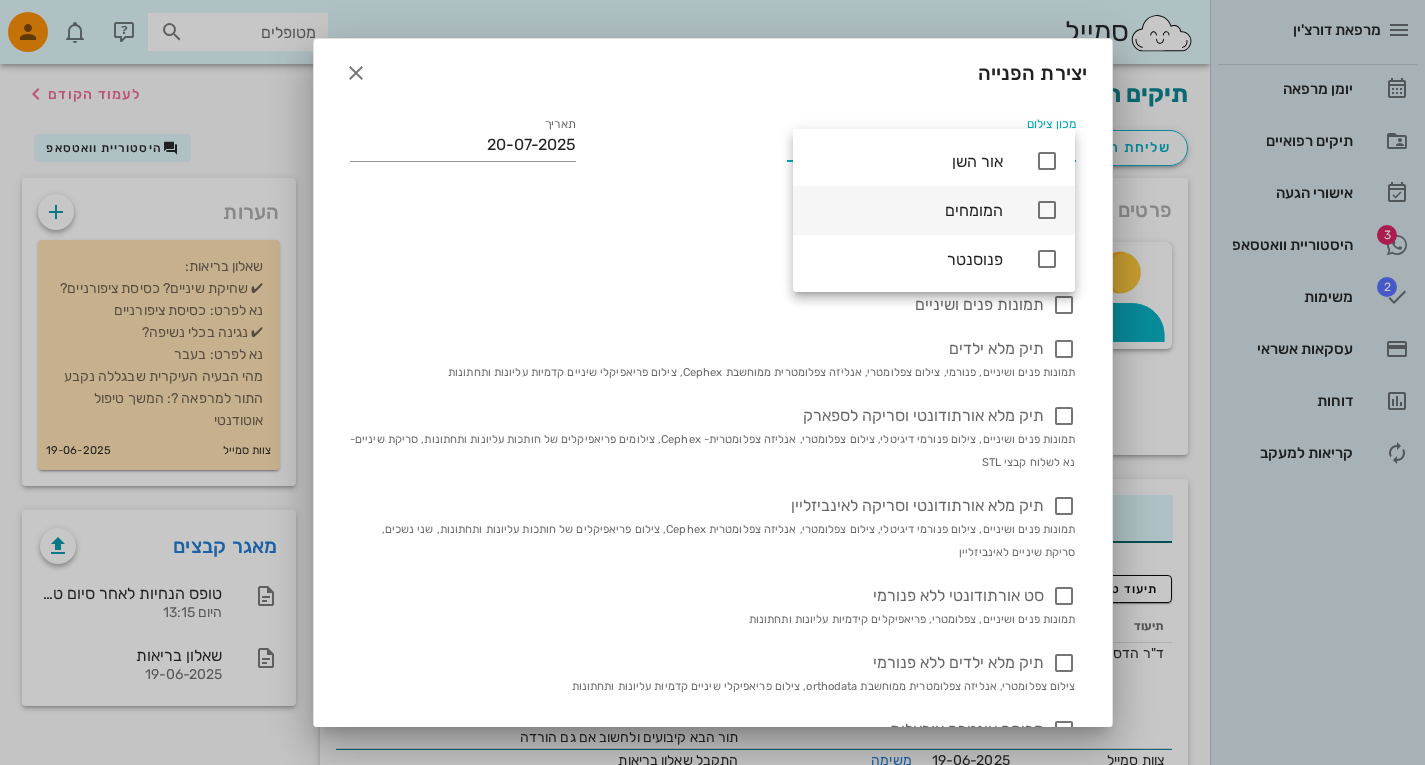 click at bounding box center [1047, 210] 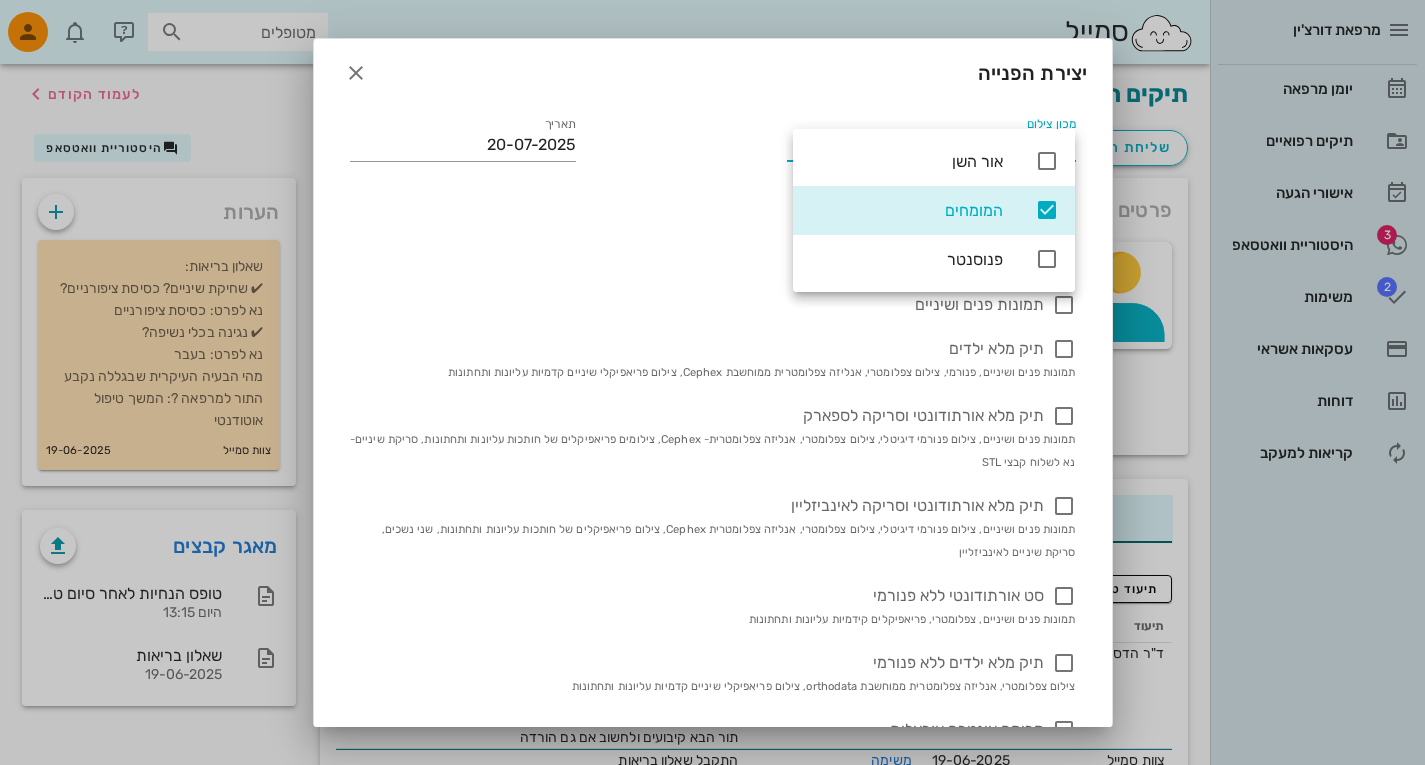 click on "צילום פנורמי דיגיטלי" at bounding box center (713, 207) 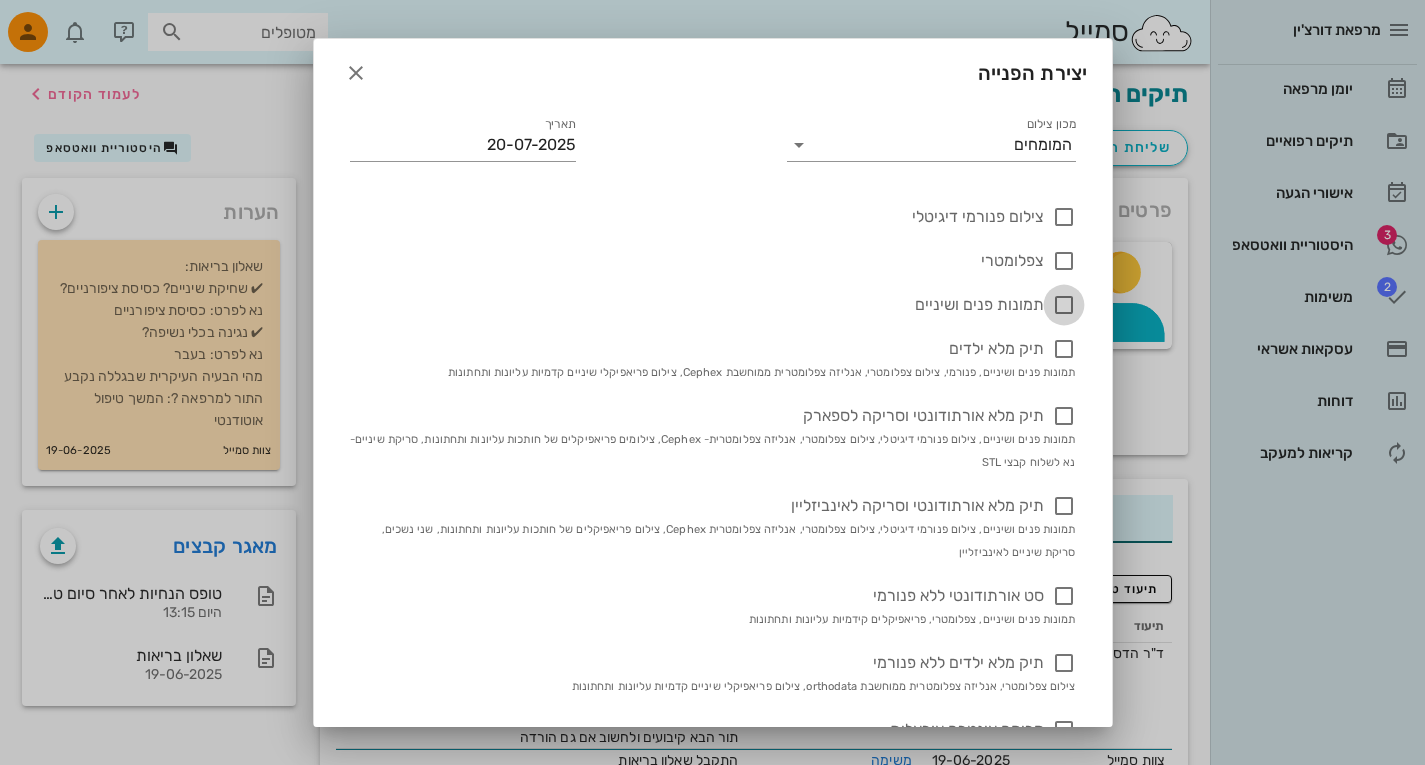 click at bounding box center [1064, 305] 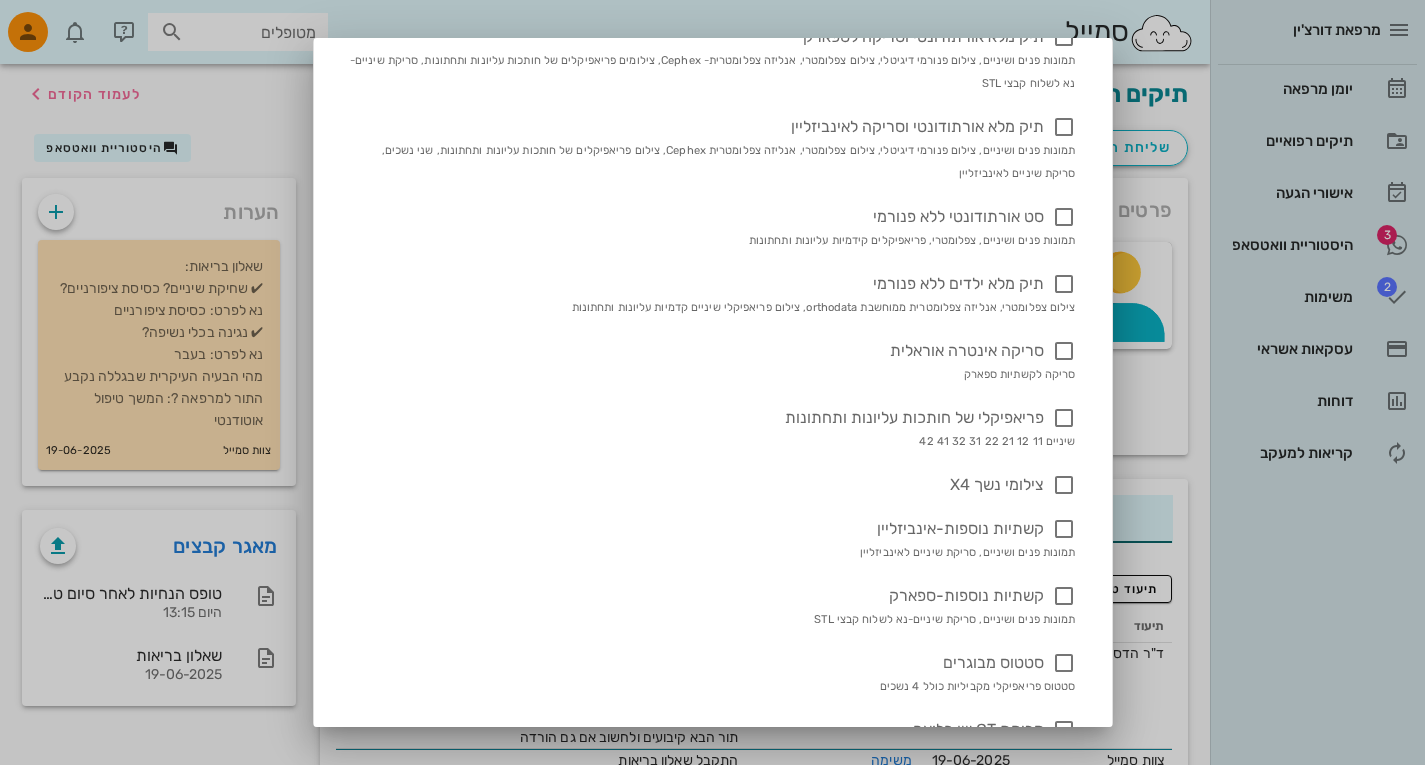 scroll, scrollTop: 981, scrollLeft: 0, axis: vertical 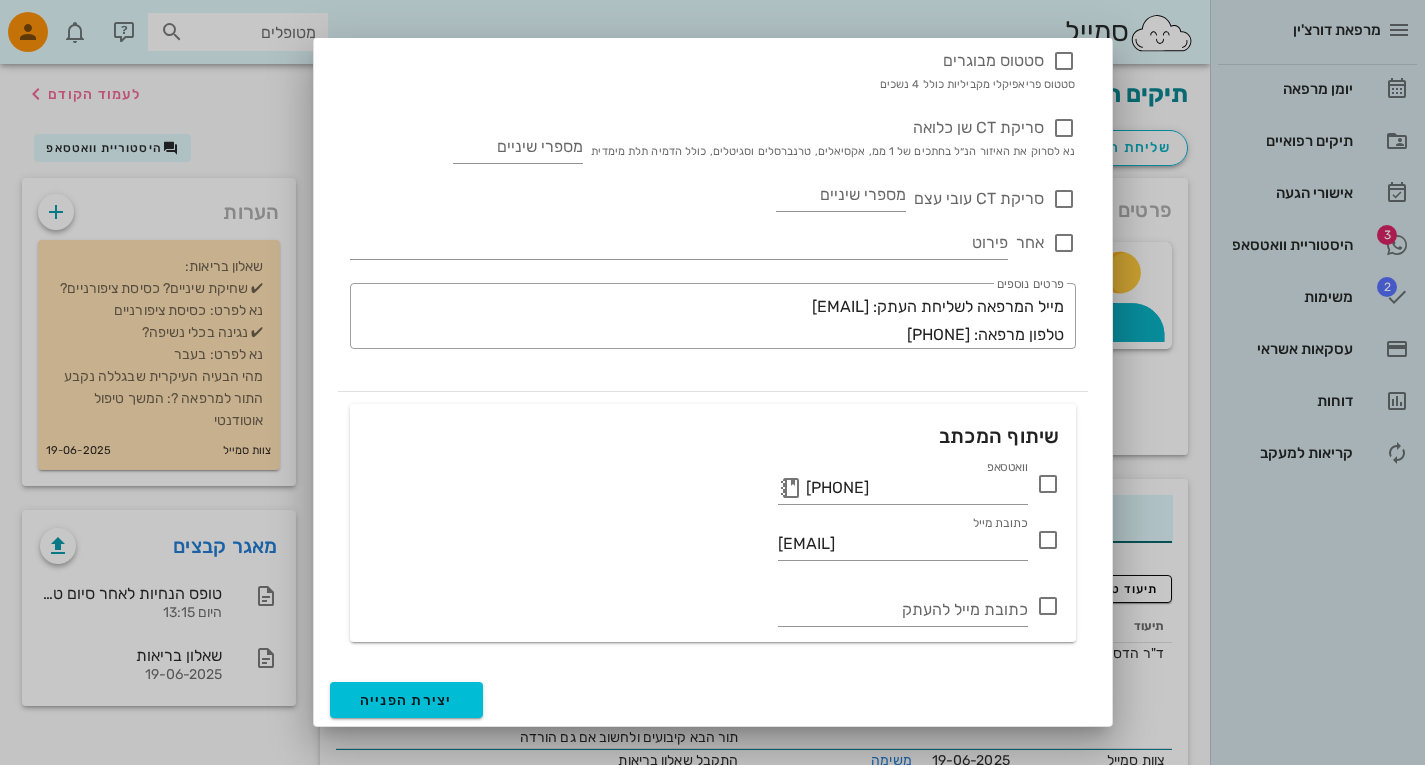 click at bounding box center [1048, 484] 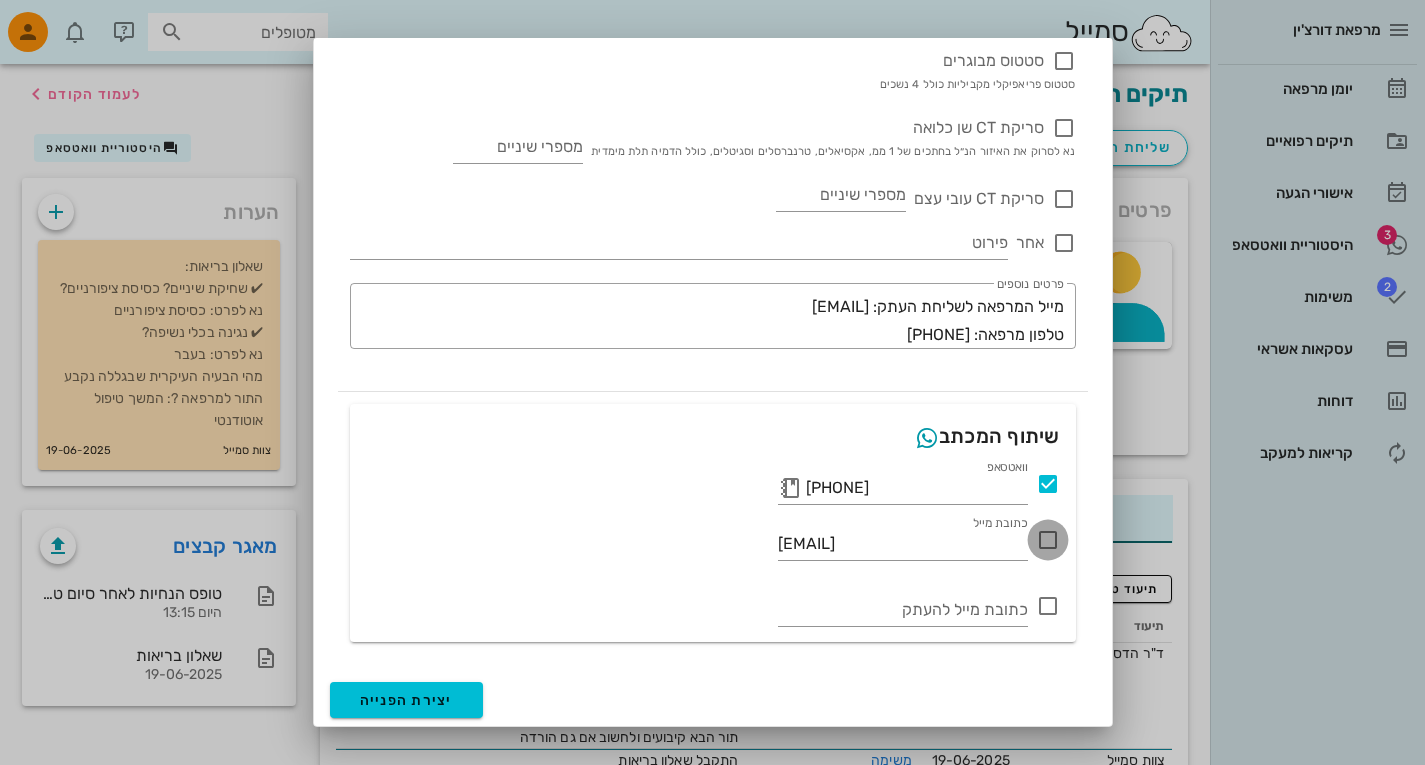 click at bounding box center (1048, 540) 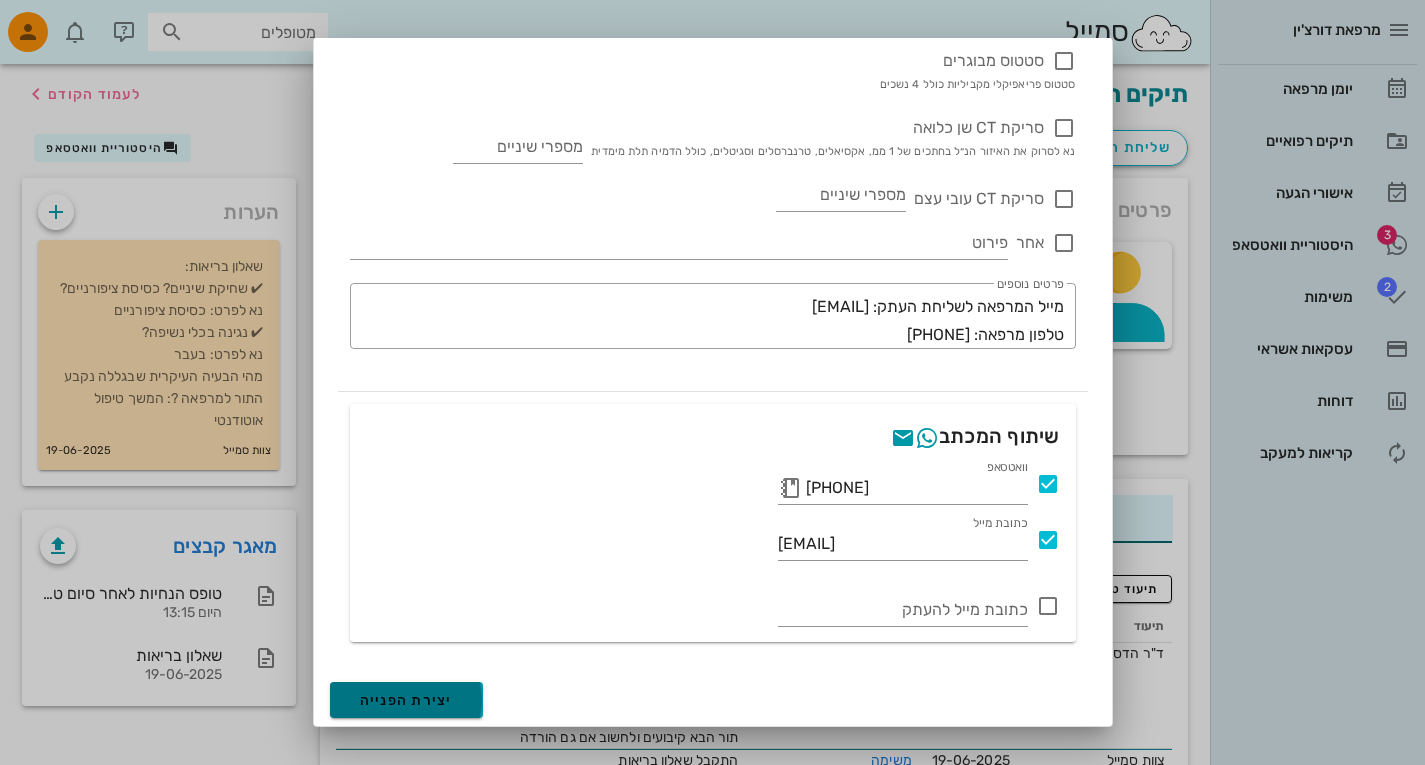 click on "יצירת הפנייה" at bounding box center (406, 700) 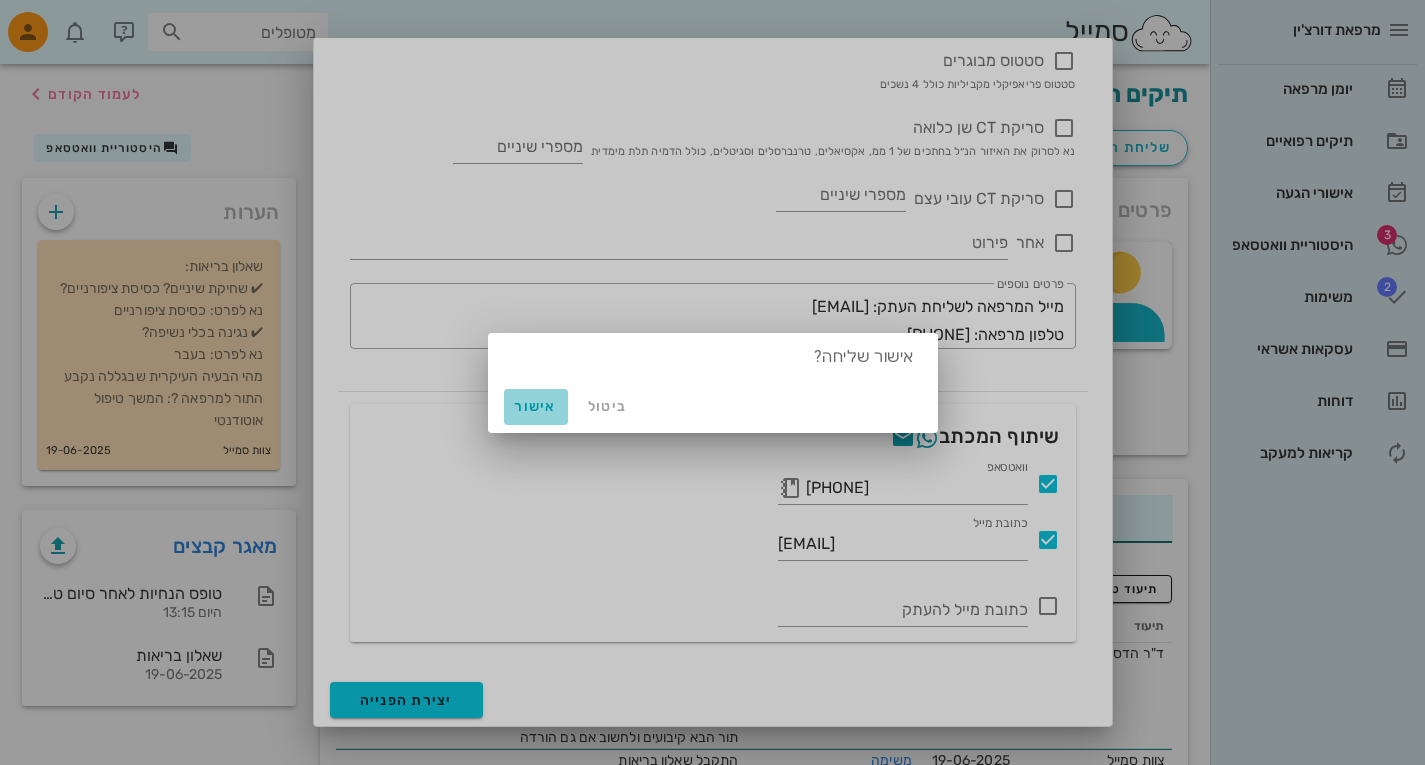 click on "אישור" at bounding box center (536, 407) 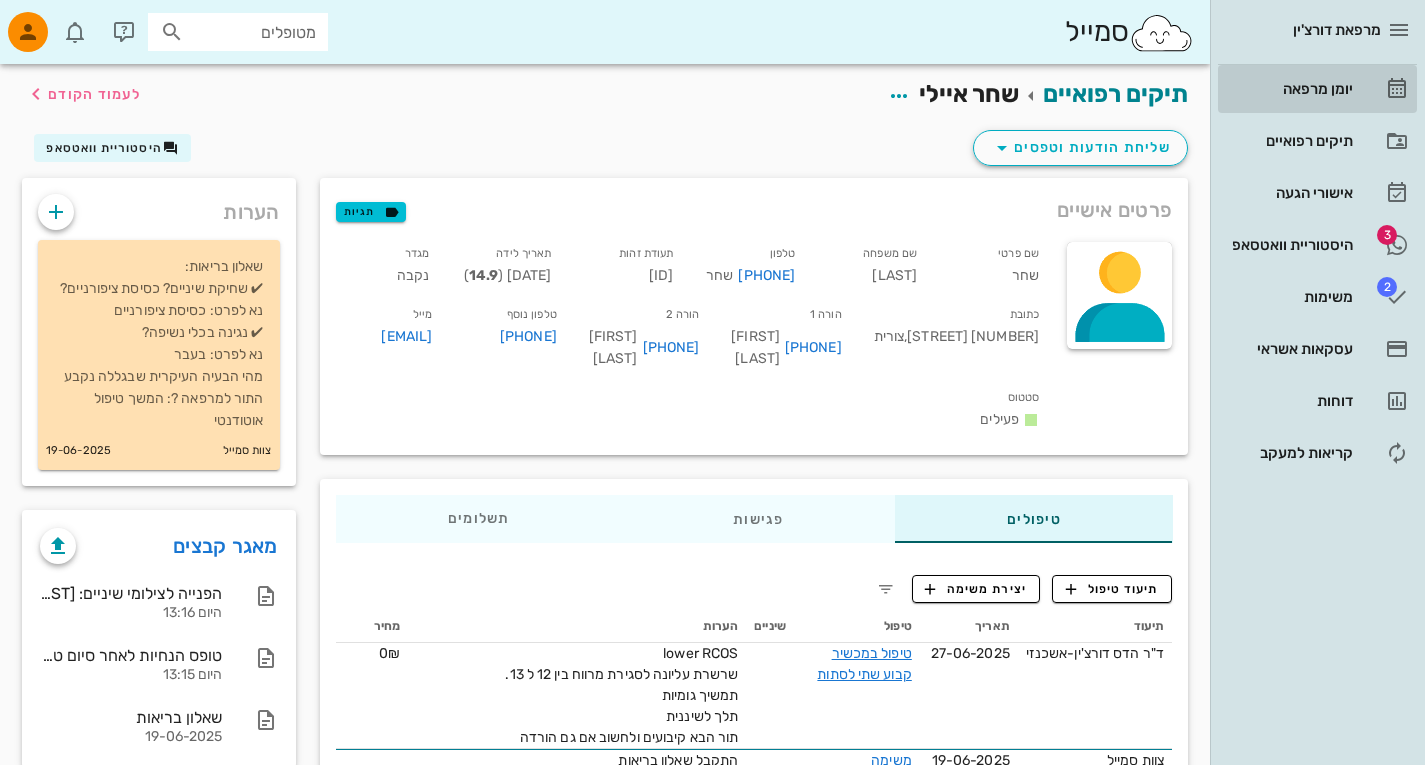 click on "יומן מרפאה" at bounding box center [1289, 89] 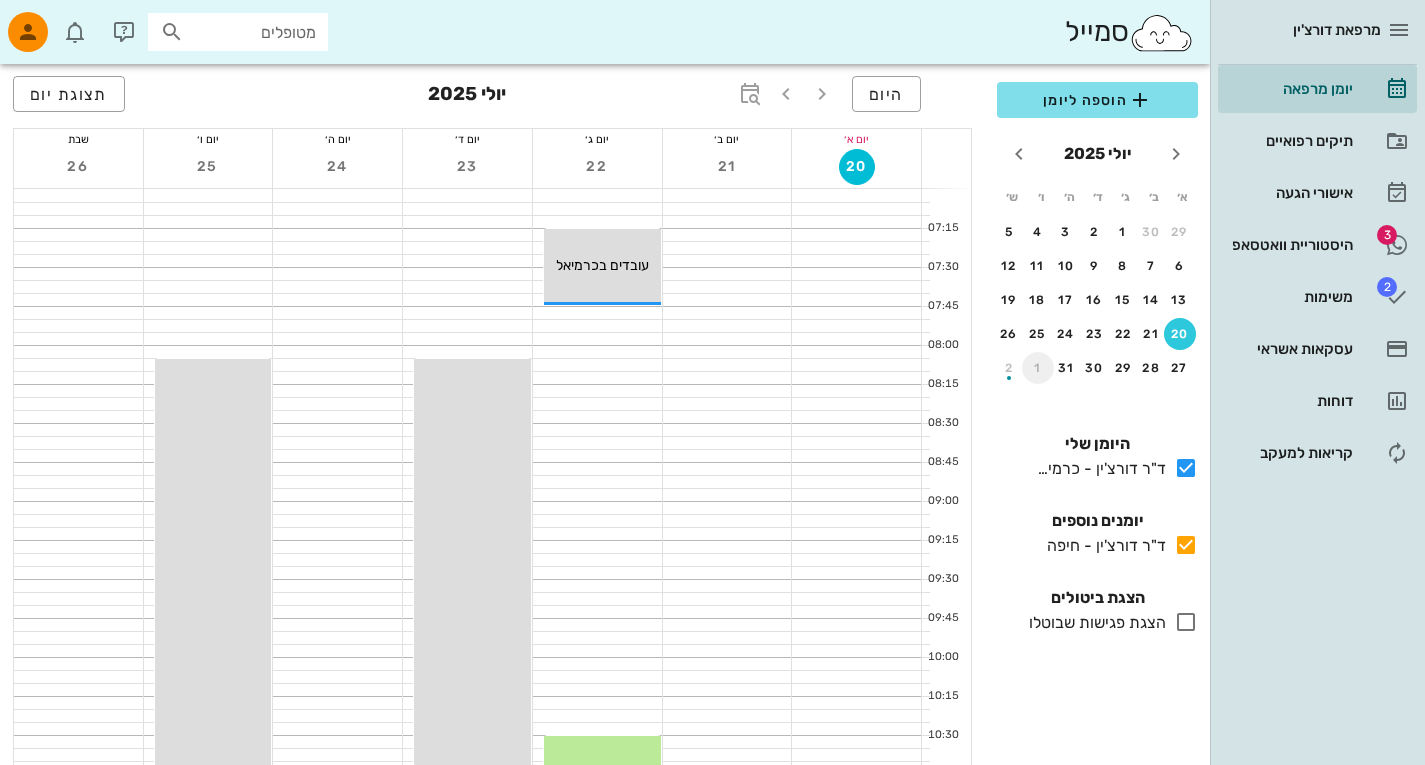 click on "1" at bounding box center (1038, 368) 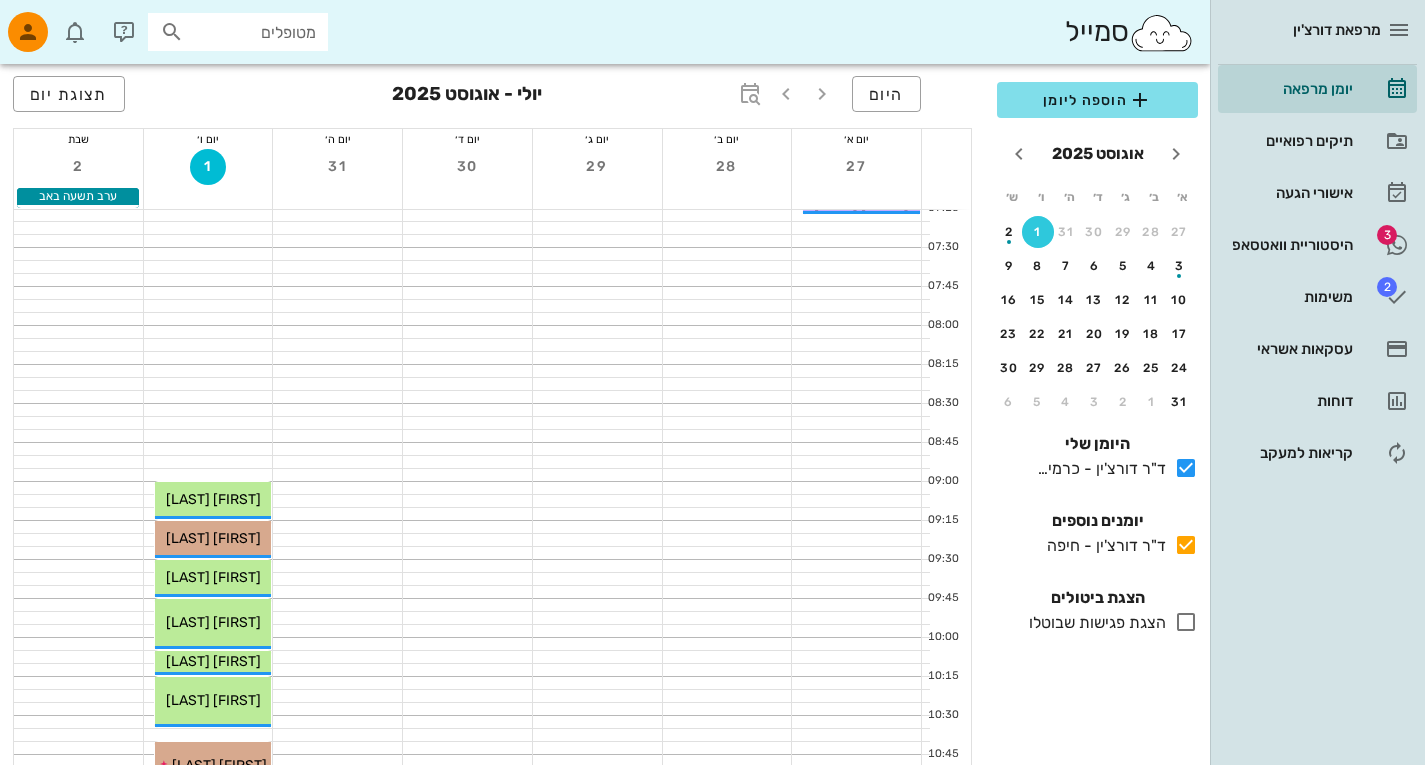 scroll, scrollTop: 26, scrollLeft: 0, axis: vertical 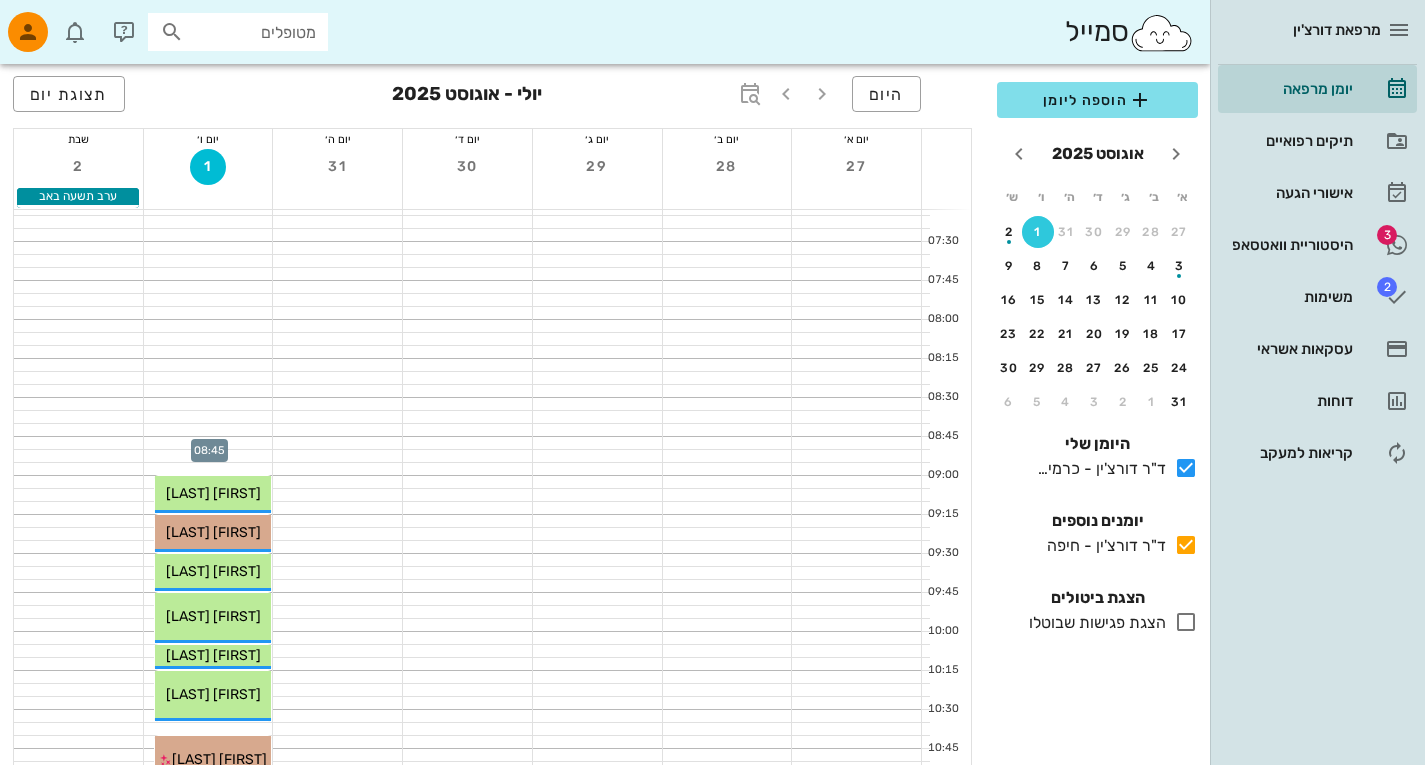 click at bounding box center (208, 443) 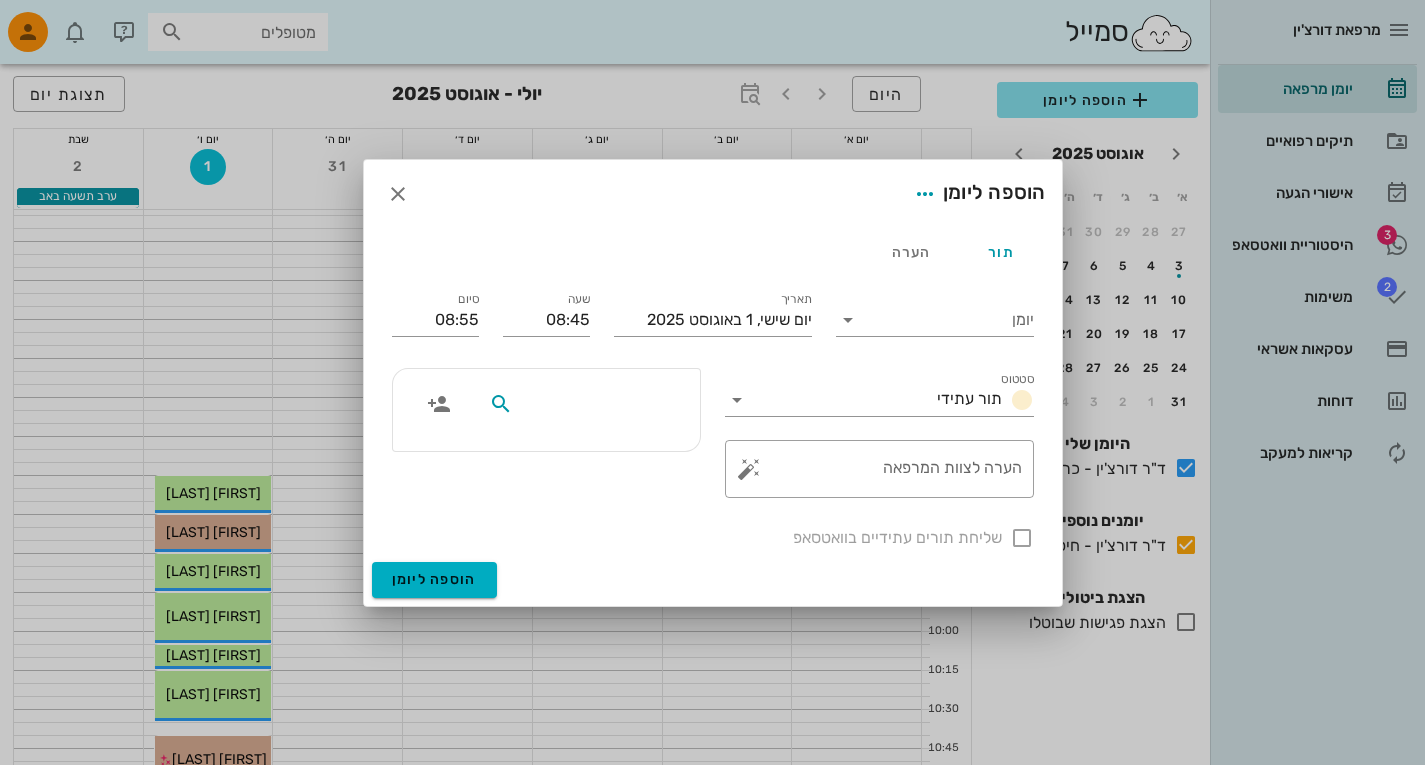 click at bounding box center [594, 404] 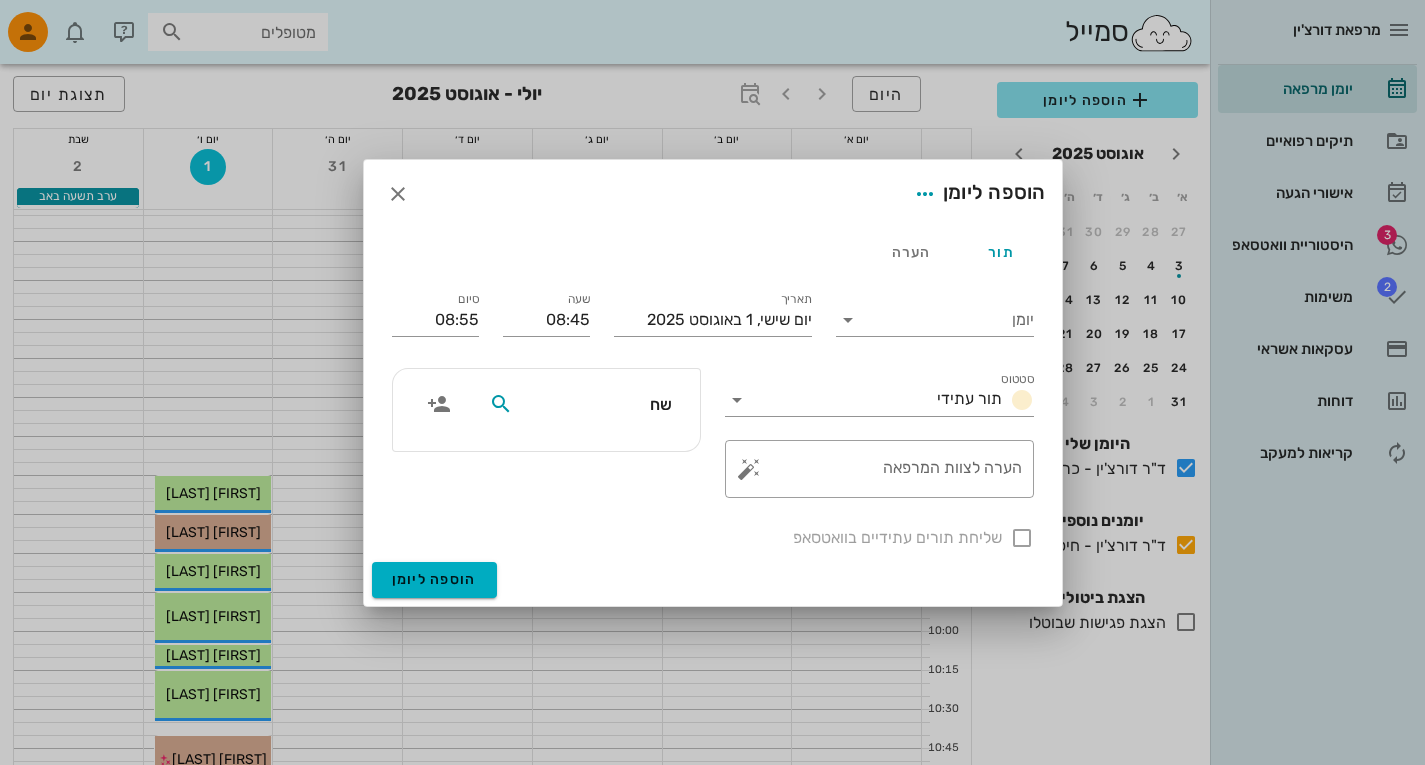 type on "שחר" 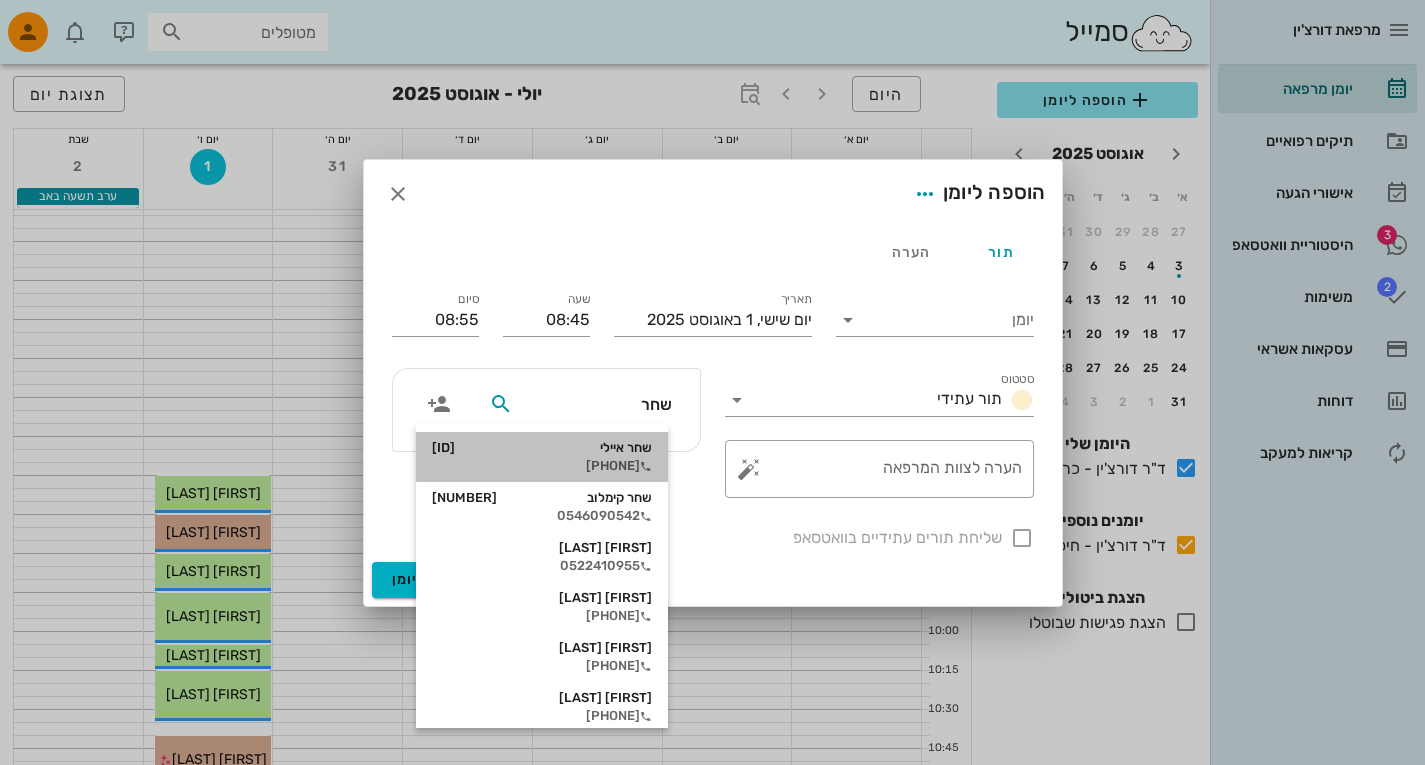 click on "[FIRST] [LAST]
[PHONE]" at bounding box center [542, 457] 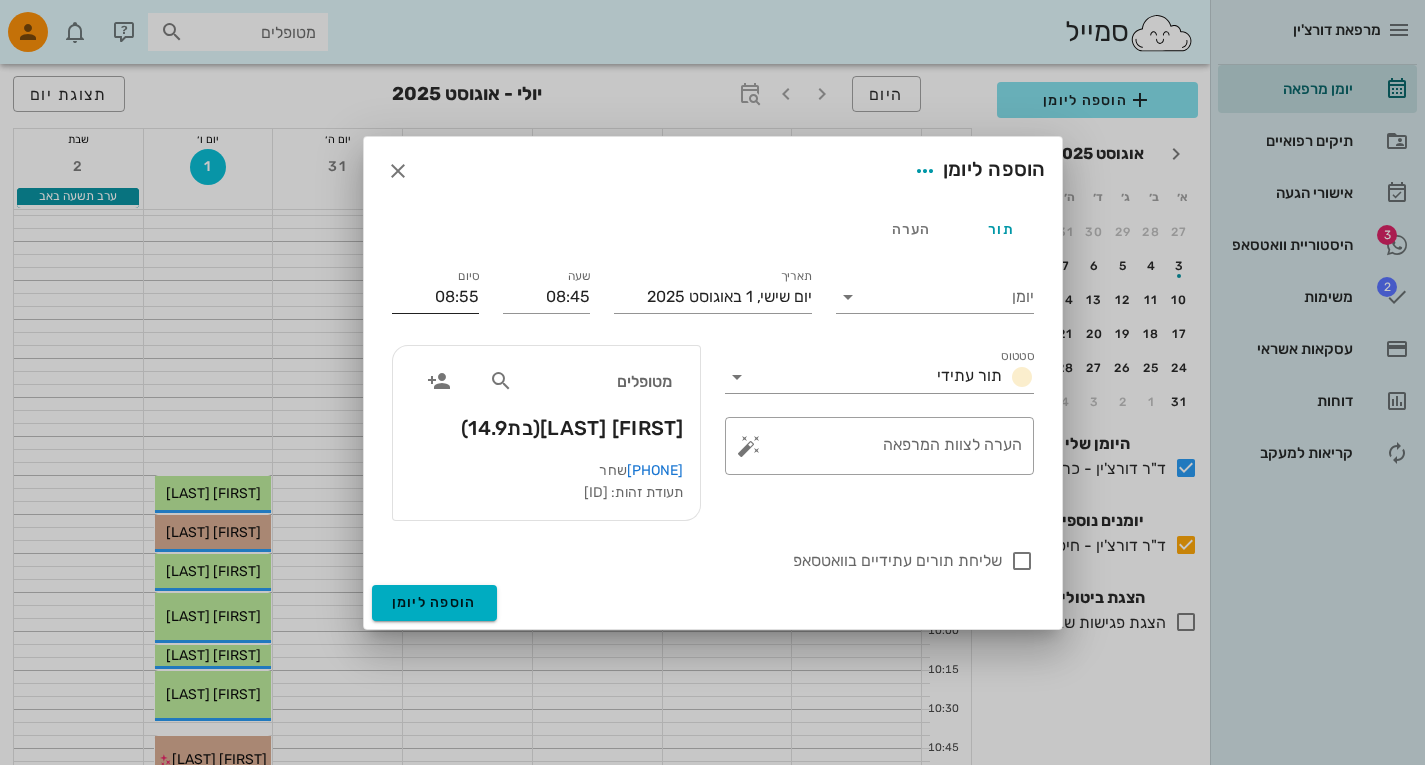 click on "08:55" at bounding box center [435, 297] 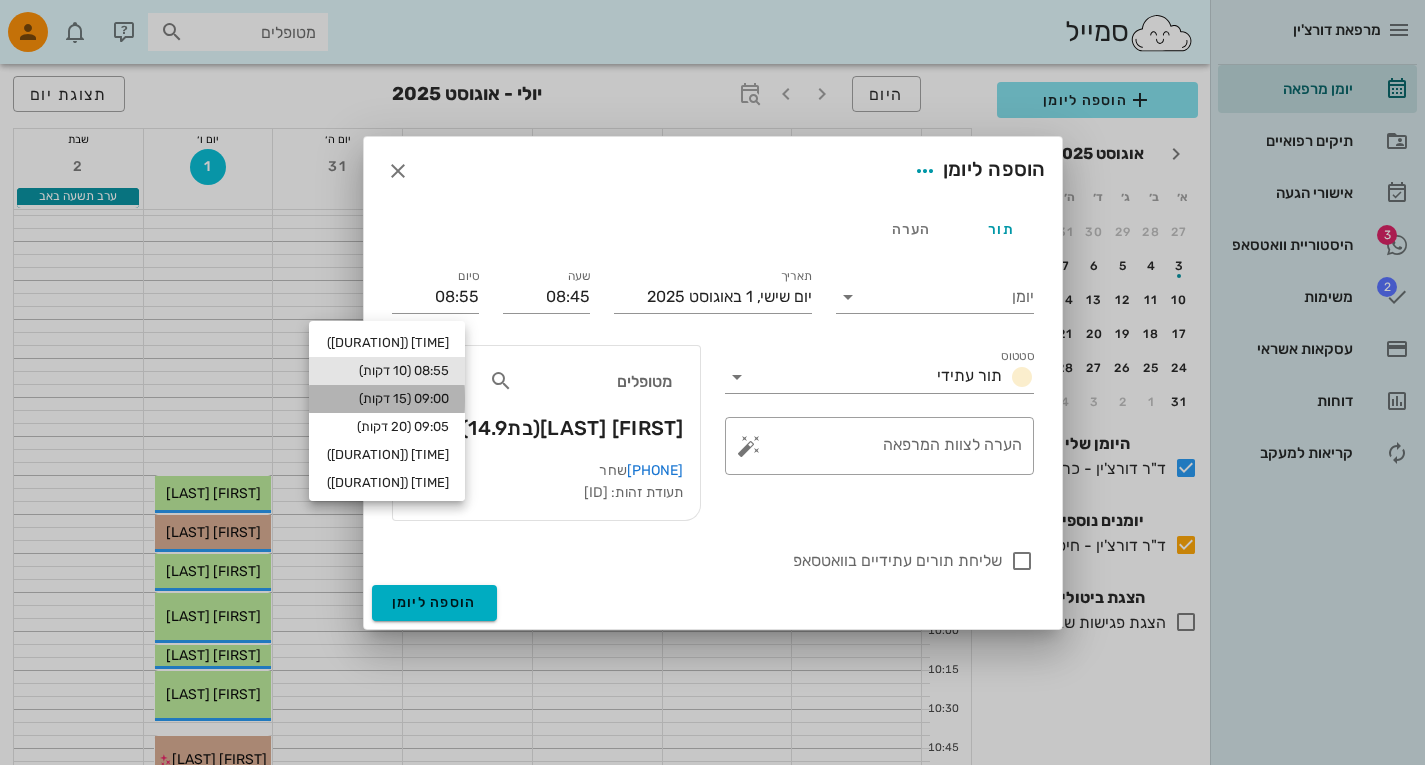 click on "09:00 (15 דקות)" at bounding box center (387, 399) 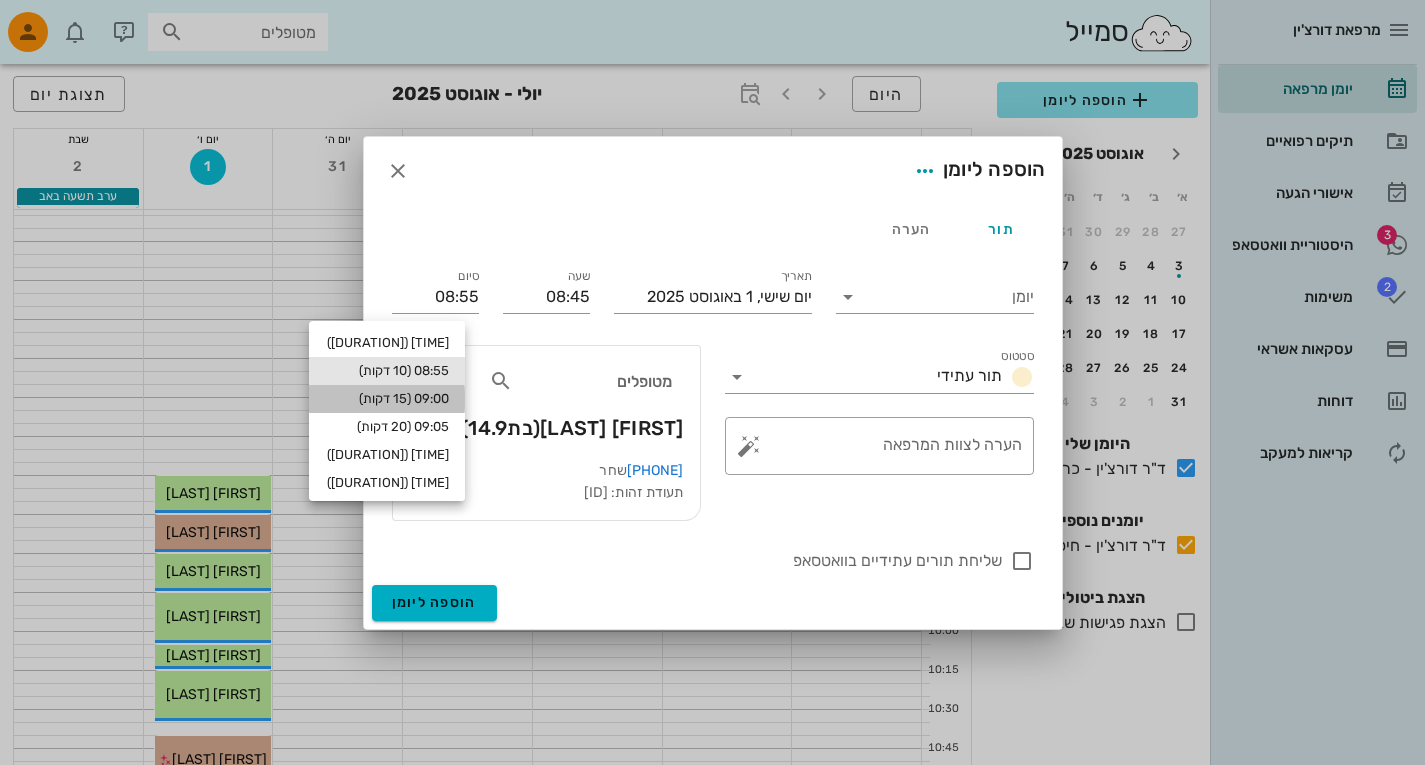 type on "09:00" 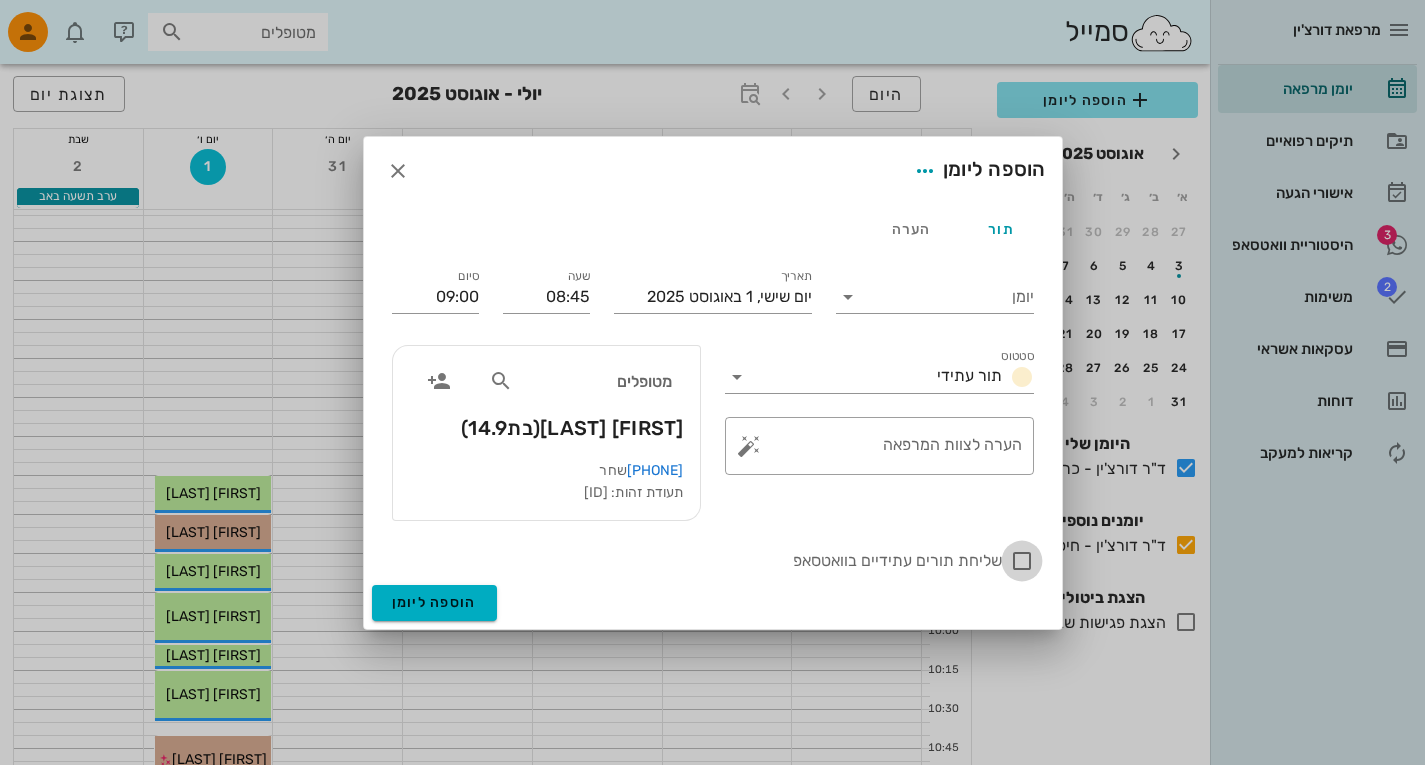 click at bounding box center (1022, 561) 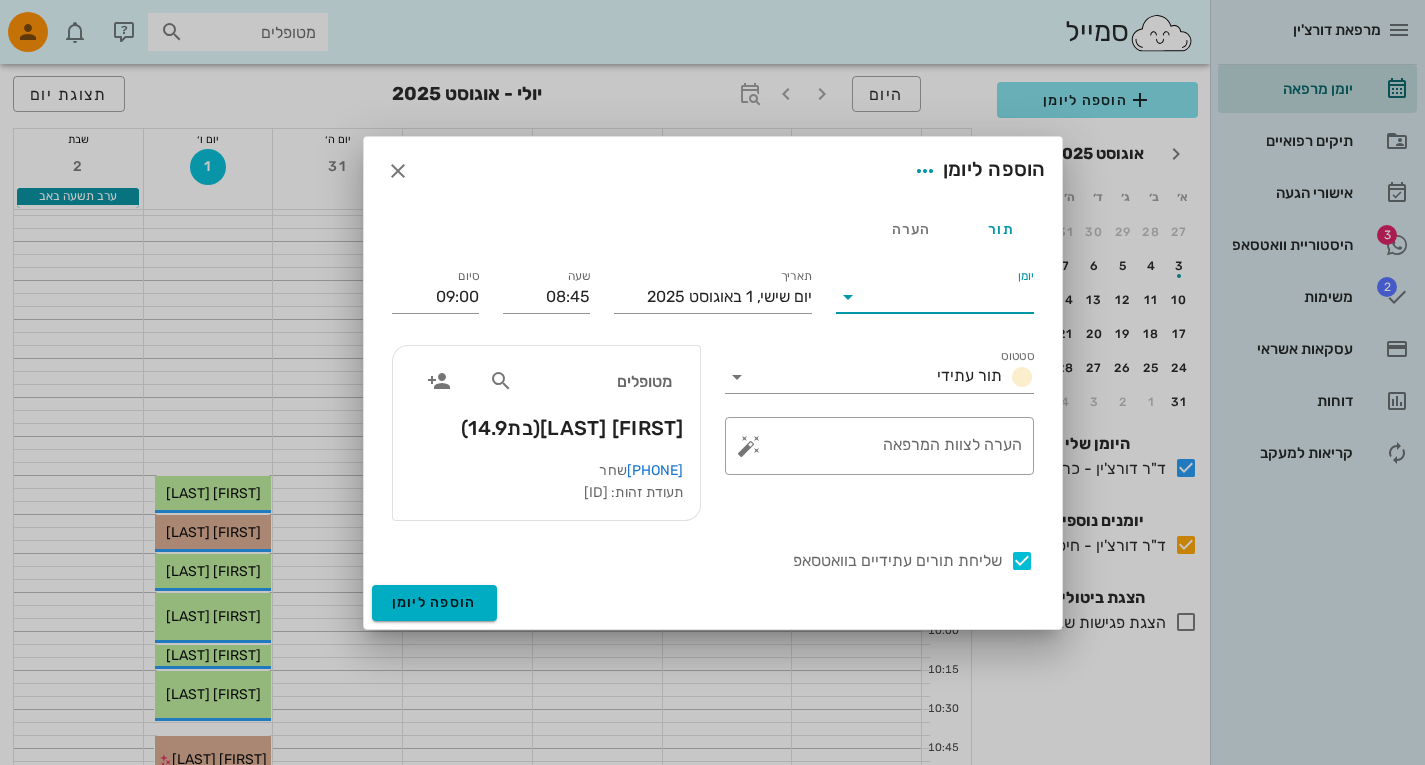 click on "יומן" at bounding box center (949, 297) 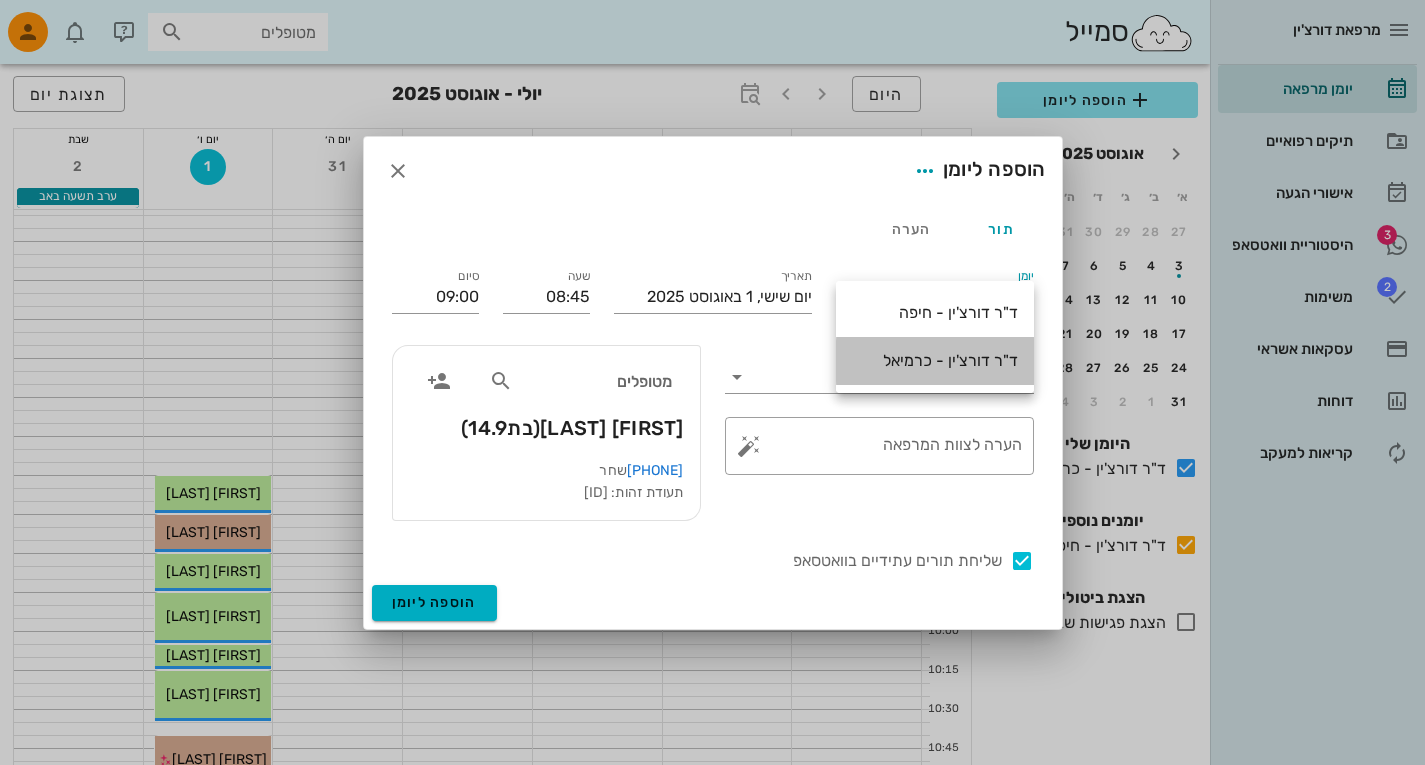 click on "ד"ר דורצ'ין - כרמיאל" at bounding box center [935, 360] 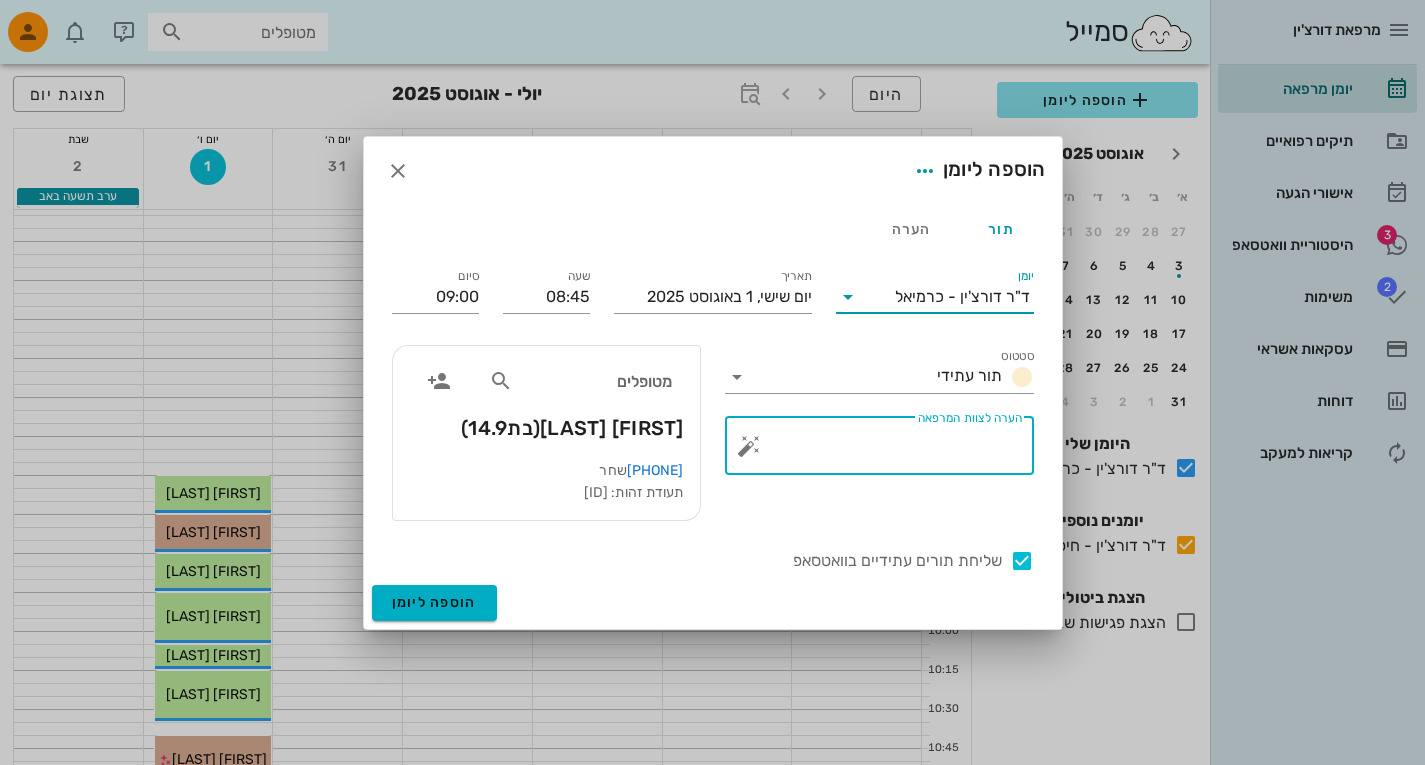 click on "הערה לצוות המרפאה" at bounding box center (887, 451) 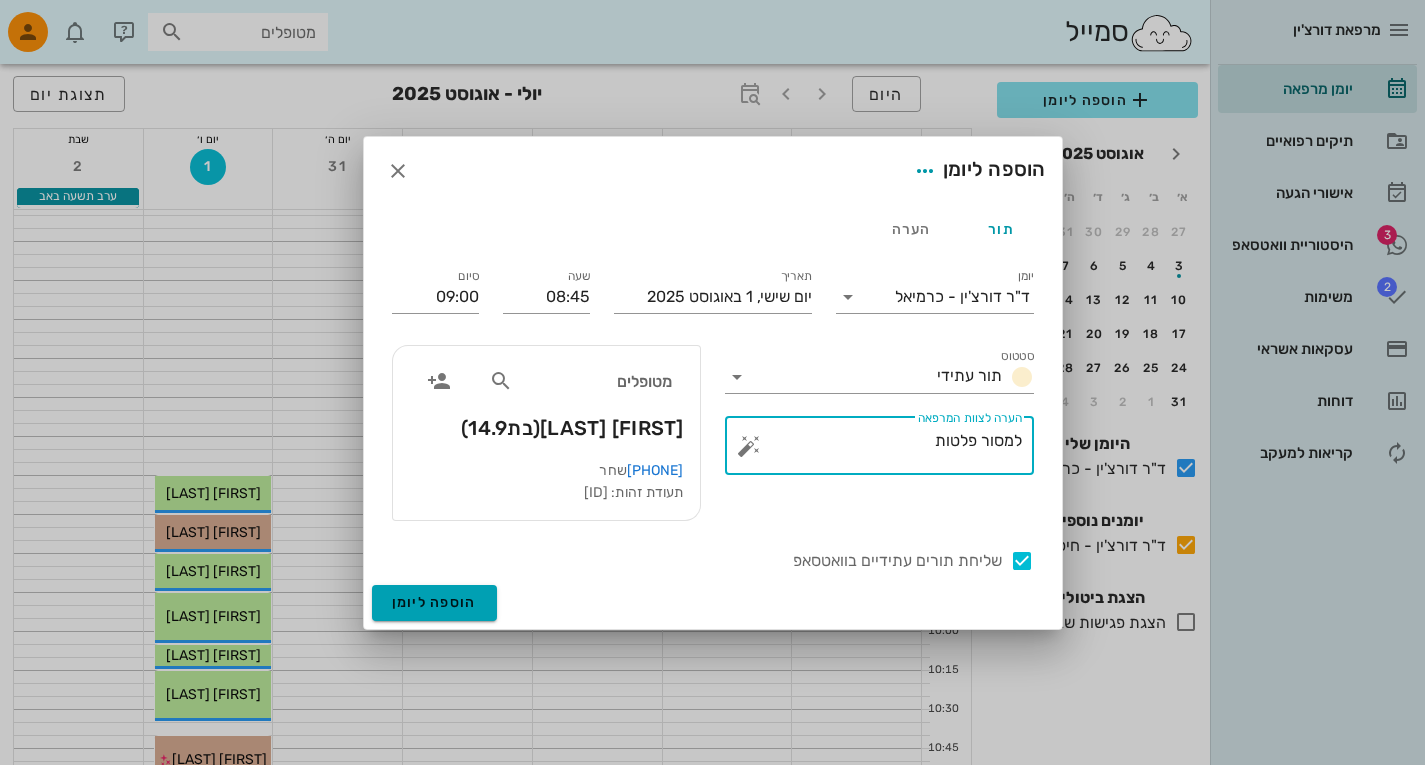 type on "למסור פלטות" 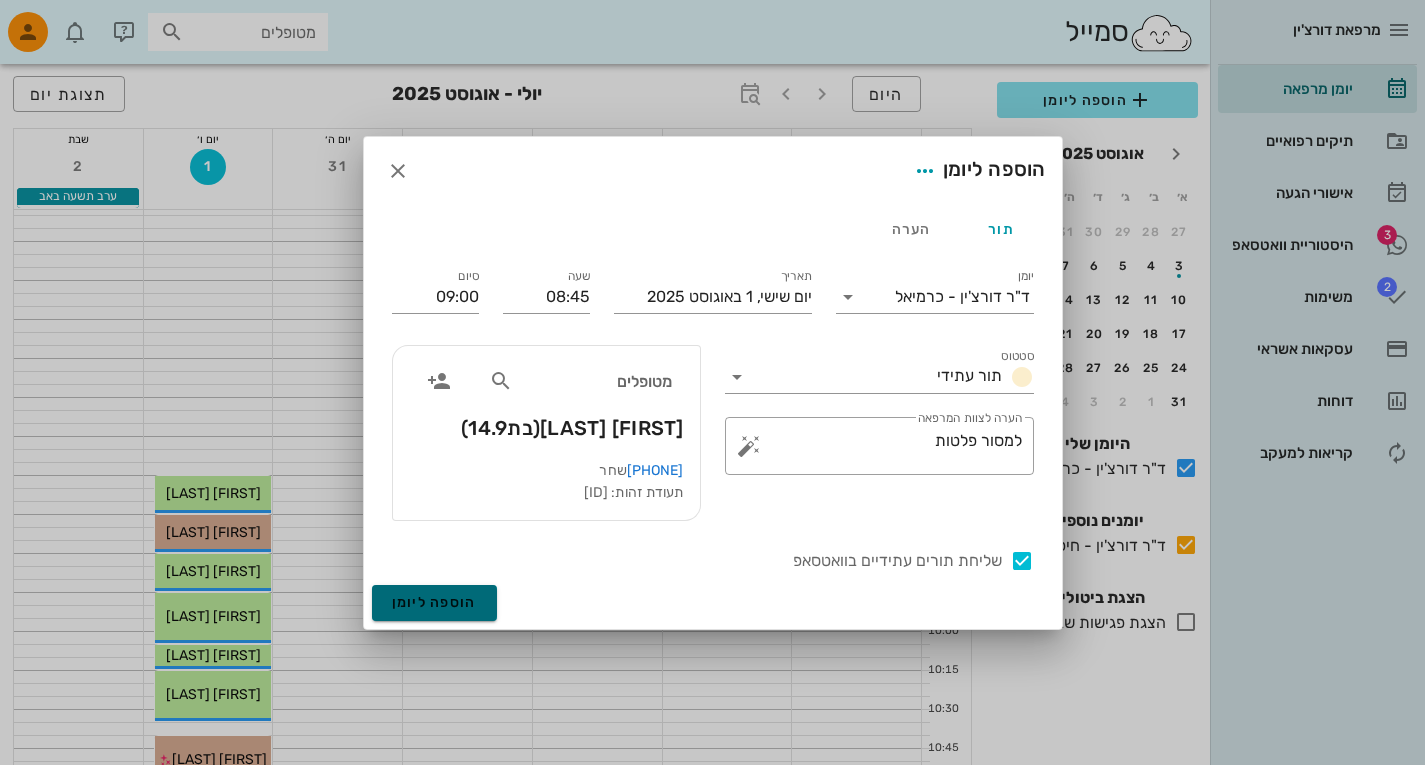 click on "הוספה ליומן" at bounding box center (434, 602) 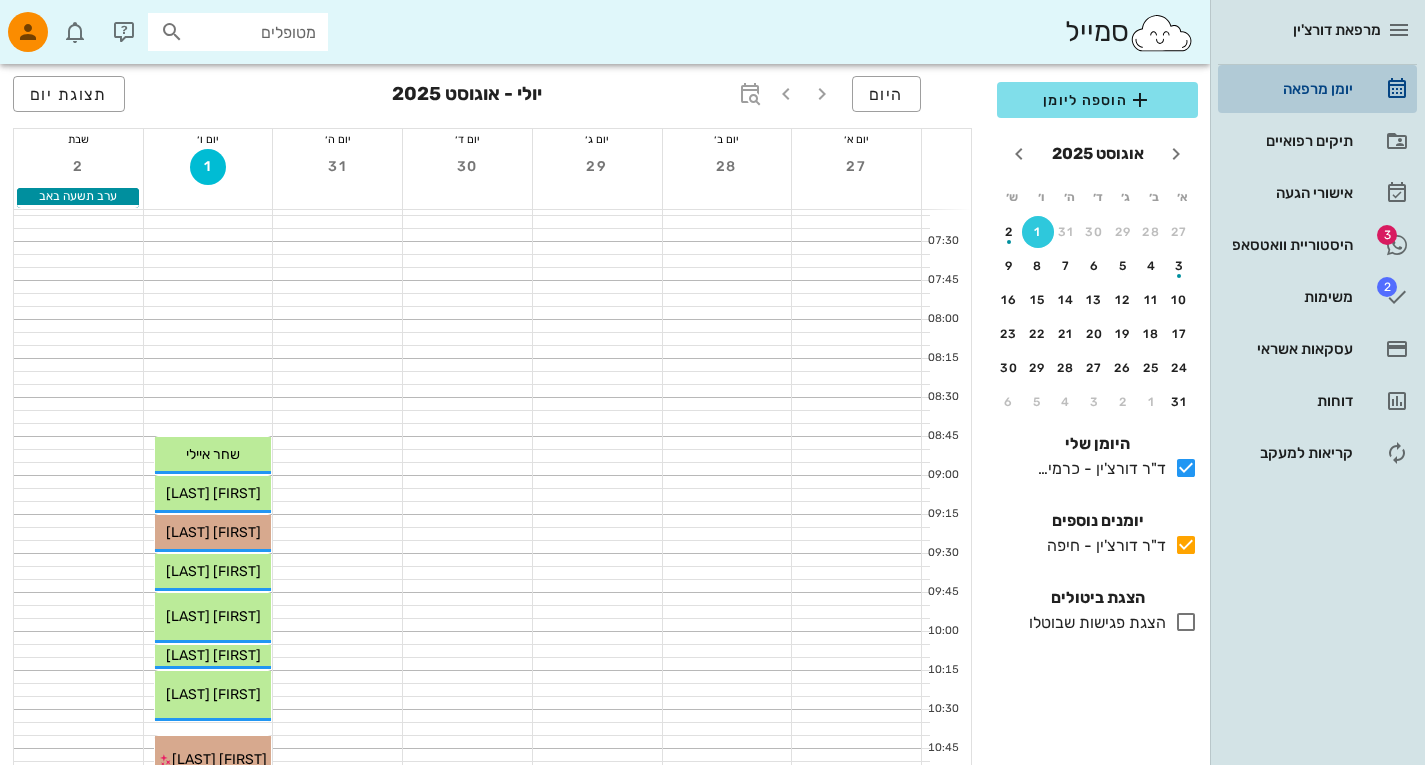 click on "יומן מרפאה" at bounding box center (1289, 89) 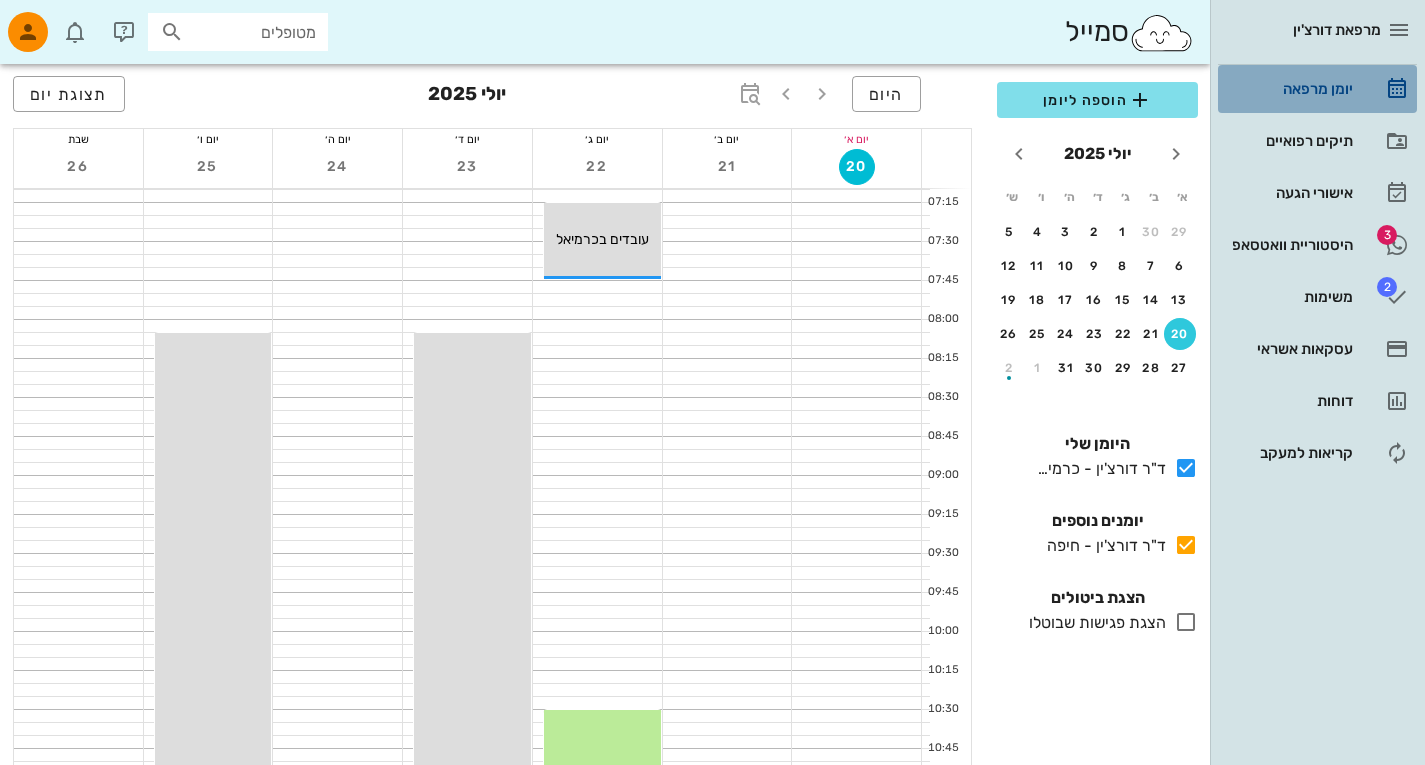 click on "יומן מרפאה" at bounding box center [1289, 89] 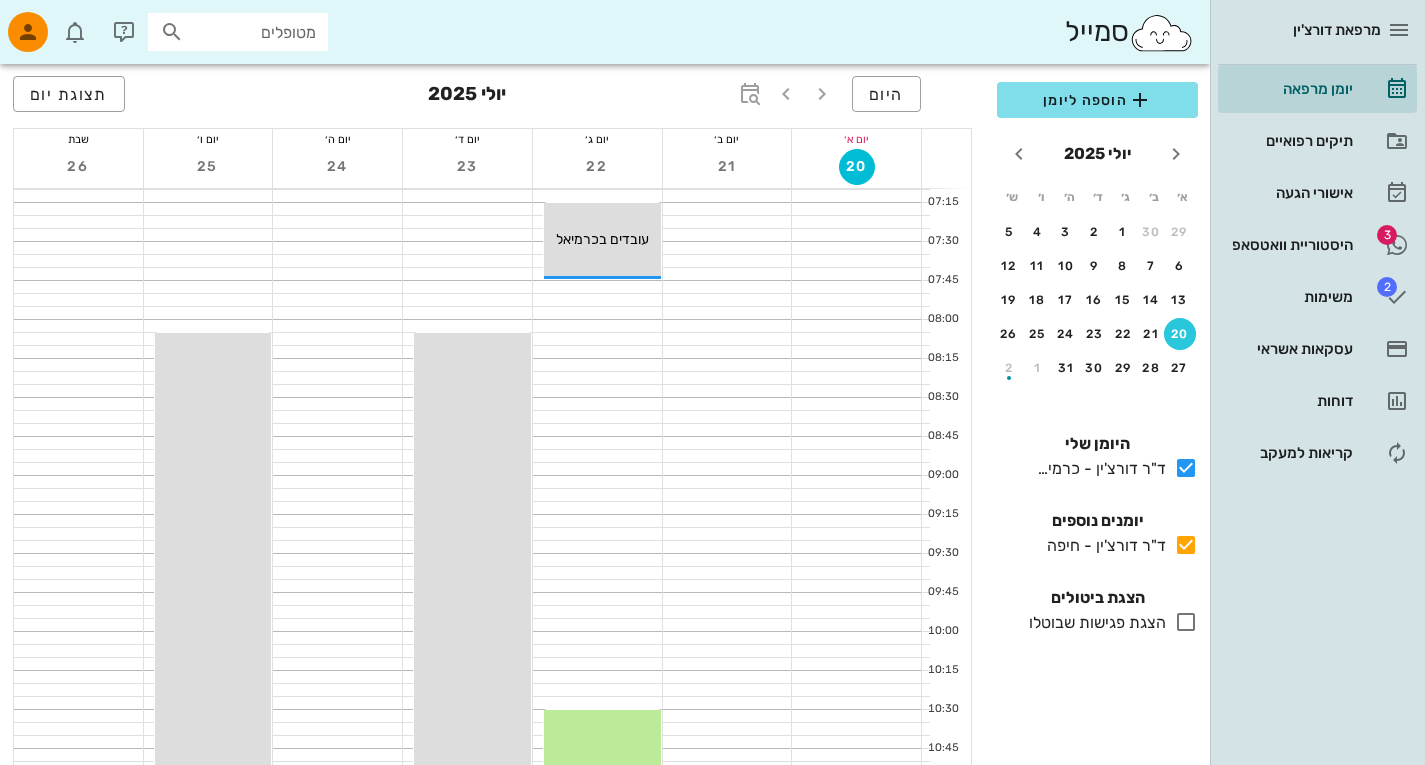 click on "20" at bounding box center [1180, 334] 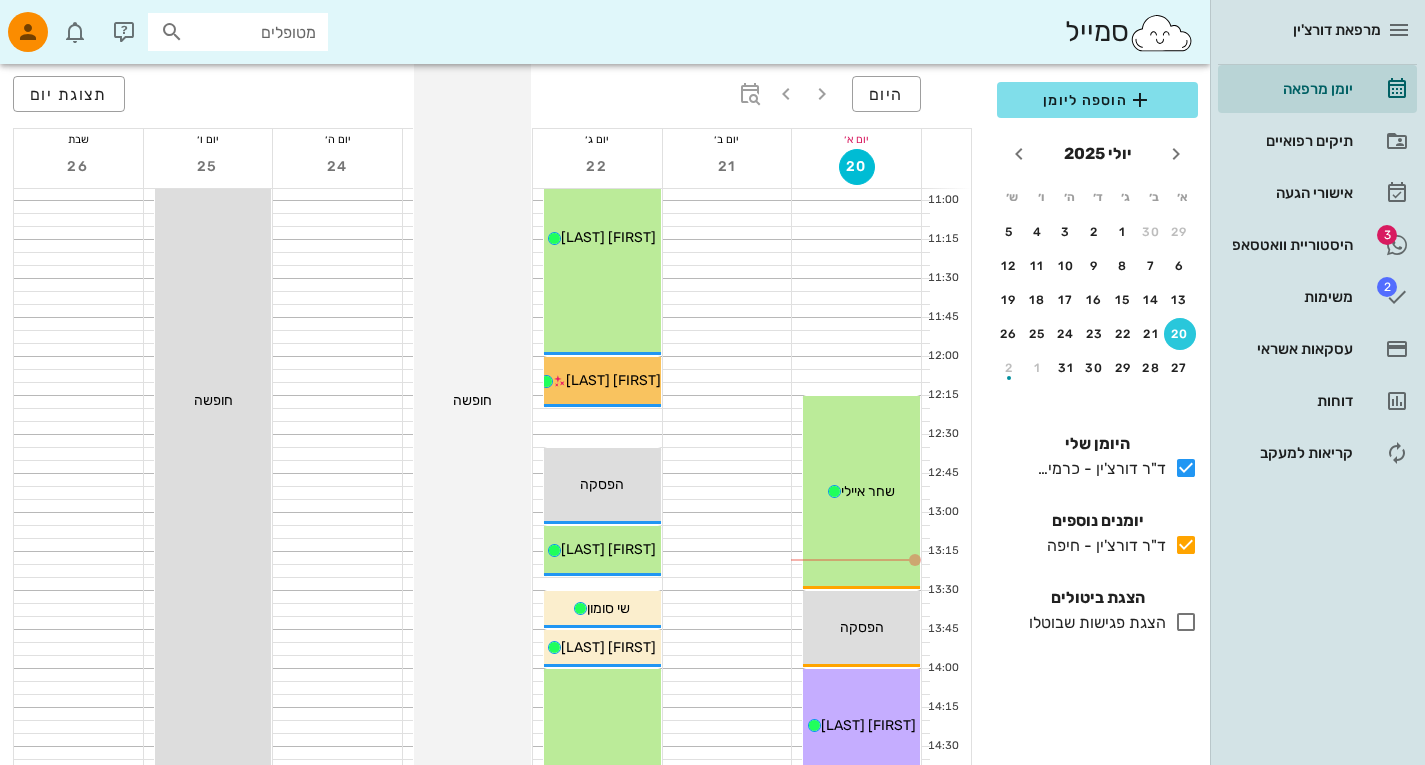 scroll, scrollTop: 612, scrollLeft: 0, axis: vertical 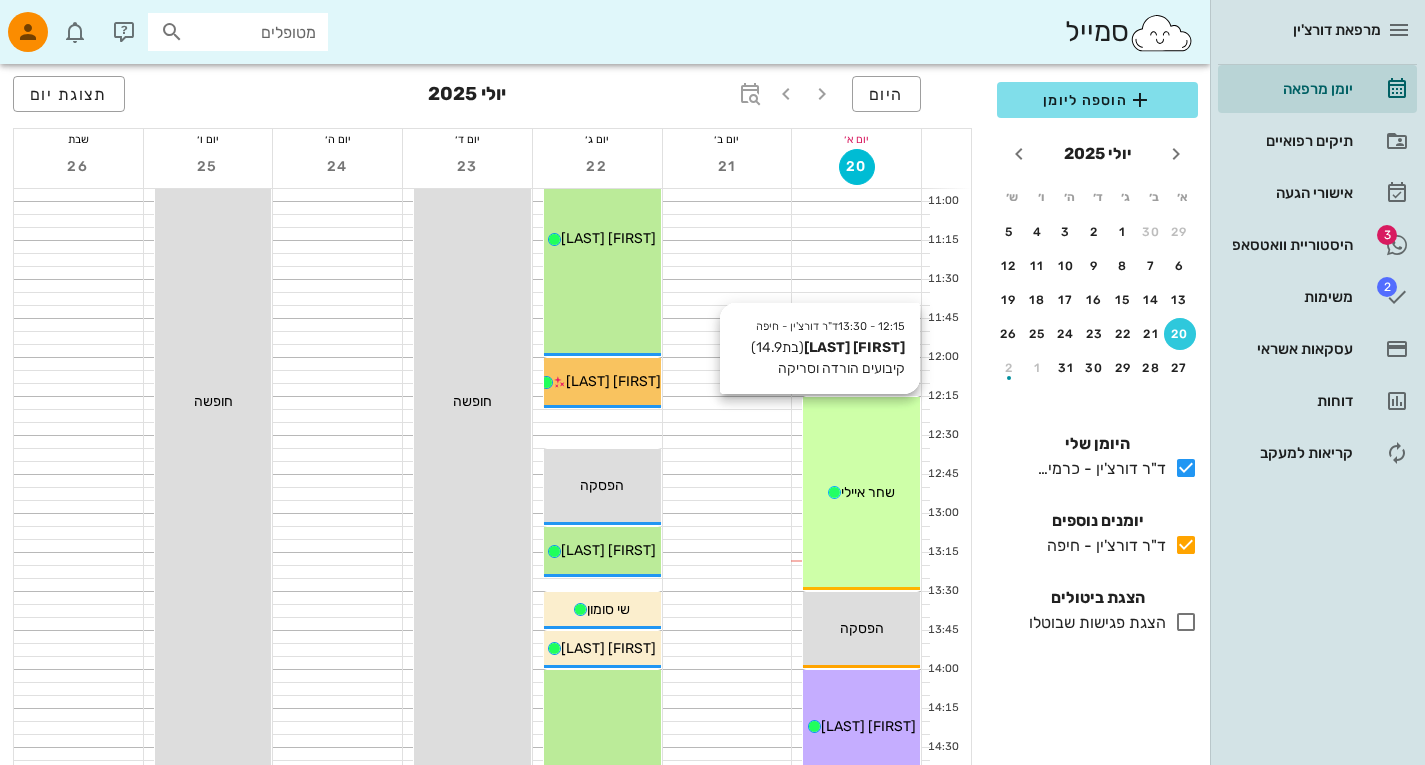 click on "[TIME]
- [TIME]
ד"ר דורצ'ין - חיפה
[FIRST]
[LAST]
(בת
14.9 )
קיבועים הורדה וסריקה
[FIRST] [LAST]" at bounding box center [861, 493] 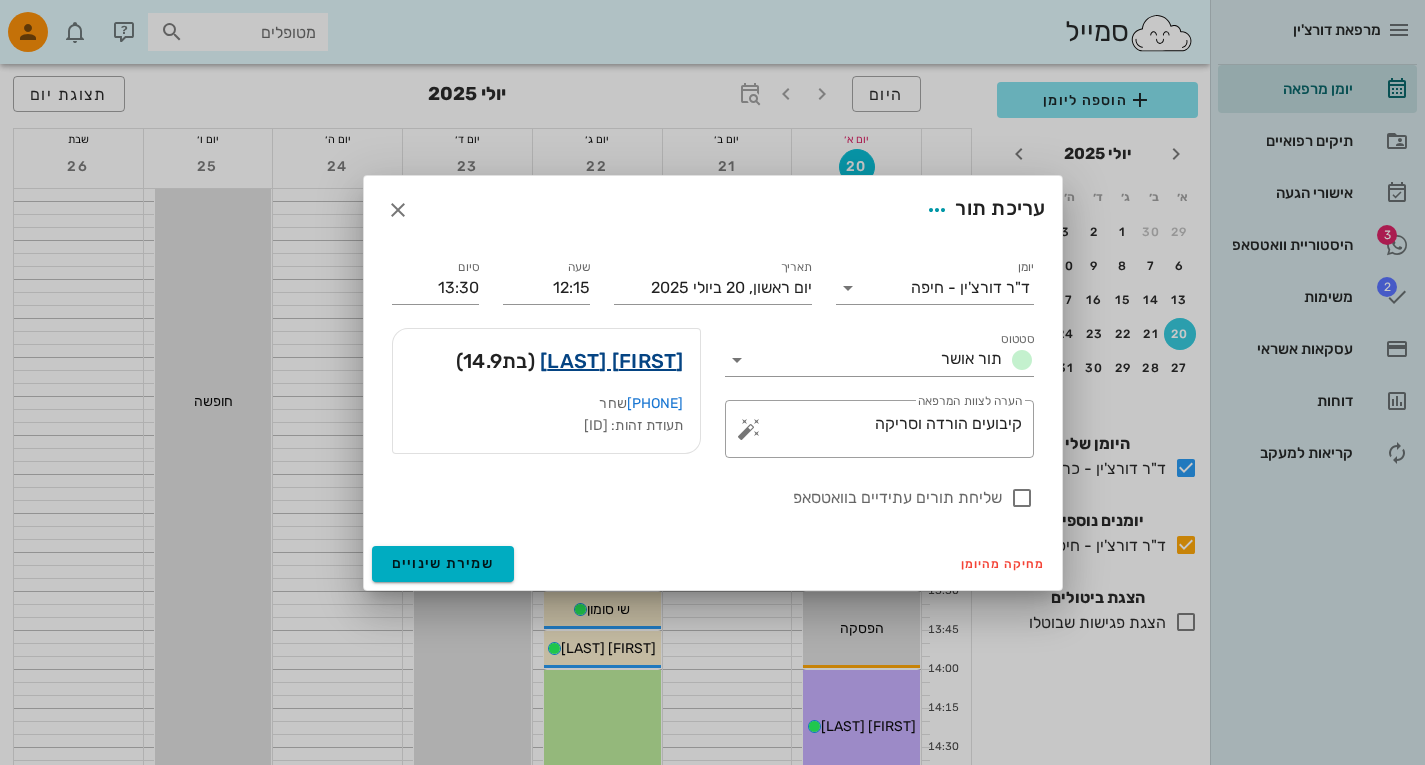 click on "[FIRST]
[LAST]" at bounding box center [612, 361] 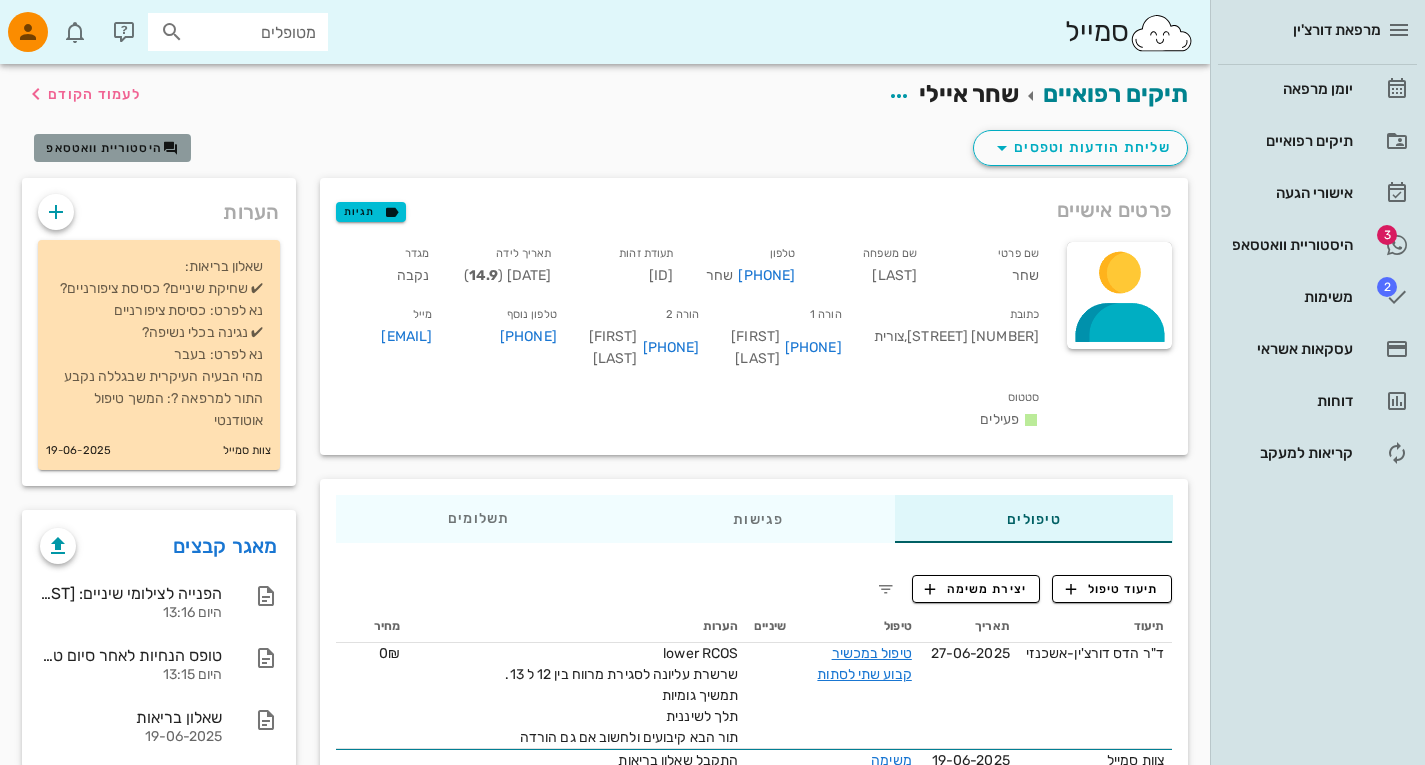 click on "היסטוריית וואטסאפ" at bounding box center [104, 148] 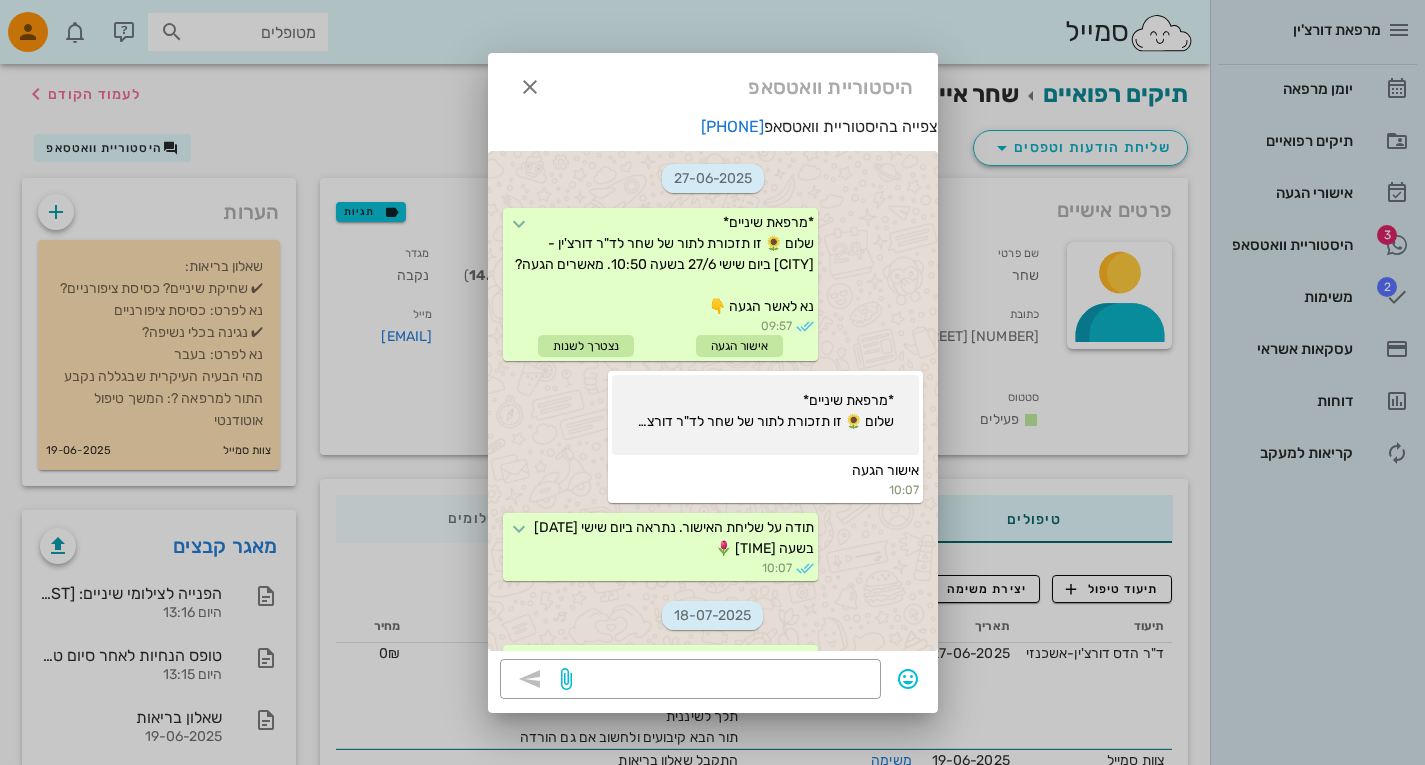 scroll, scrollTop: 829, scrollLeft: 0, axis: vertical 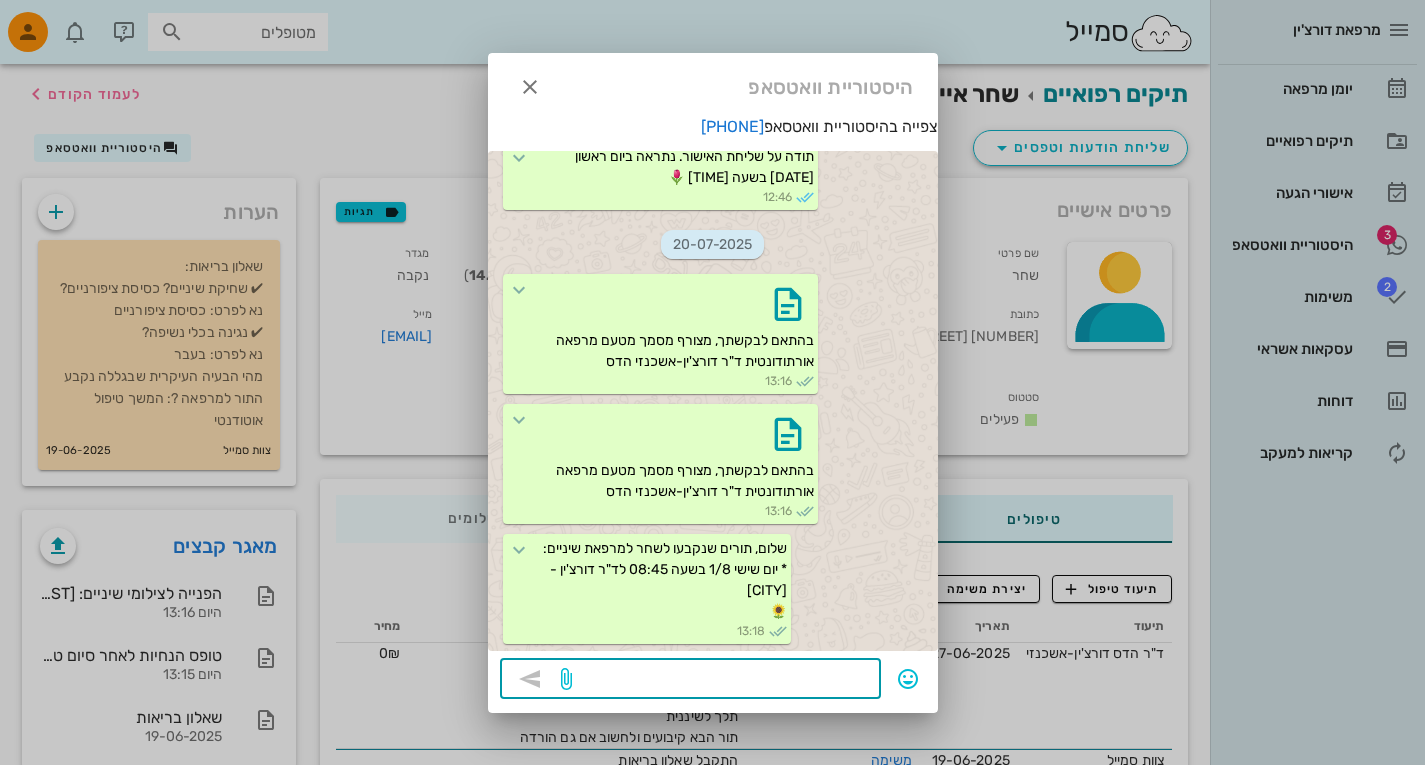 click at bounding box center [722, 681] 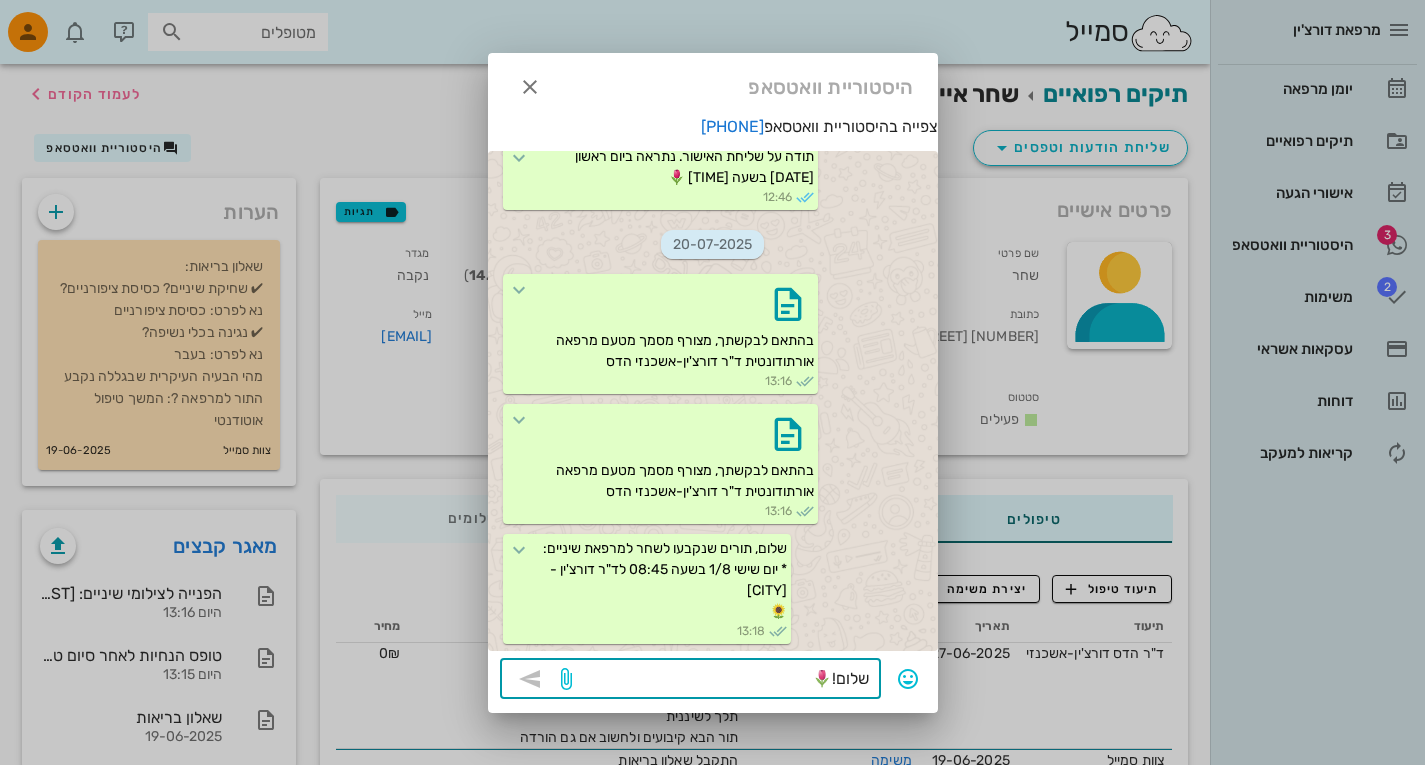 scroll, scrollTop: 227, scrollLeft: 0, axis: vertical 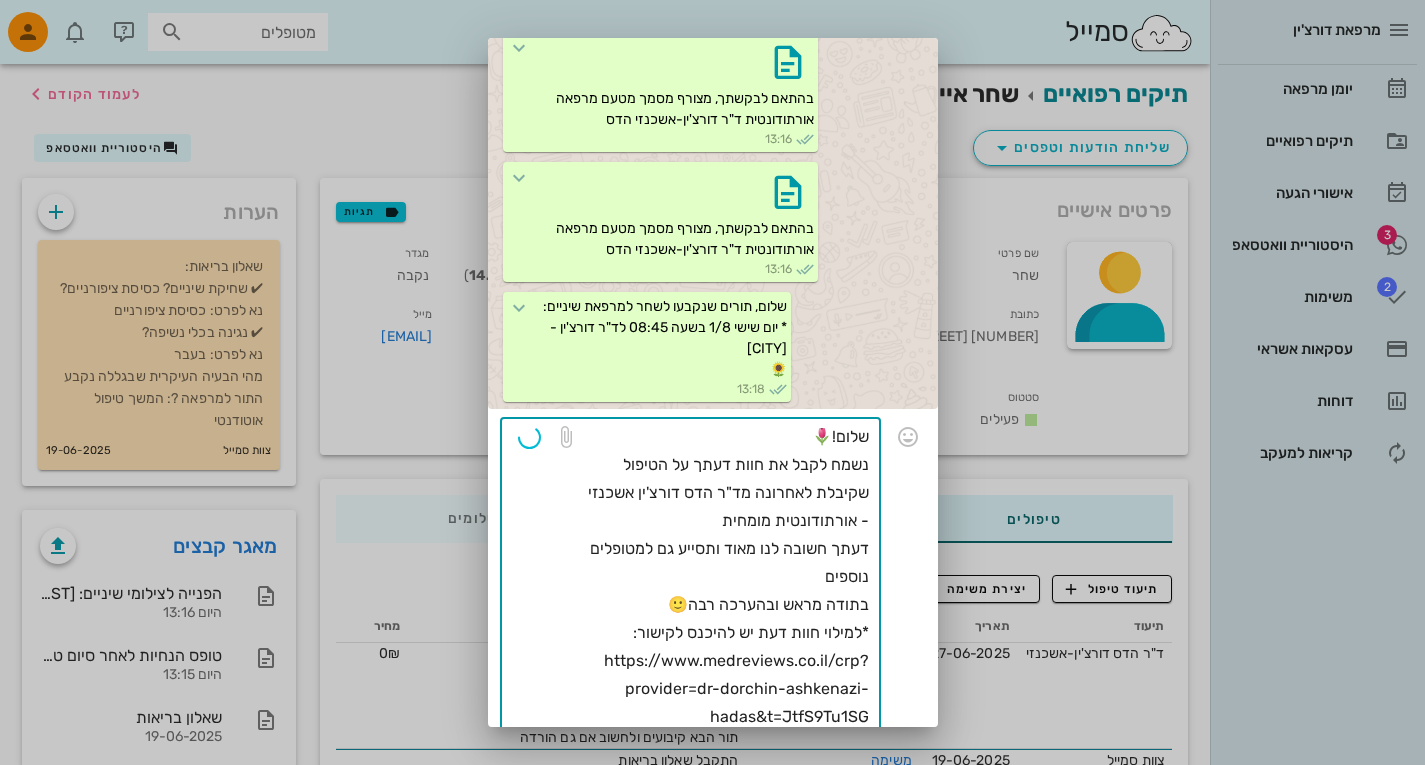 type 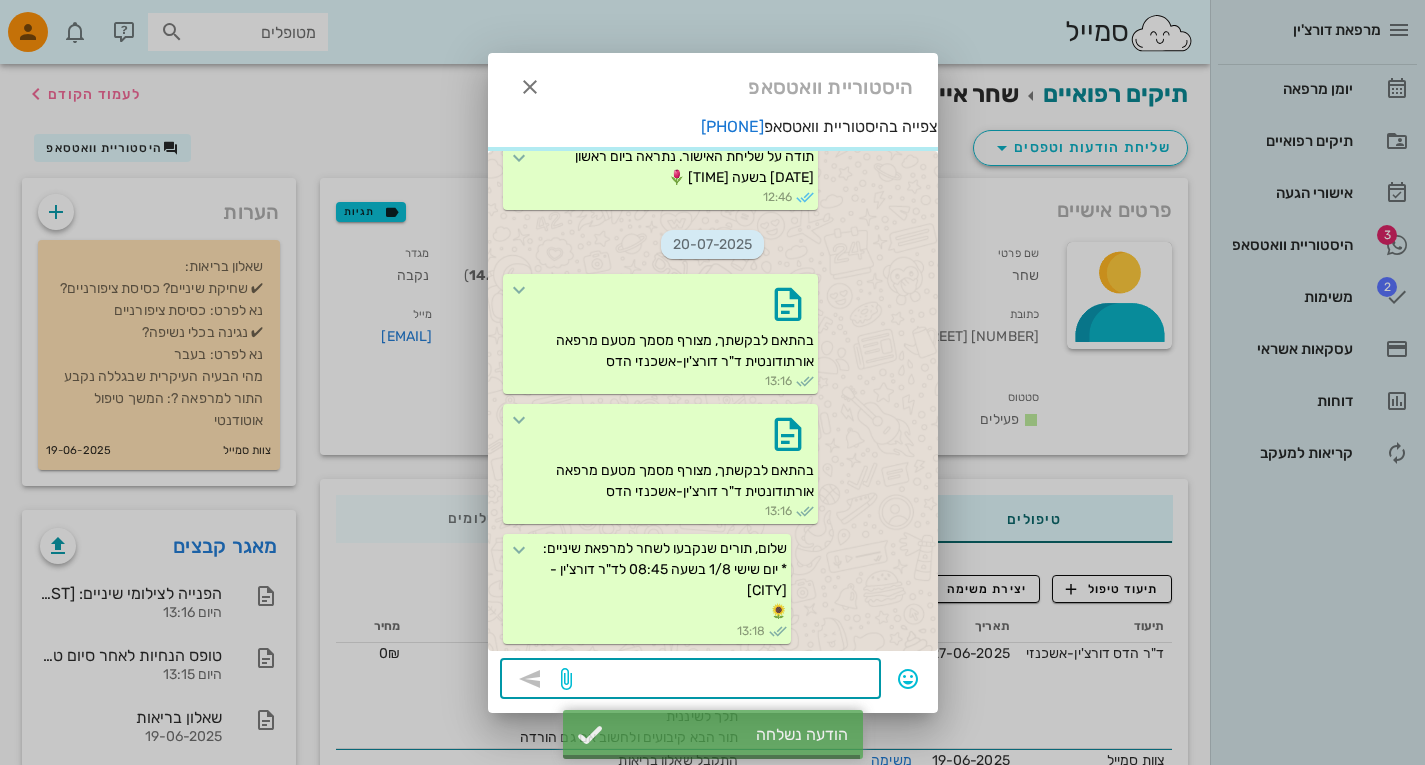 scroll, scrollTop: 0, scrollLeft: 0, axis: both 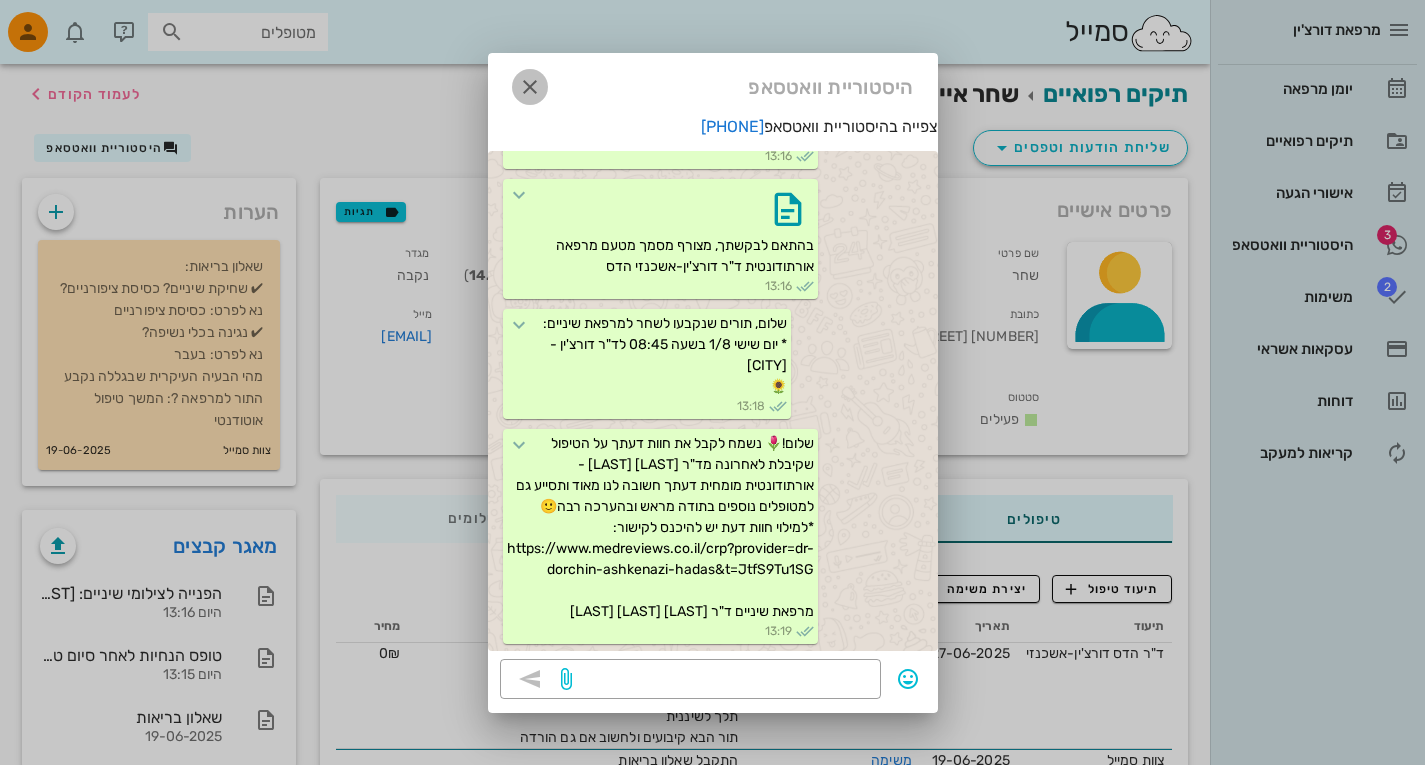 click at bounding box center (530, 87) 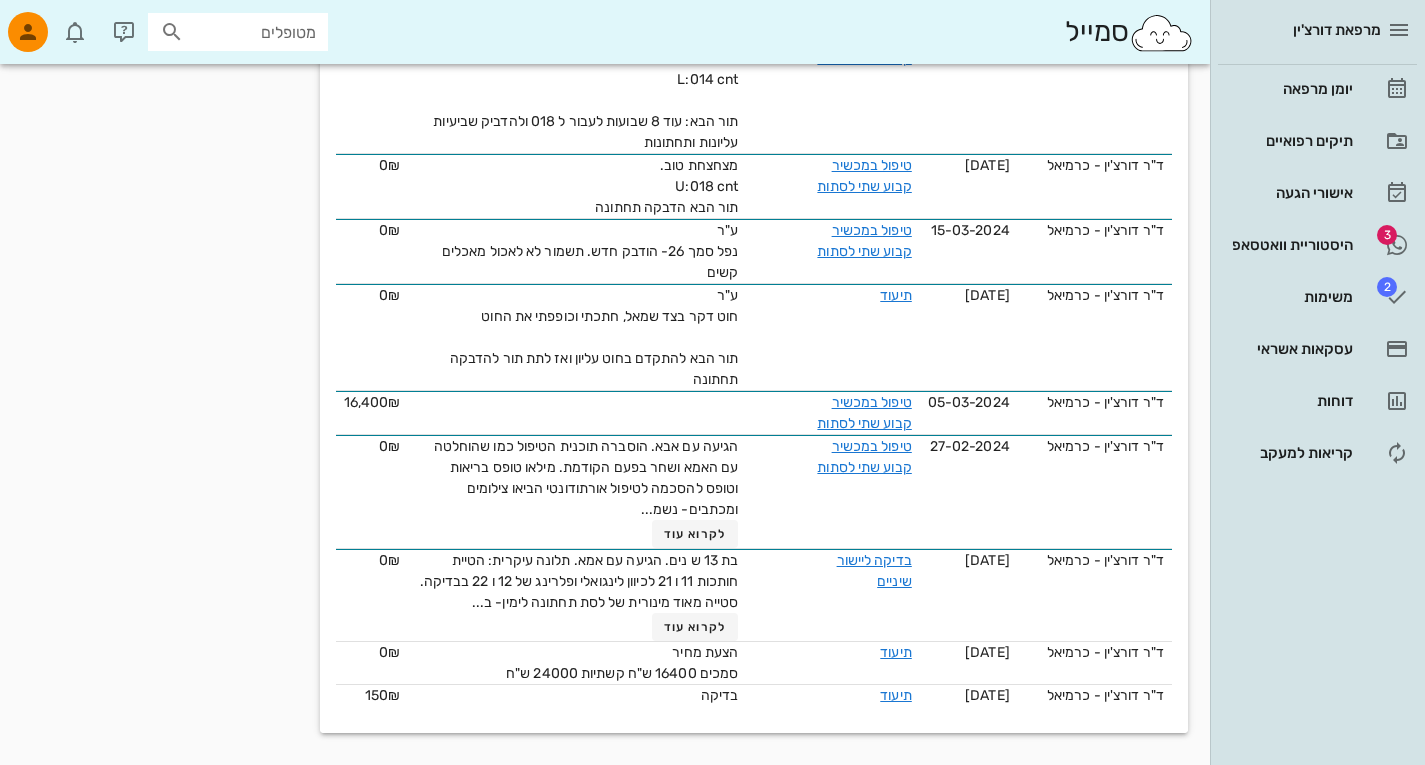 scroll, scrollTop: 1591, scrollLeft: 0, axis: vertical 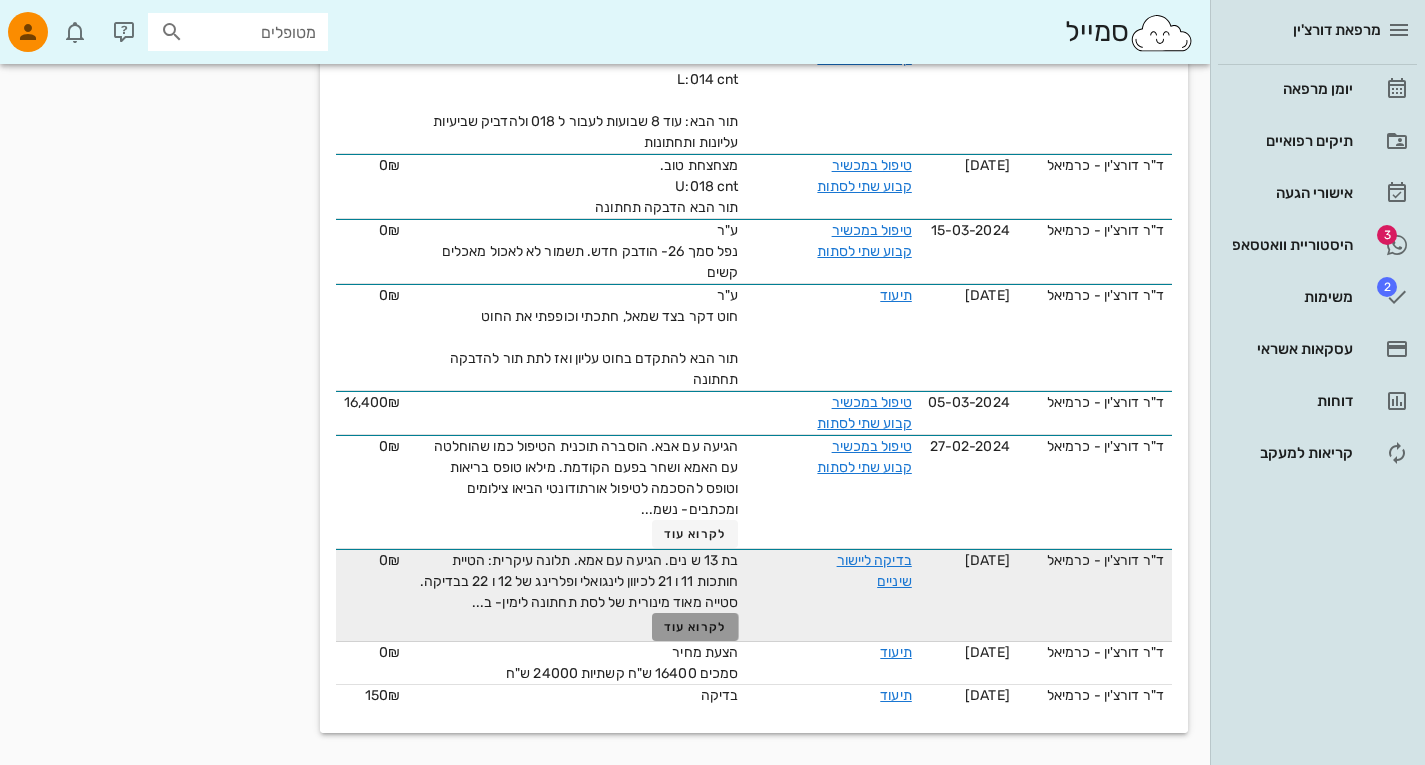 click on "לקרוא עוד" at bounding box center (695, 627) 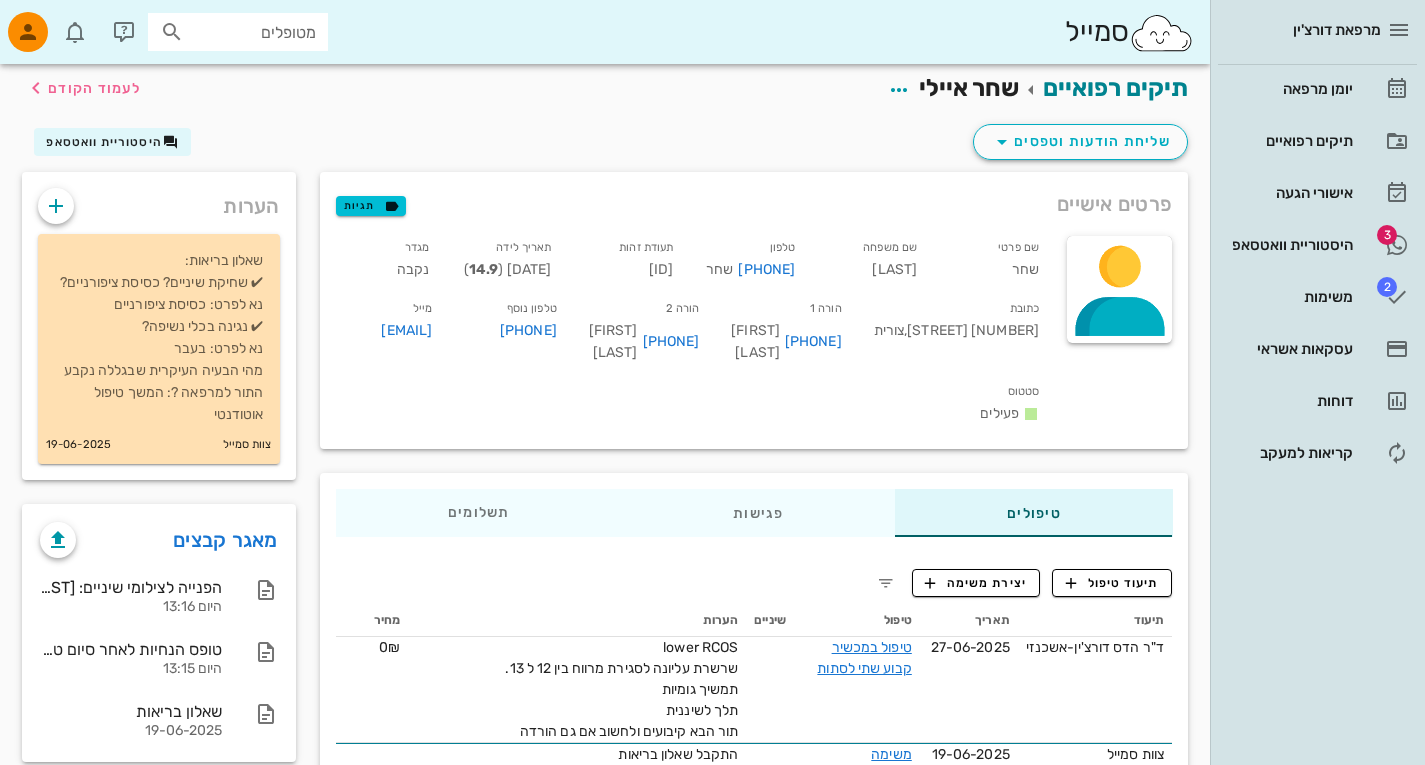 scroll, scrollTop: 0, scrollLeft: 0, axis: both 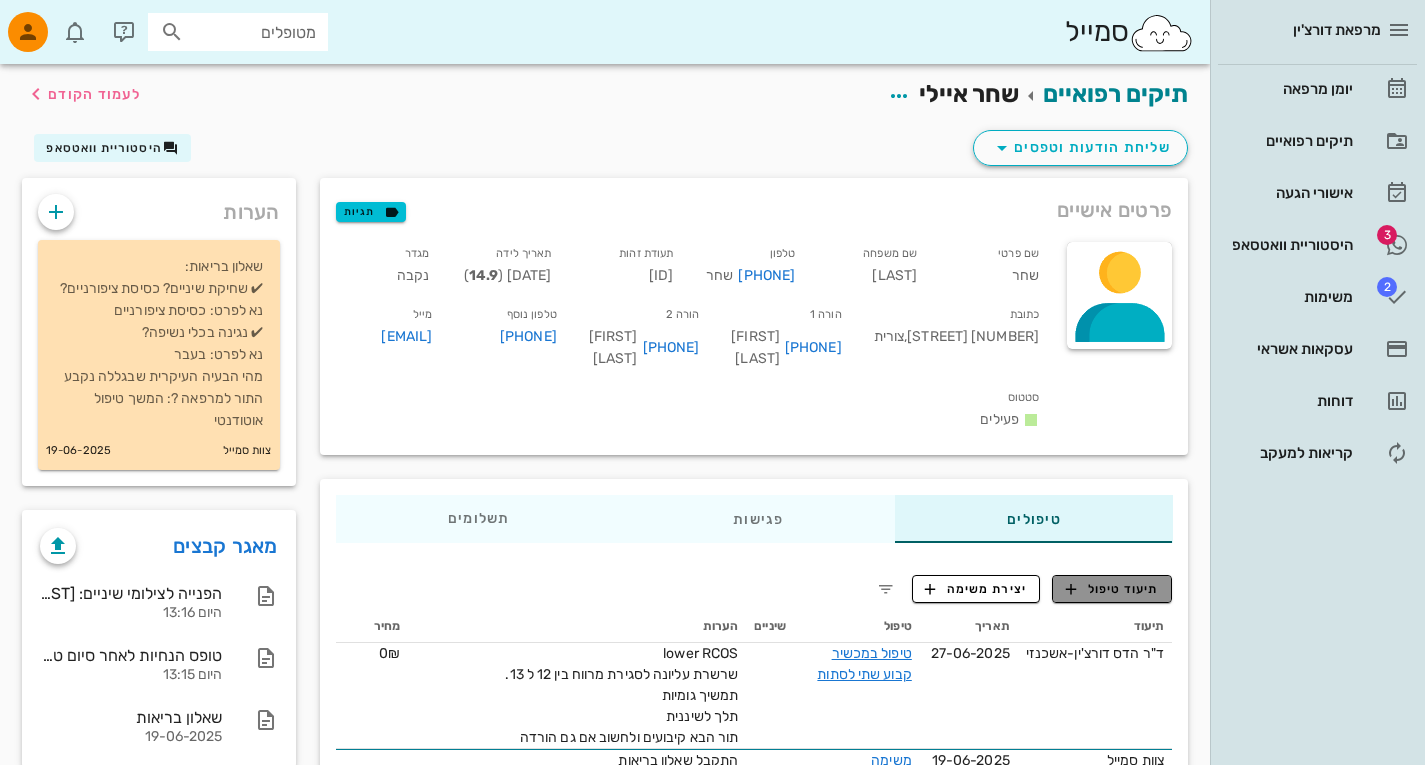 click on "תיעוד טיפול" at bounding box center [1112, 589] 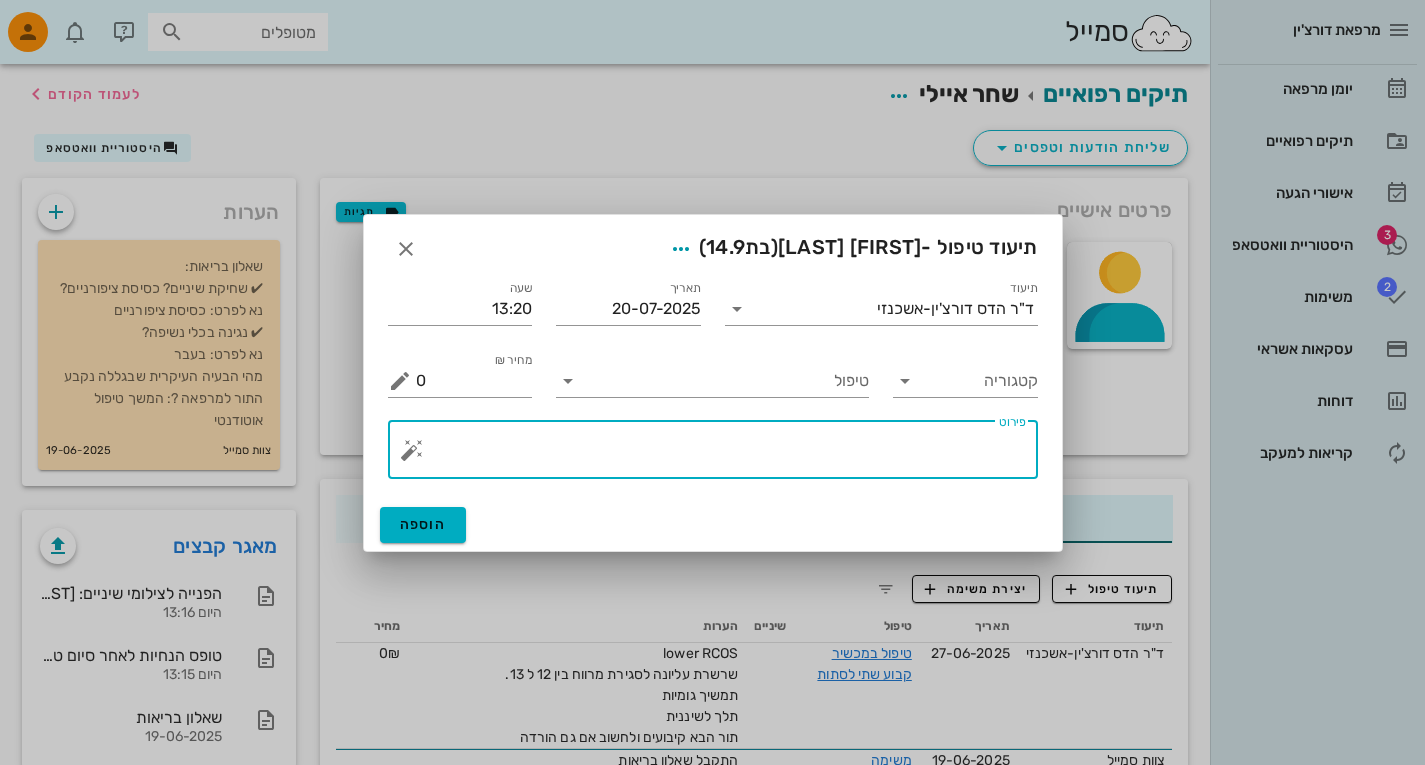 click on "פירוט" at bounding box center (721, 455) 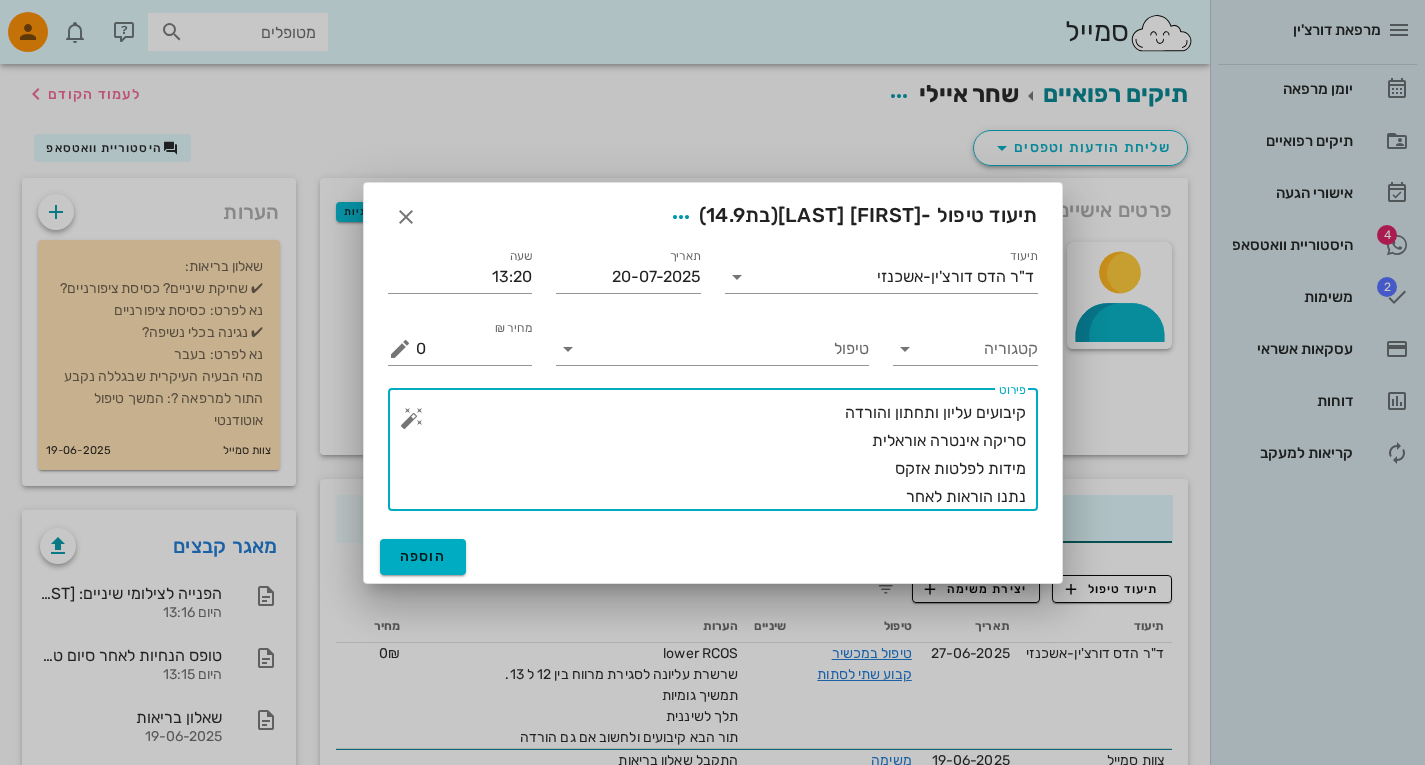 click on "קיבועים עליון ותחתון והורדה
סריקה אינטרה אוראלית
מידות לפלטות אזקס
נתנו הוראות לאחר" at bounding box center [721, 455] 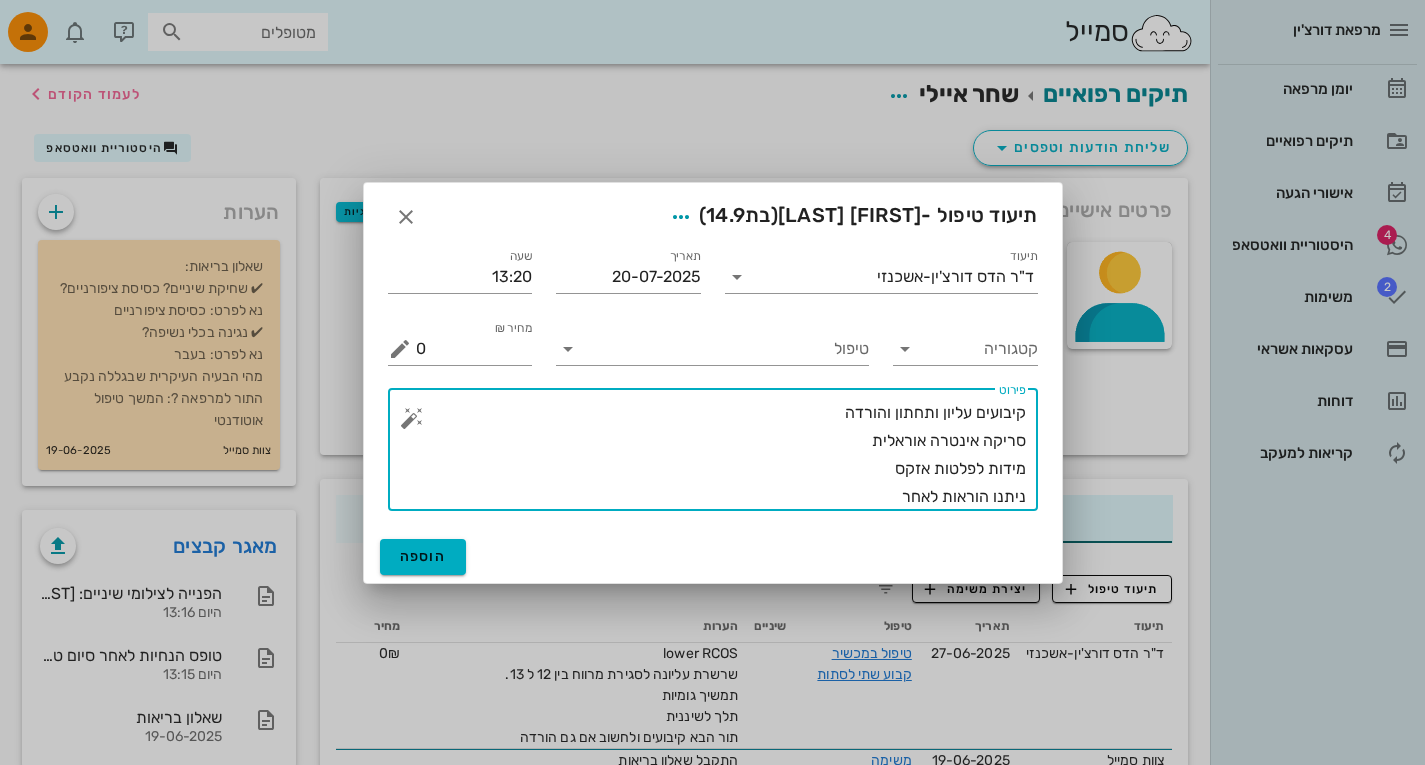 click on "קיבועים עליון ותחתון והורדה
סריקה אינטרה אוראלית
מידות לפלטות אזקס
ניתנו הוראות לאחר" at bounding box center (721, 455) 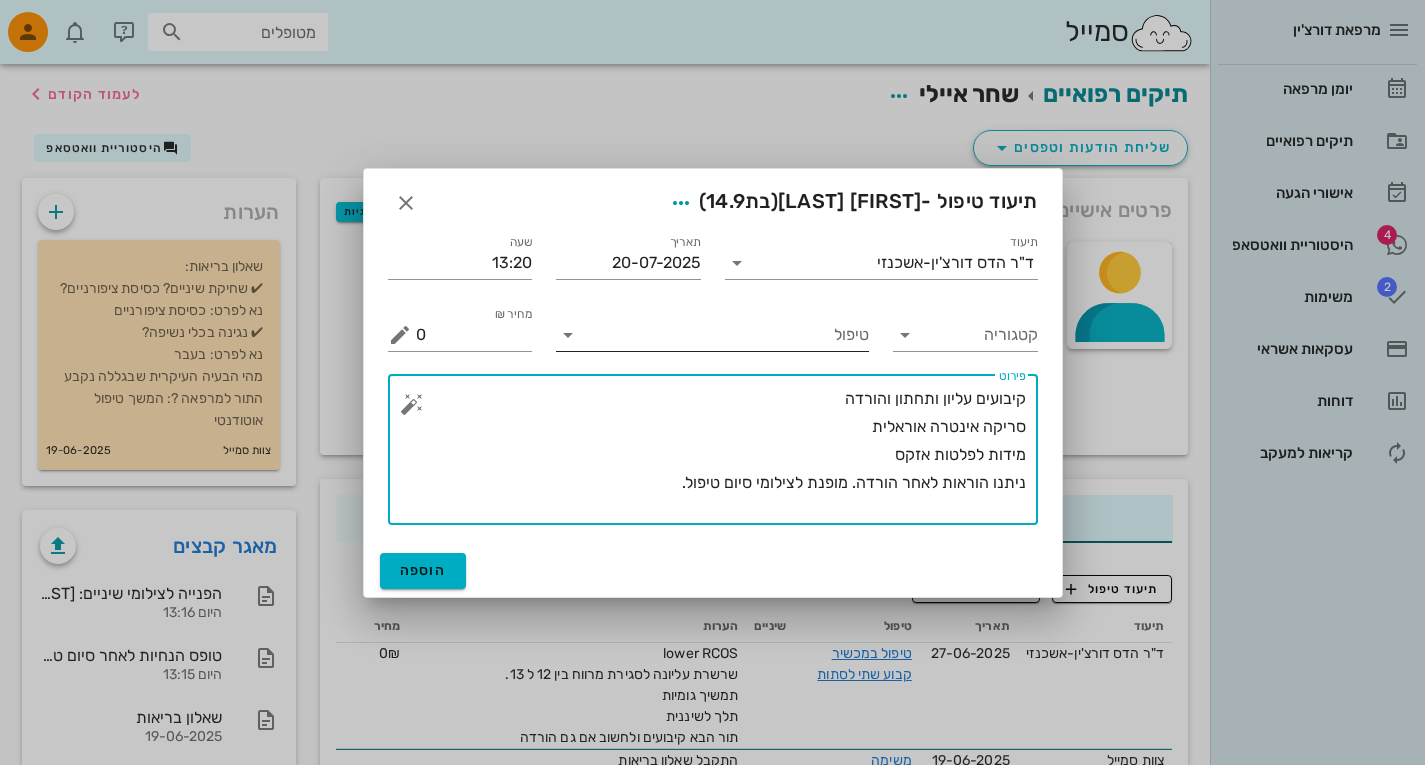 type on "קיבועים עליון ותחתון והורדה
סריקה אינטרה אוראלית
מידות לפלטות אזקס
ניתנו הוראות לאחר הורדה. מופנת לצילומי סיום טיפול." 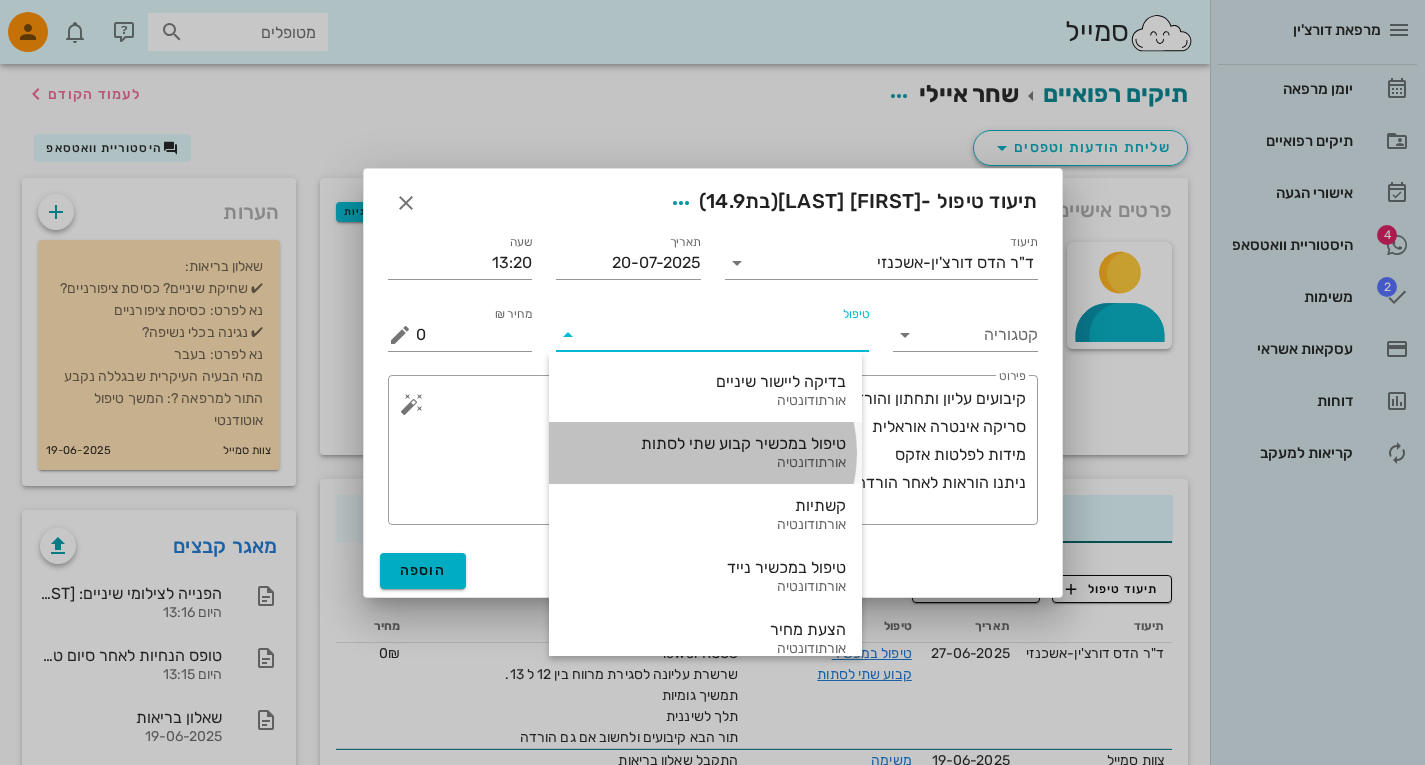 click on "טיפול במכשיר קבוע שתי לסתות" at bounding box center [705, 443] 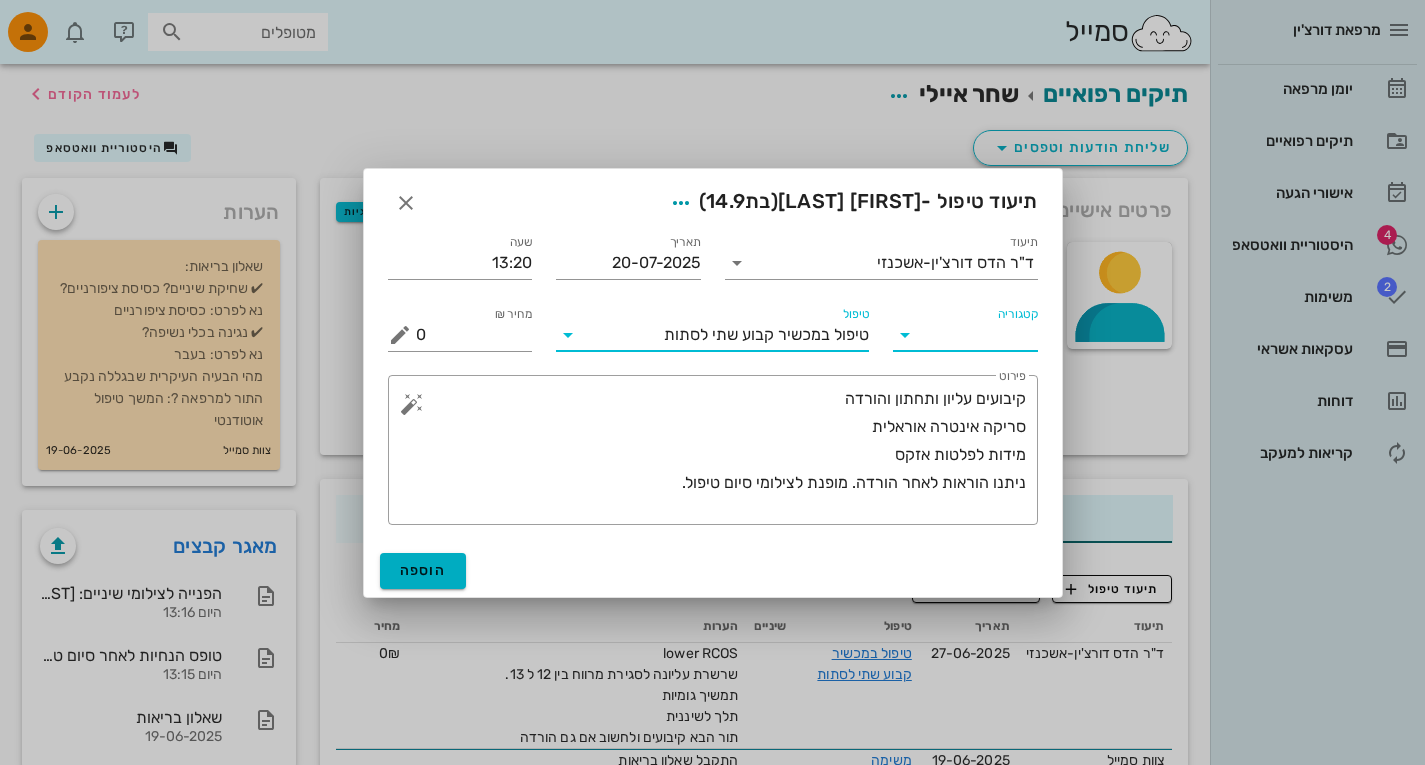 click on "קטגוריה" at bounding box center (981, 335) 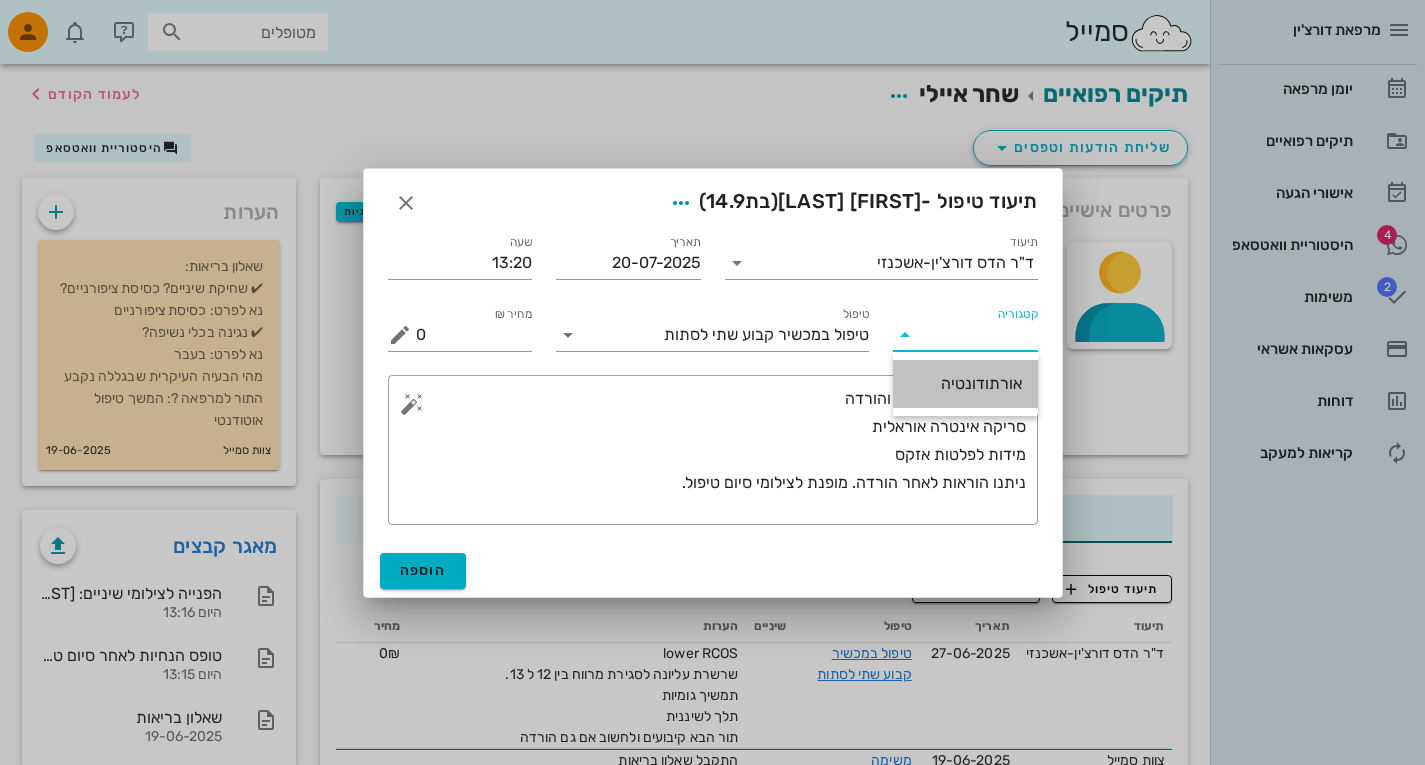 click on "אורתודונטיה" at bounding box center [965, 383] 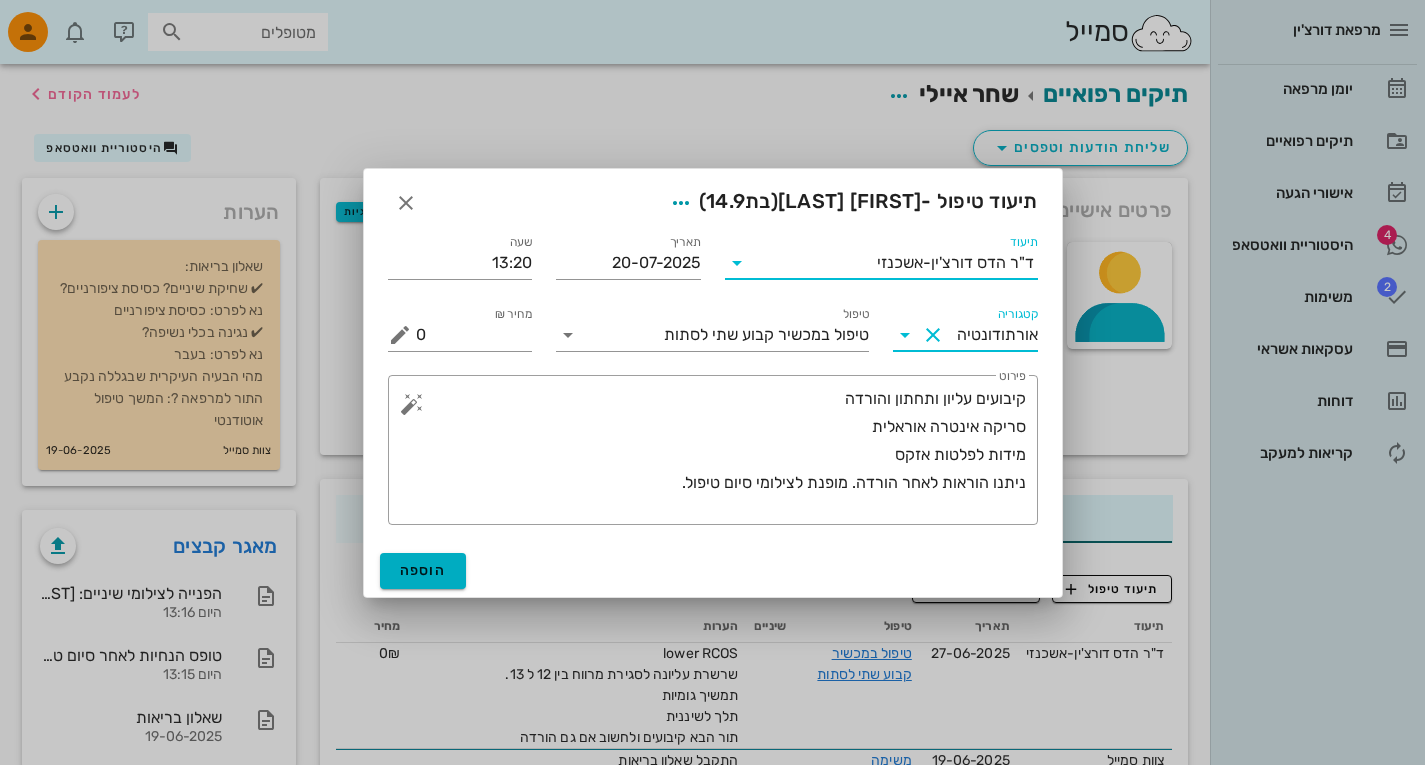 click on "תיעוד" at bounding box center (815, 263) 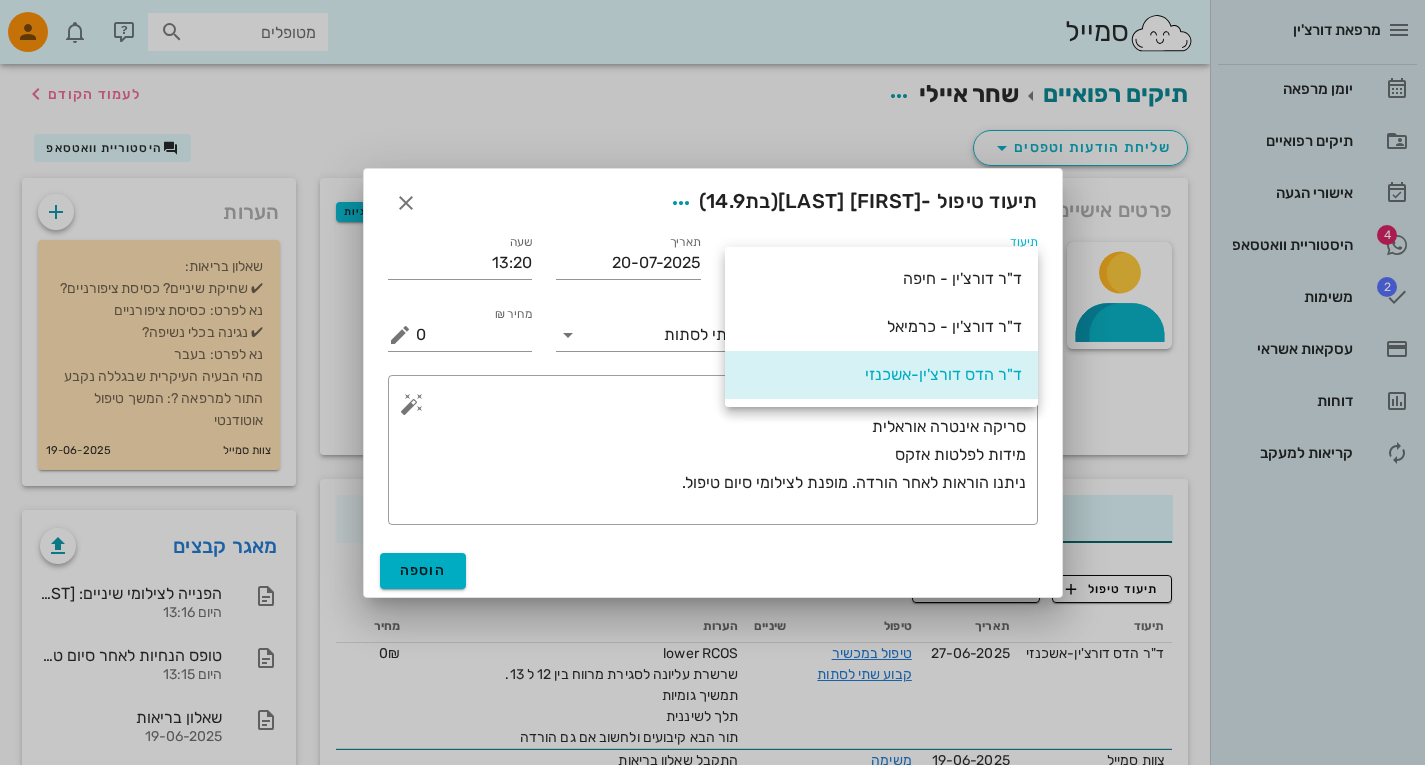 click on "ד"ר דורצ'ין - חיפה" at bounding box center (881, 278) 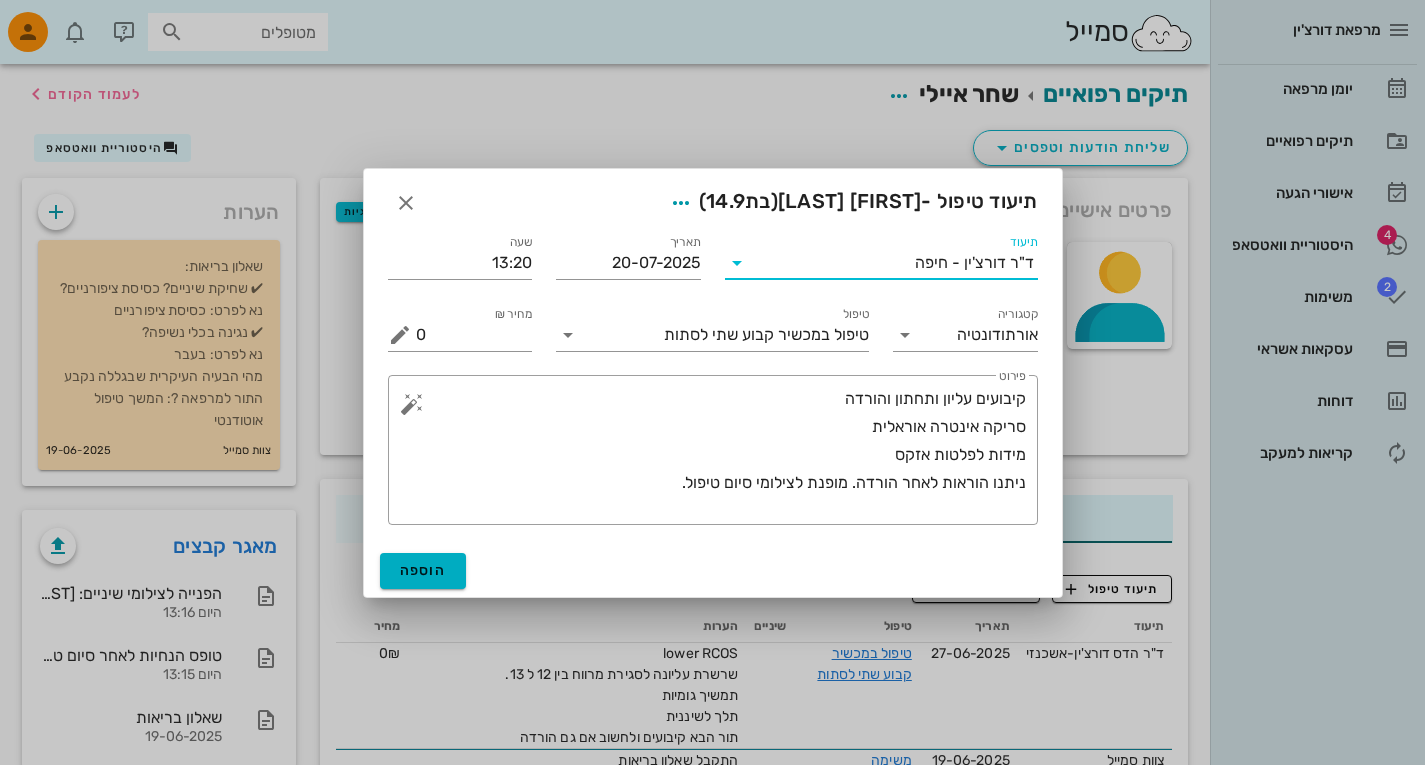 click on "תיעוד" at bounding box center (834, 263) 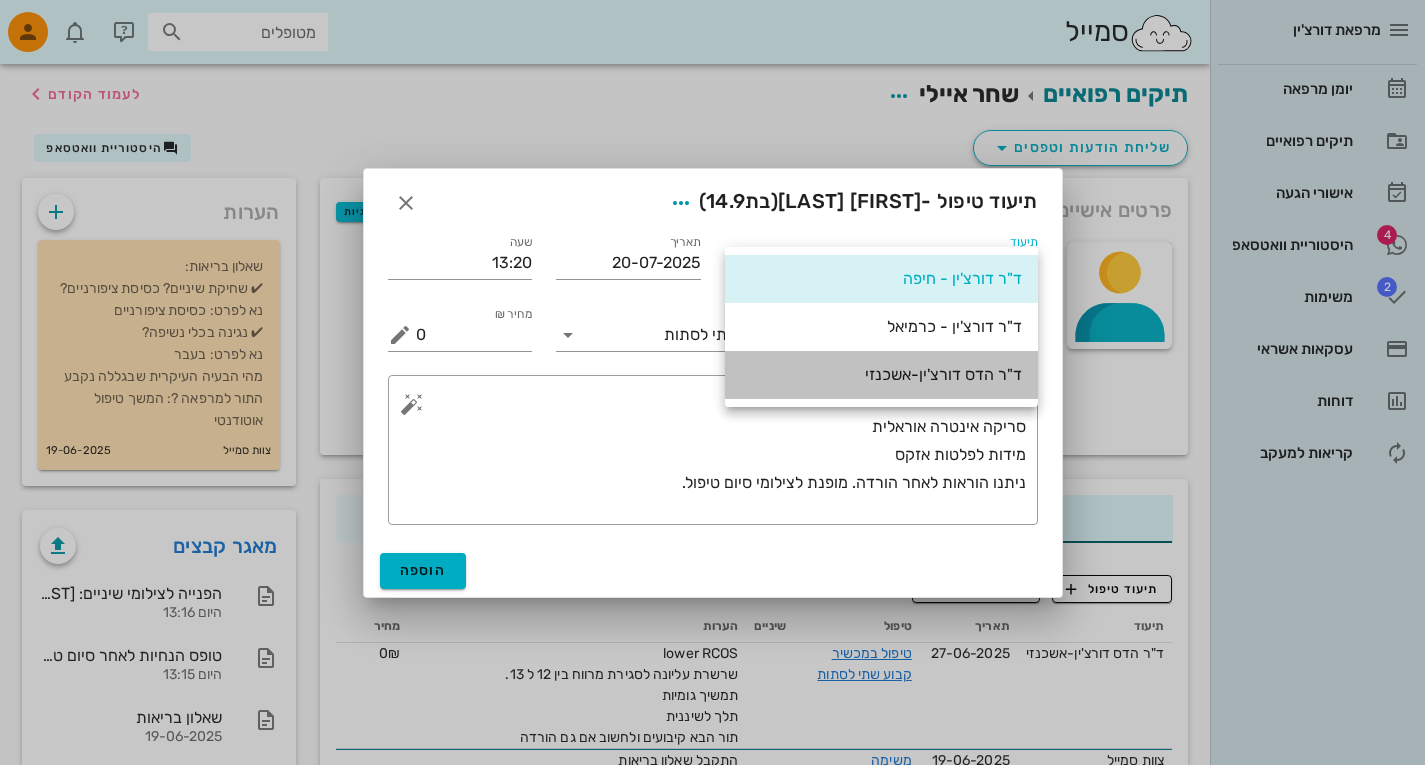 click on "ד"ר הדס דורצ'ין-אשכנזי" at bounding box center (881, 374) 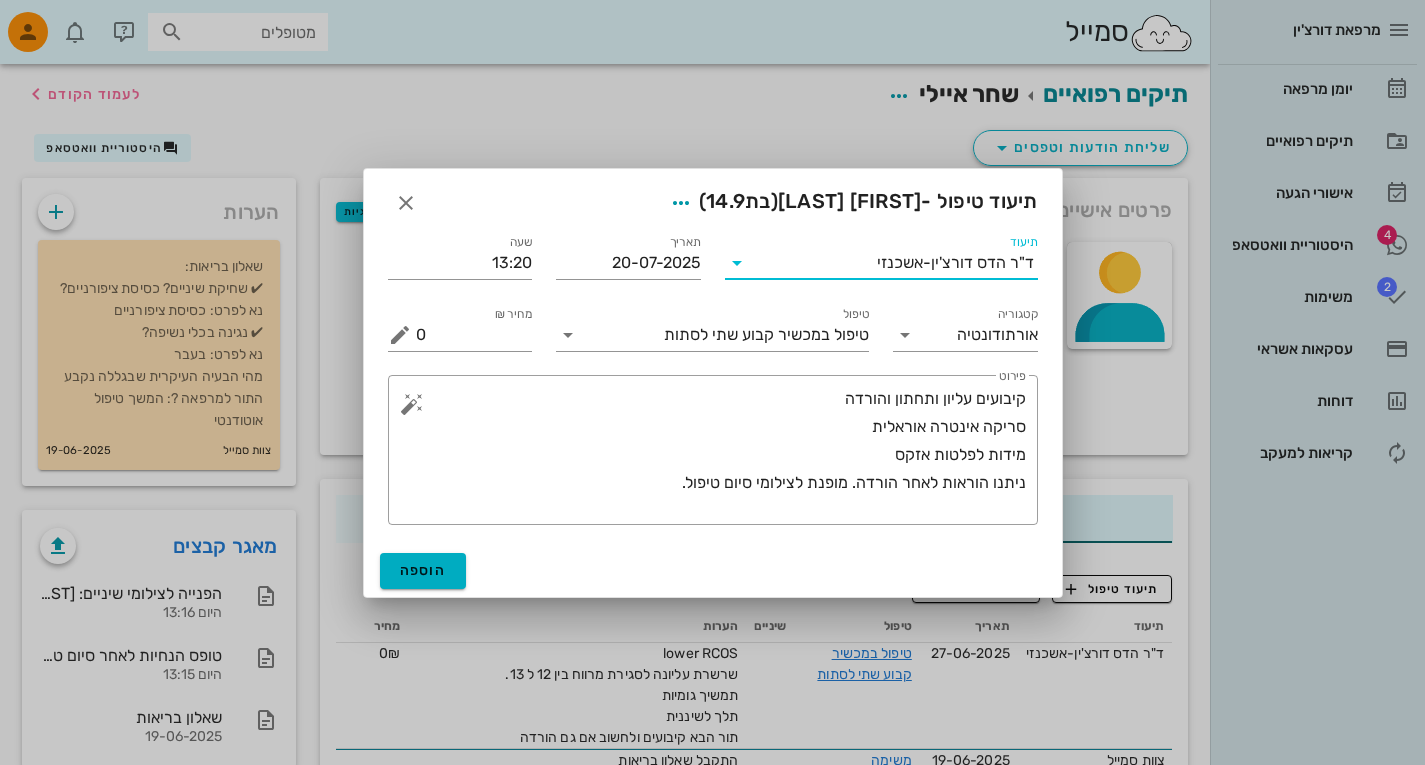 click at bounding box center (737, 263) 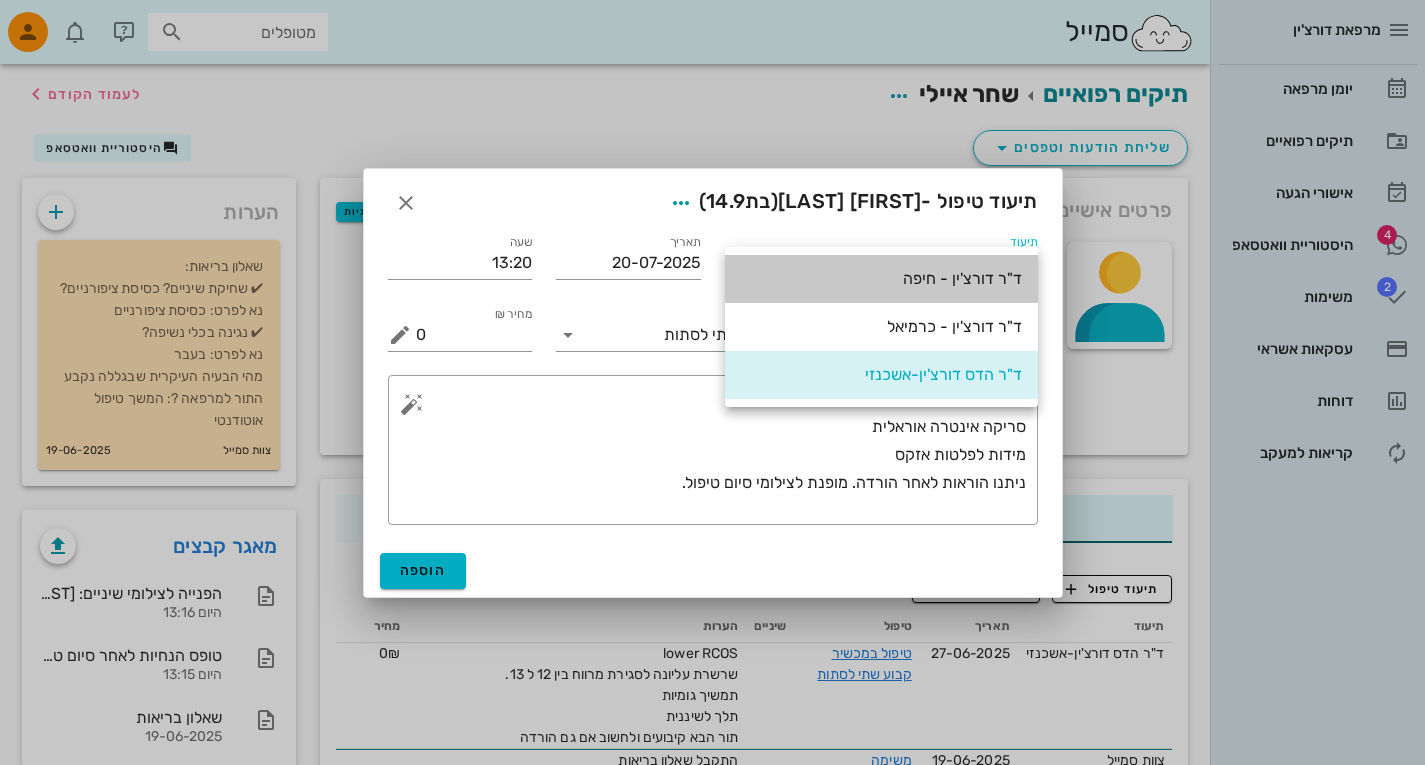 click on "ד"ר דורצ'ין - חיפה" at bounding box center [881, 278] 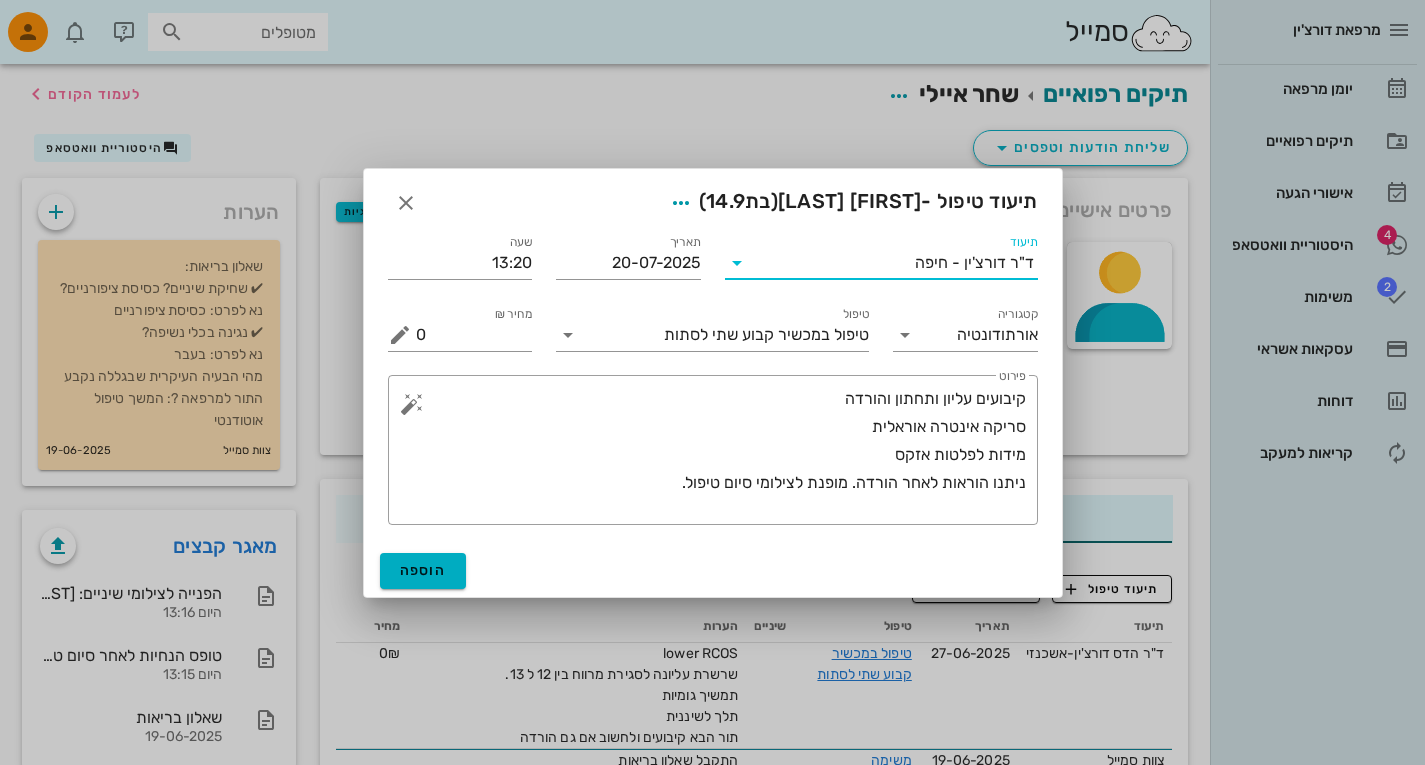 click at bounding box center [737, 263] 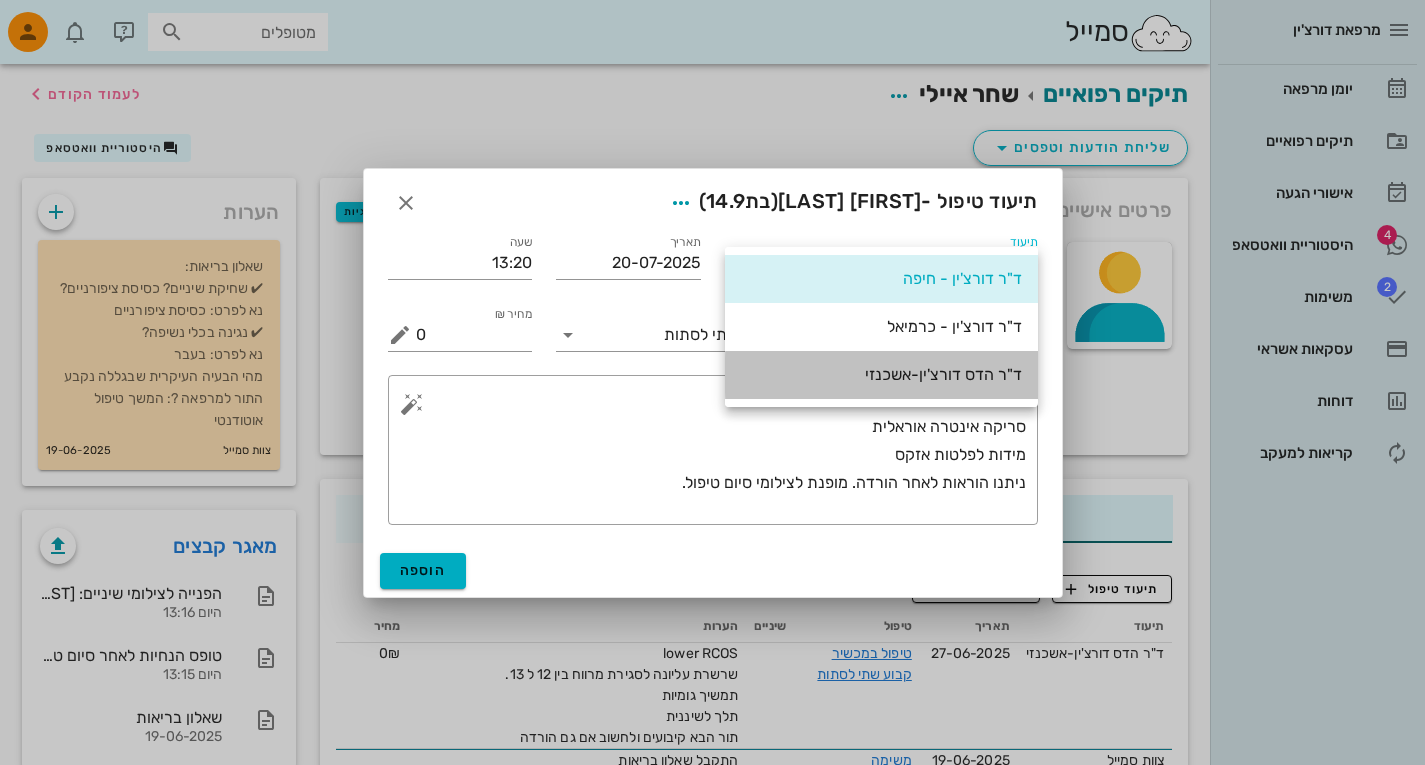 click on "ד"ר הדס דורצ'ין-אשכנזי" at bounding box center [881, 374] 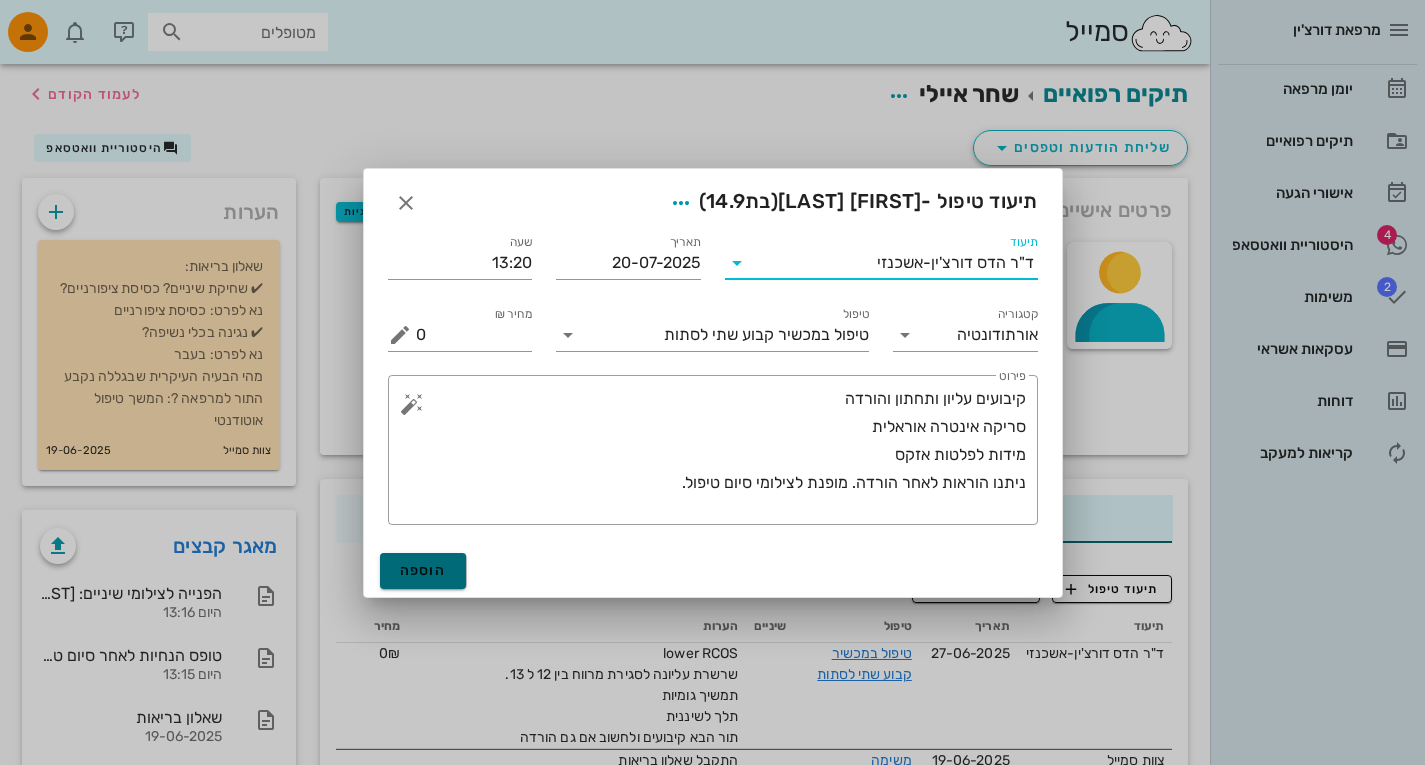 click on "הוספה" at bounding box center (423, 570) 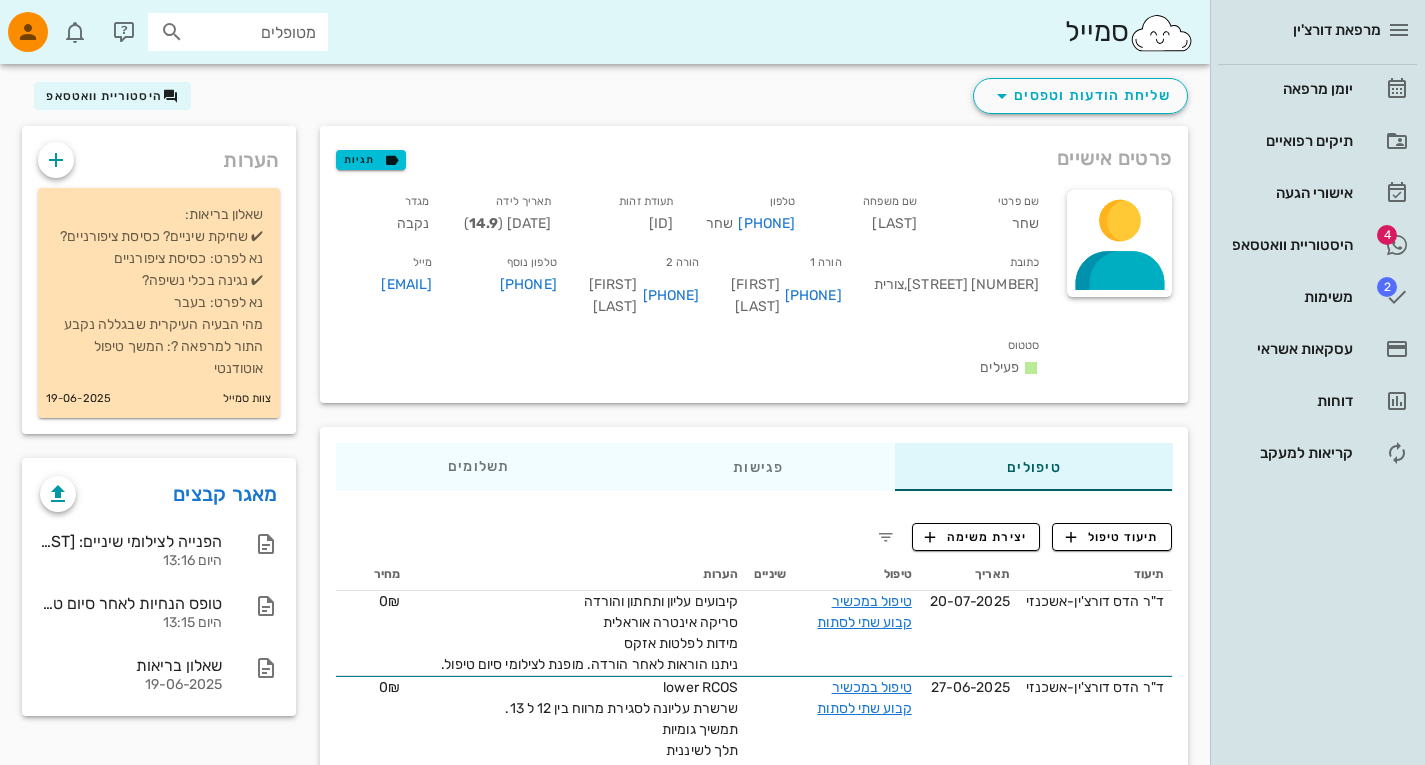 scroll, scrollTop: 0, scrollLeft: 0, axis: both 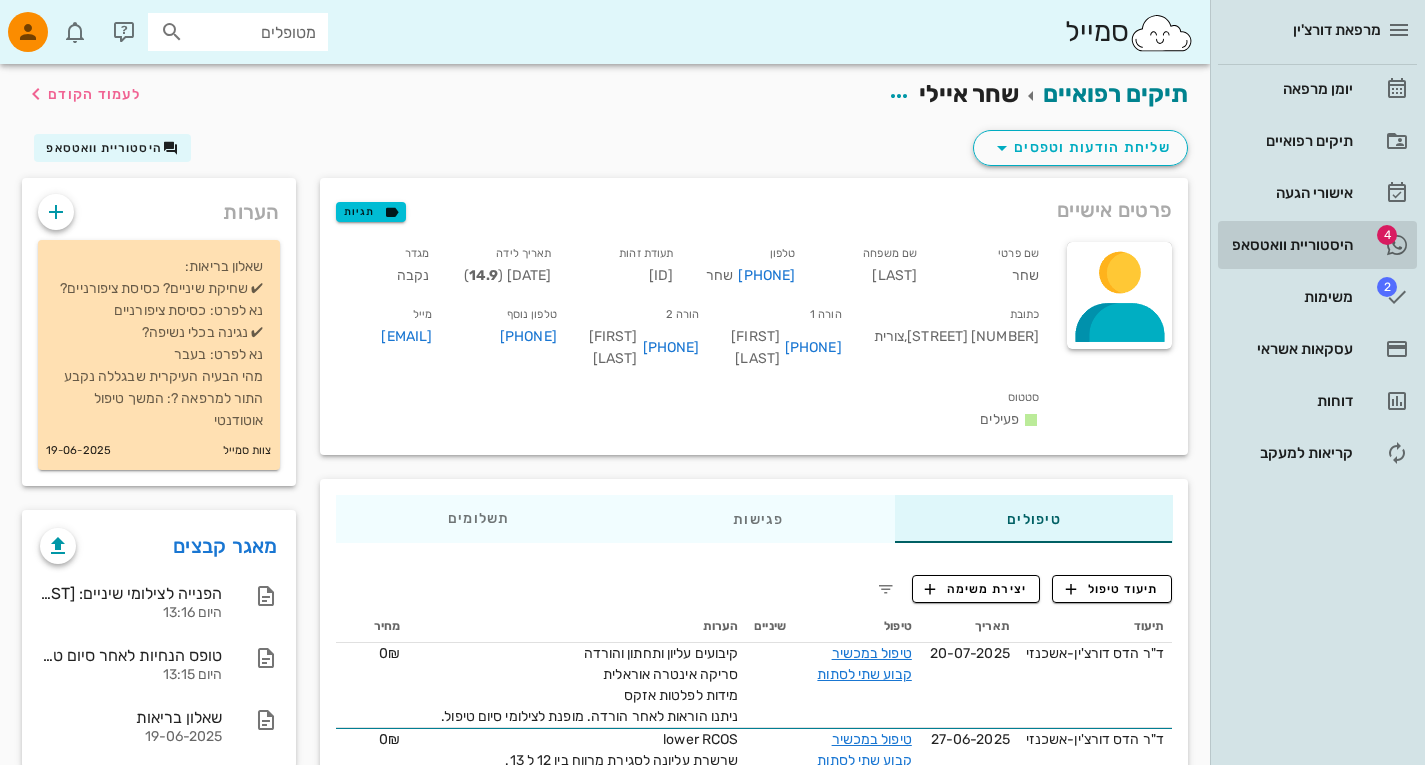 click on "היסטוריית וואטסאפ" at bounding box center [1289, 245] 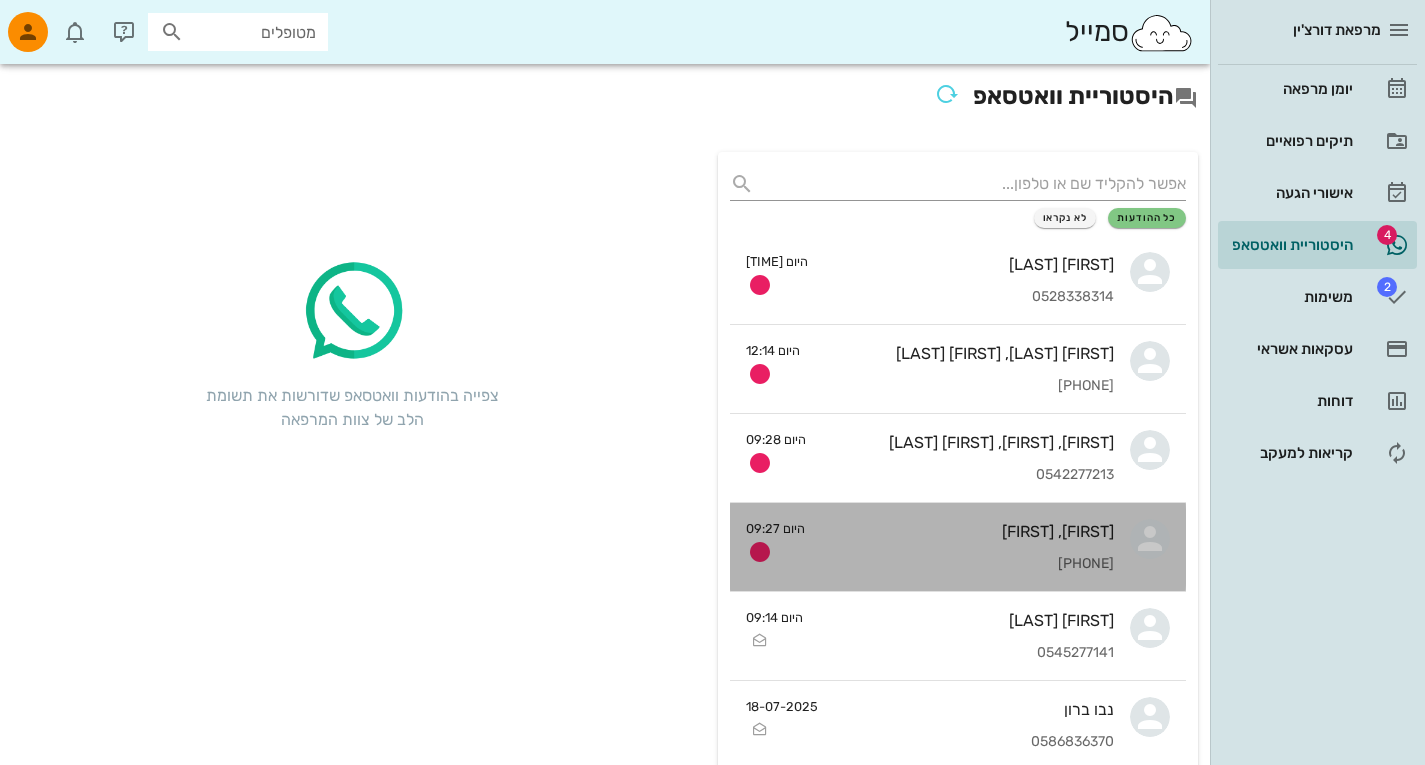 click on "[PHONE]" at bounding box center (967, 564) 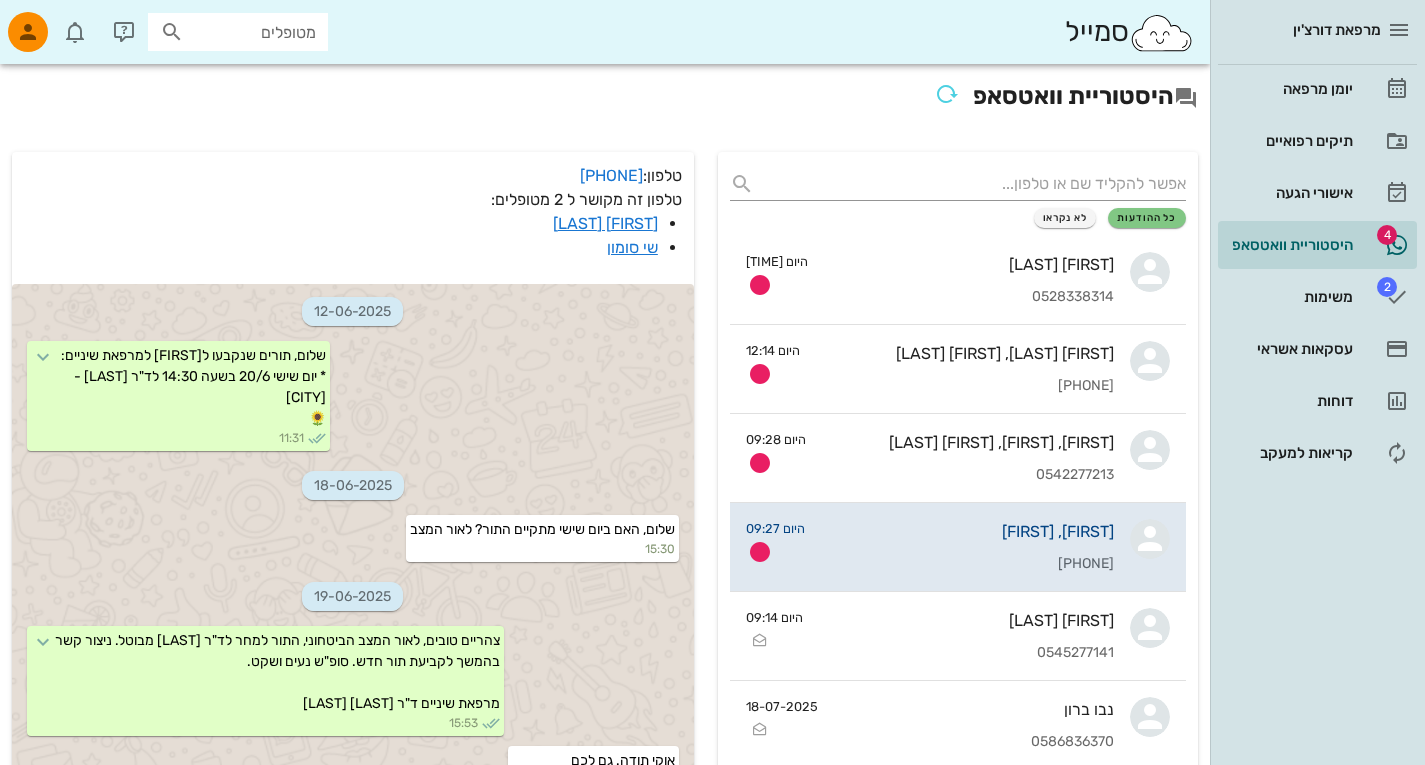 scroll, scrollTop: 1328, scrollLeft: 0, axis: vertical 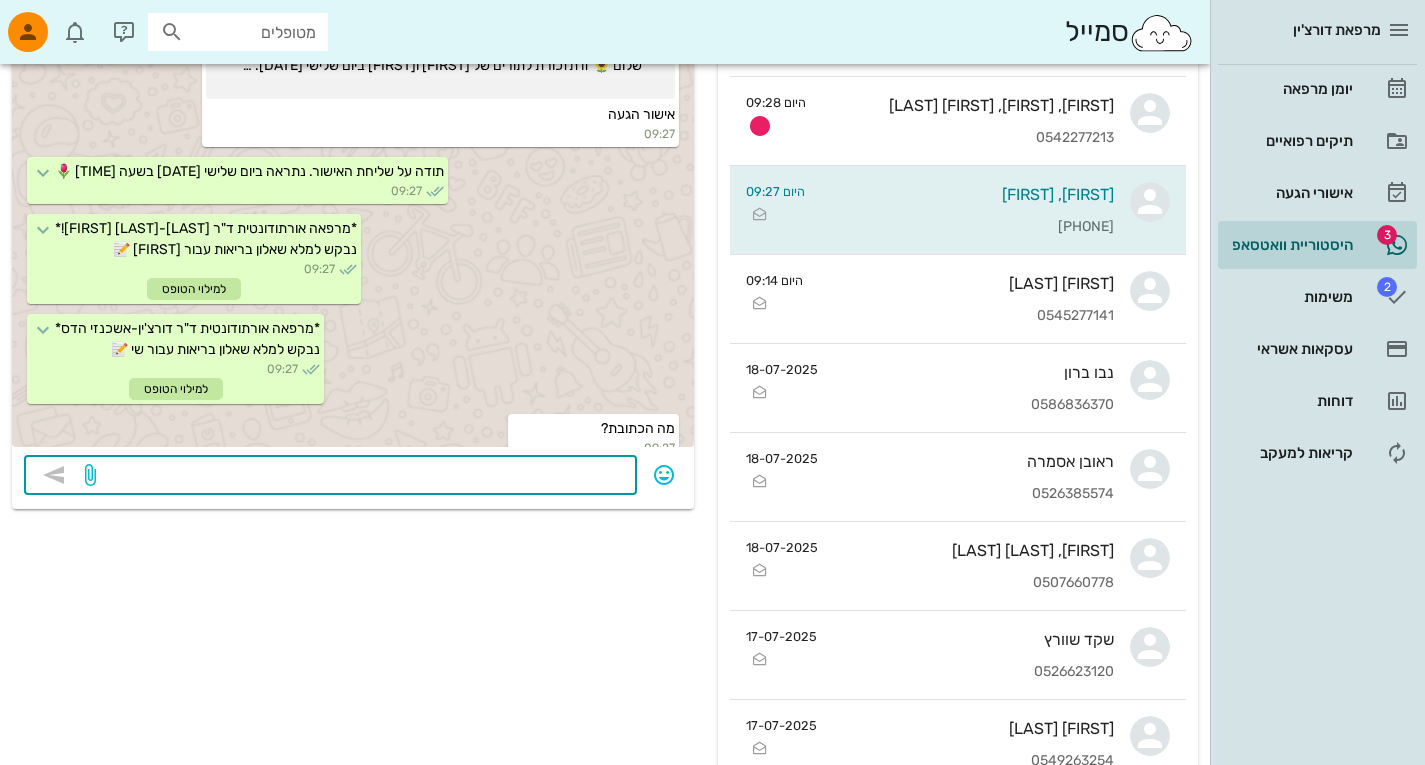 click at bounding box center [362, 477] 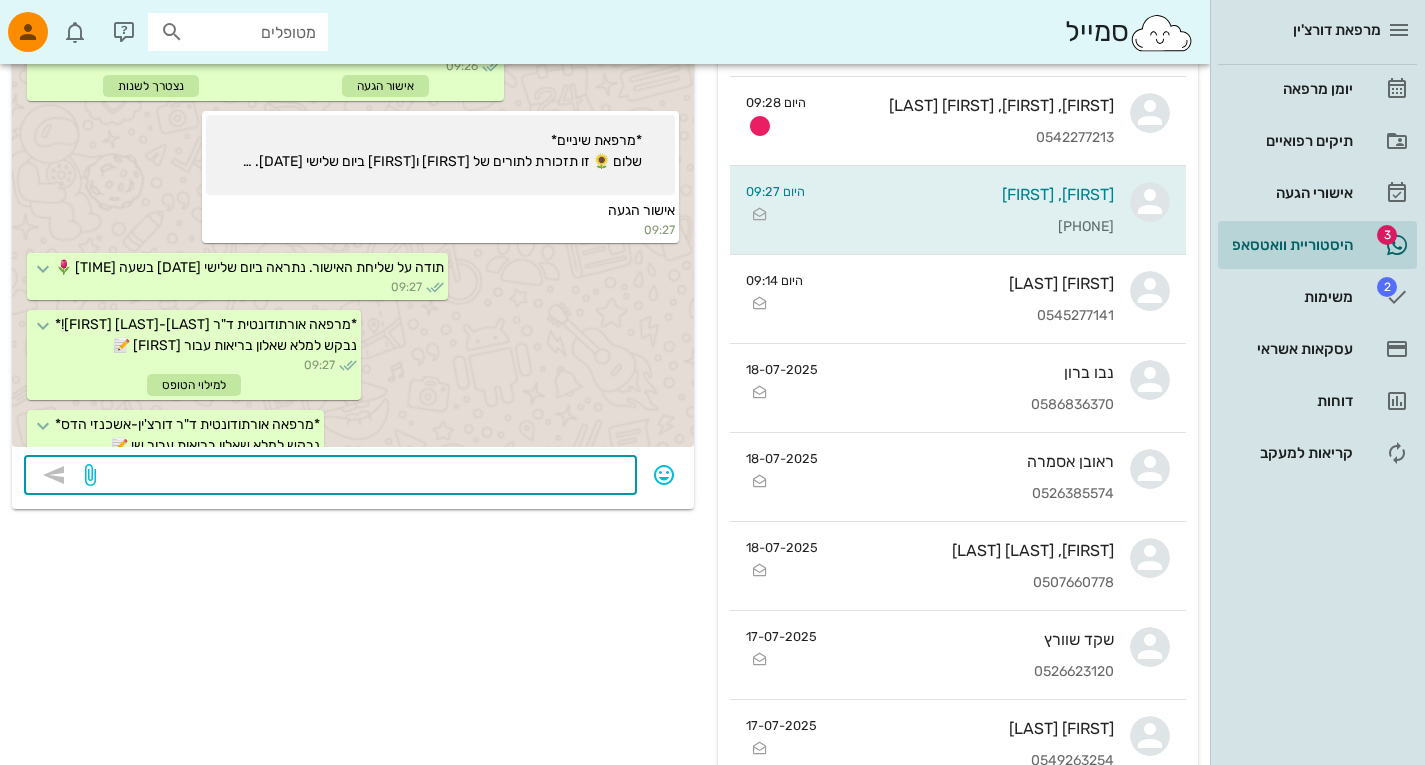 scroll, scrollTop: 1231, scrollLeft: 0, axis: vertical 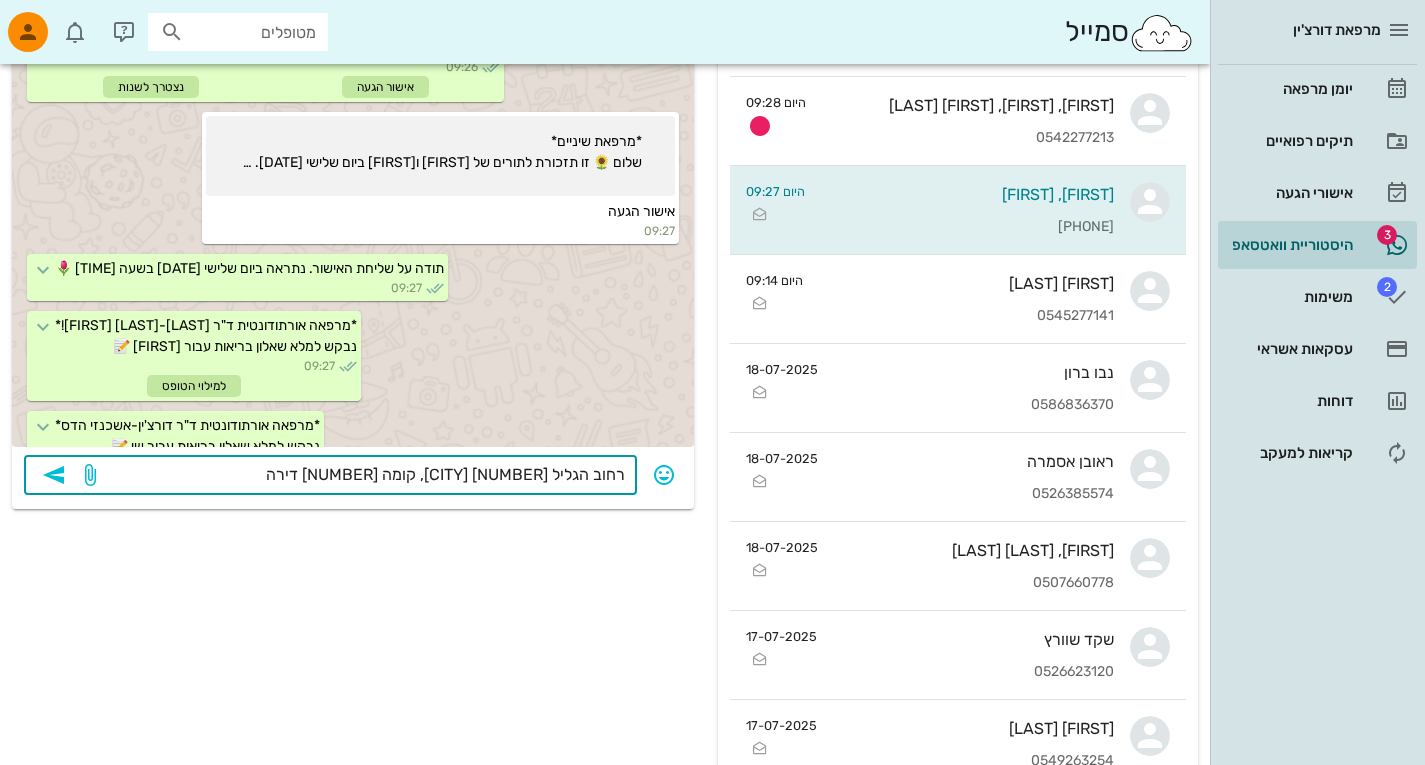 type on "[STREET] [NUMBER] [CITY], [FLOOR] [APARTMENT]" 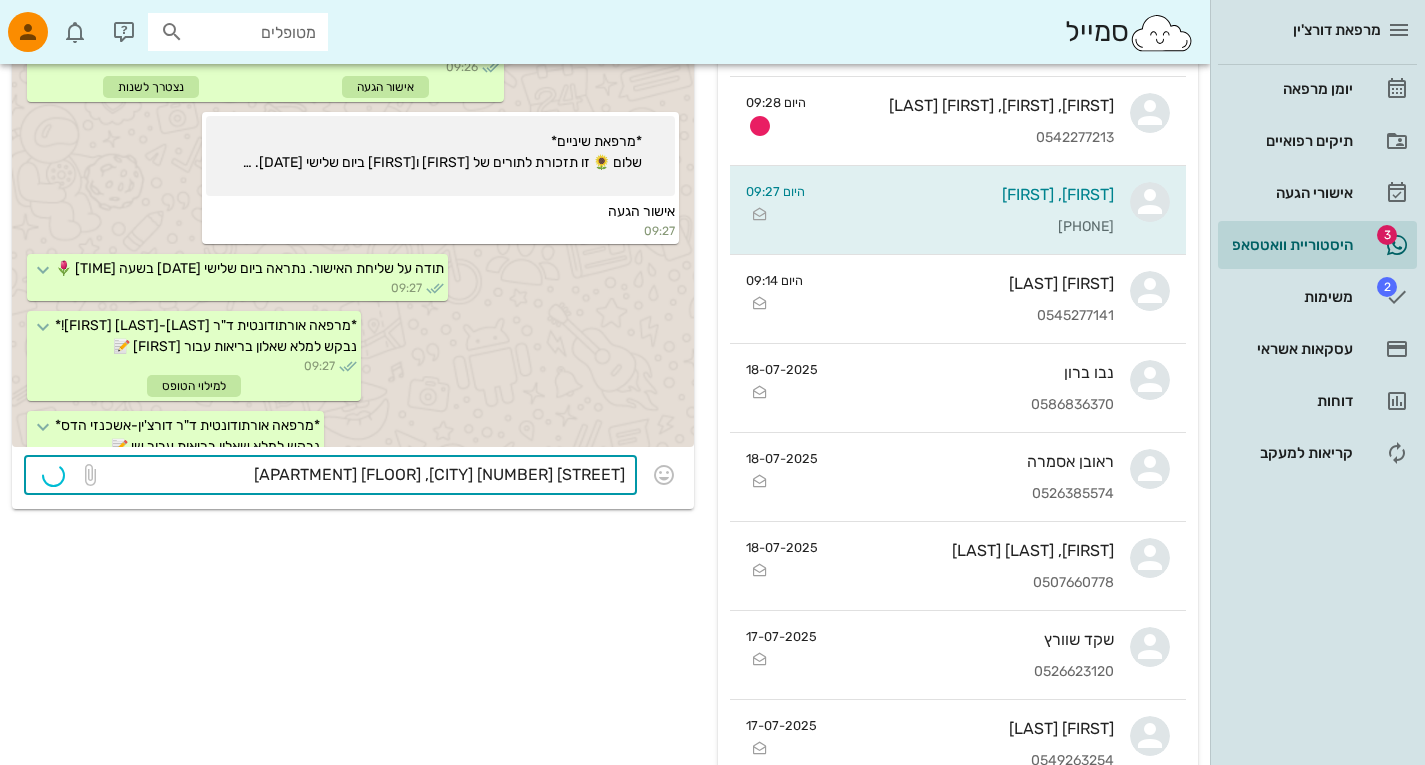 type 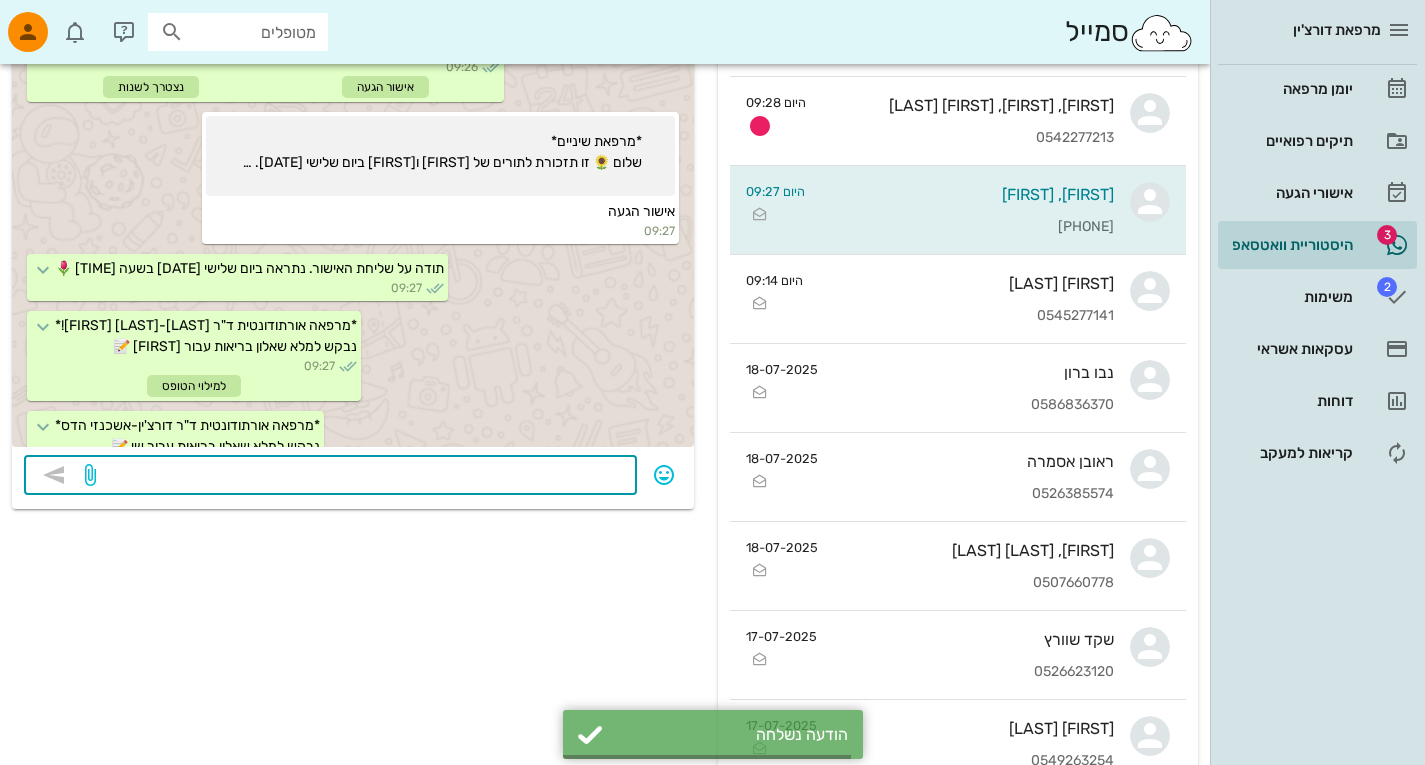 scroll, scrollTop: 1385, scrollLeft: 0, axis: vertical 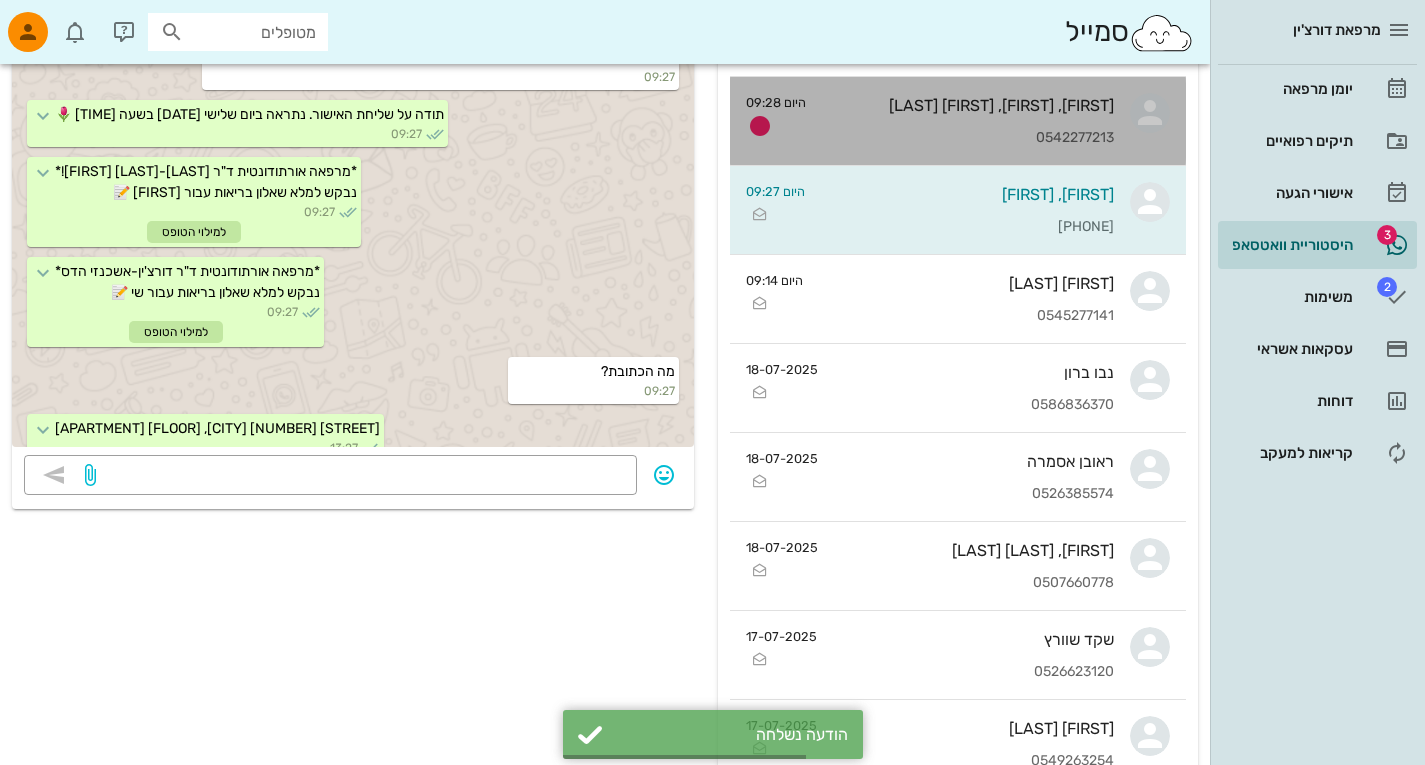 click on "[FIRST], [FIRST], [FIRST] [PHONE]" at bounding box center [968, 121] 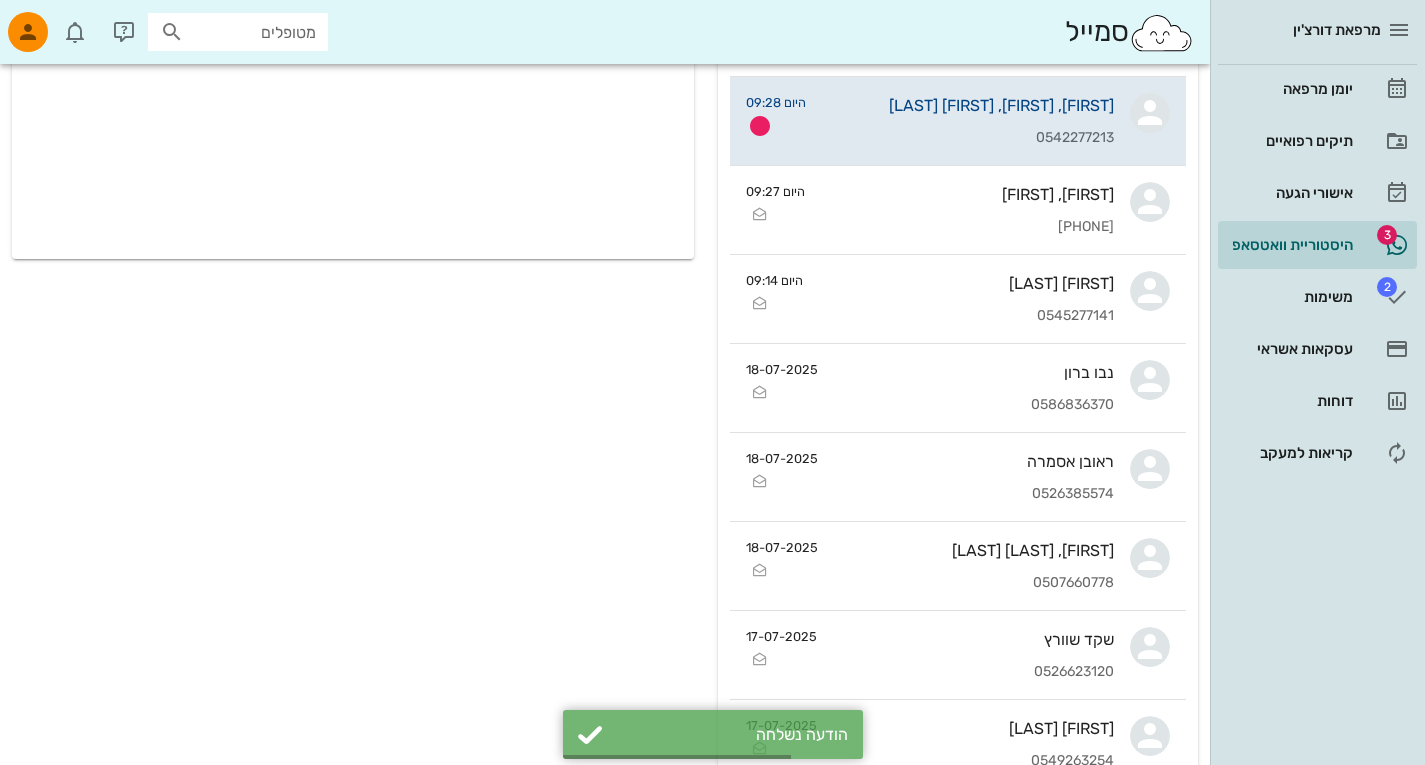 scroll, scrollTop: 0, scrollLeft: 0, axis: both 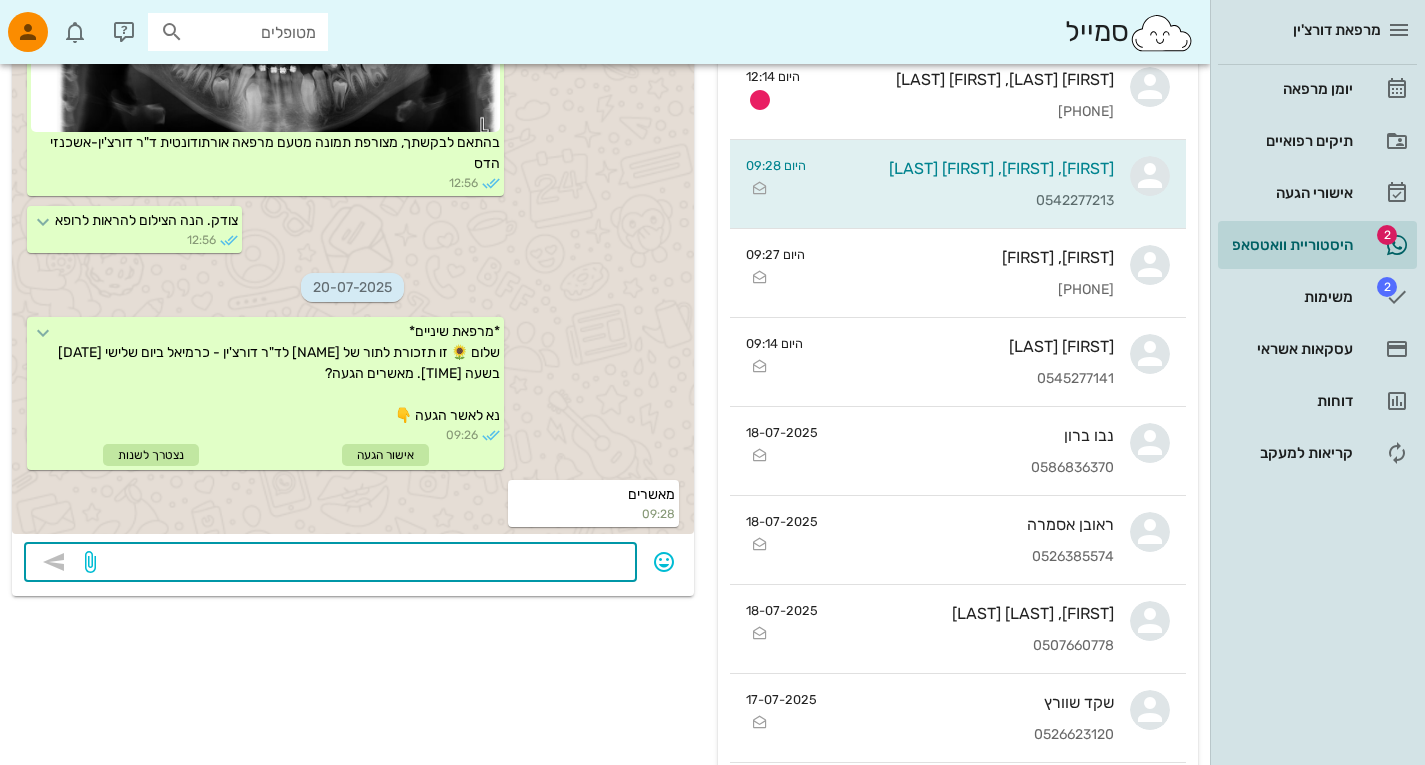 click at bounding box center (362, 564) 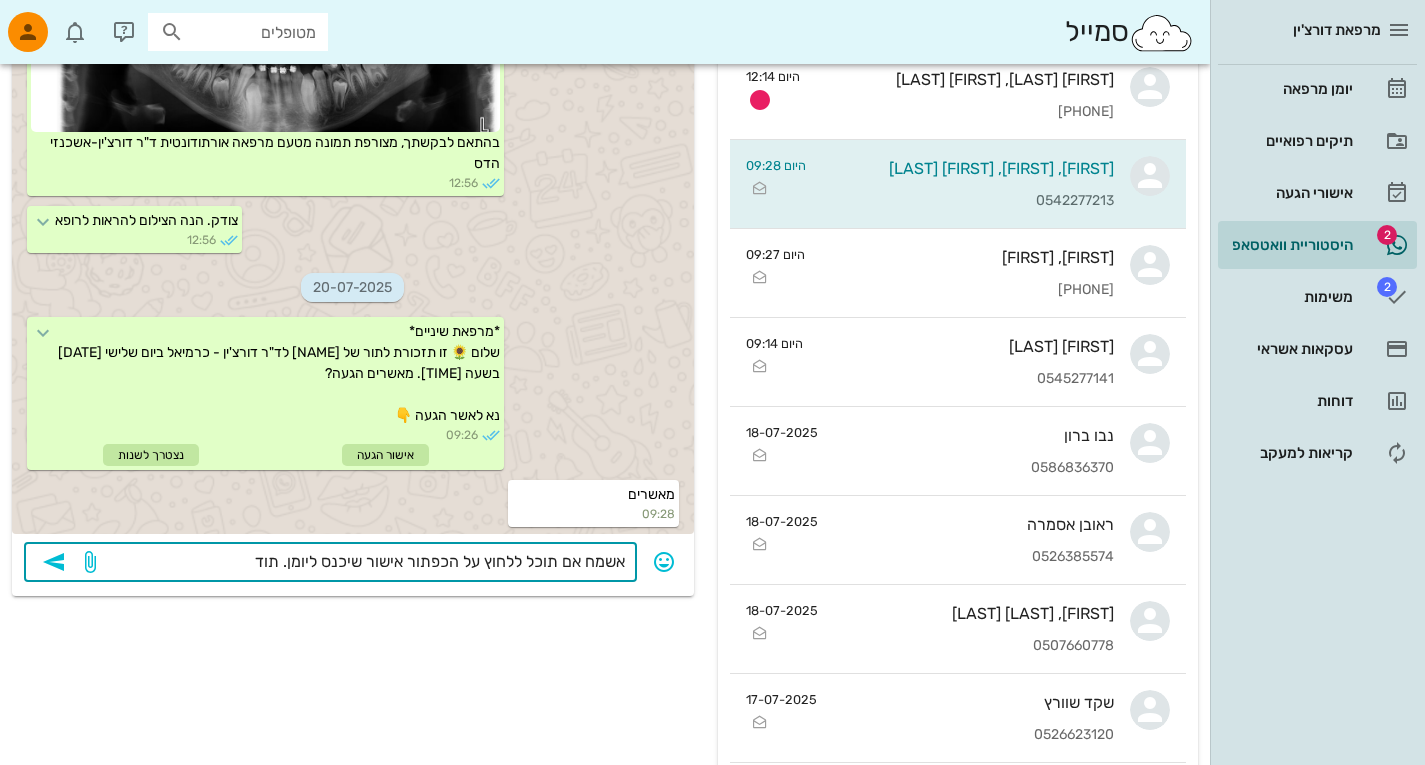 type on "אשמח אם תוכל ללחוץ על הכפתור אישור שיכנס ליומן. תודה" 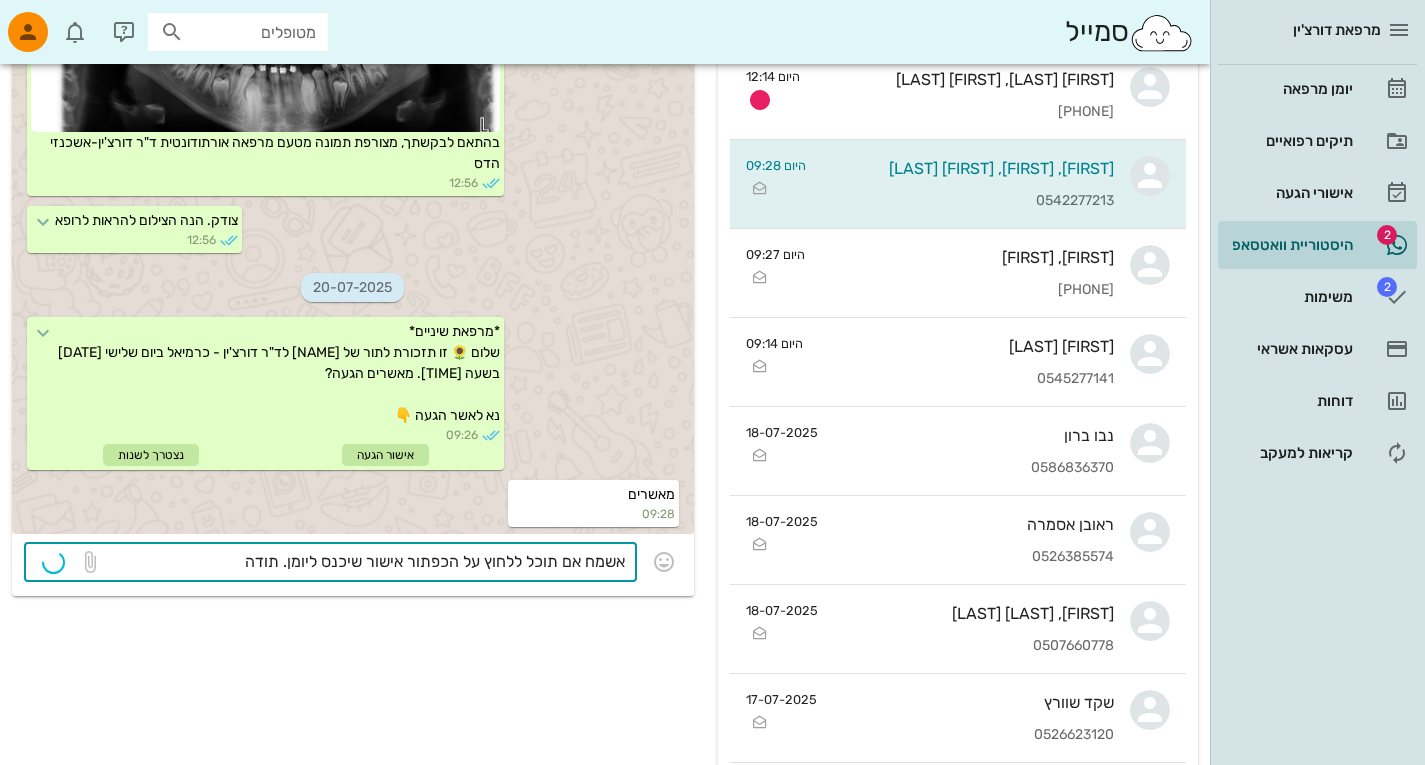 type 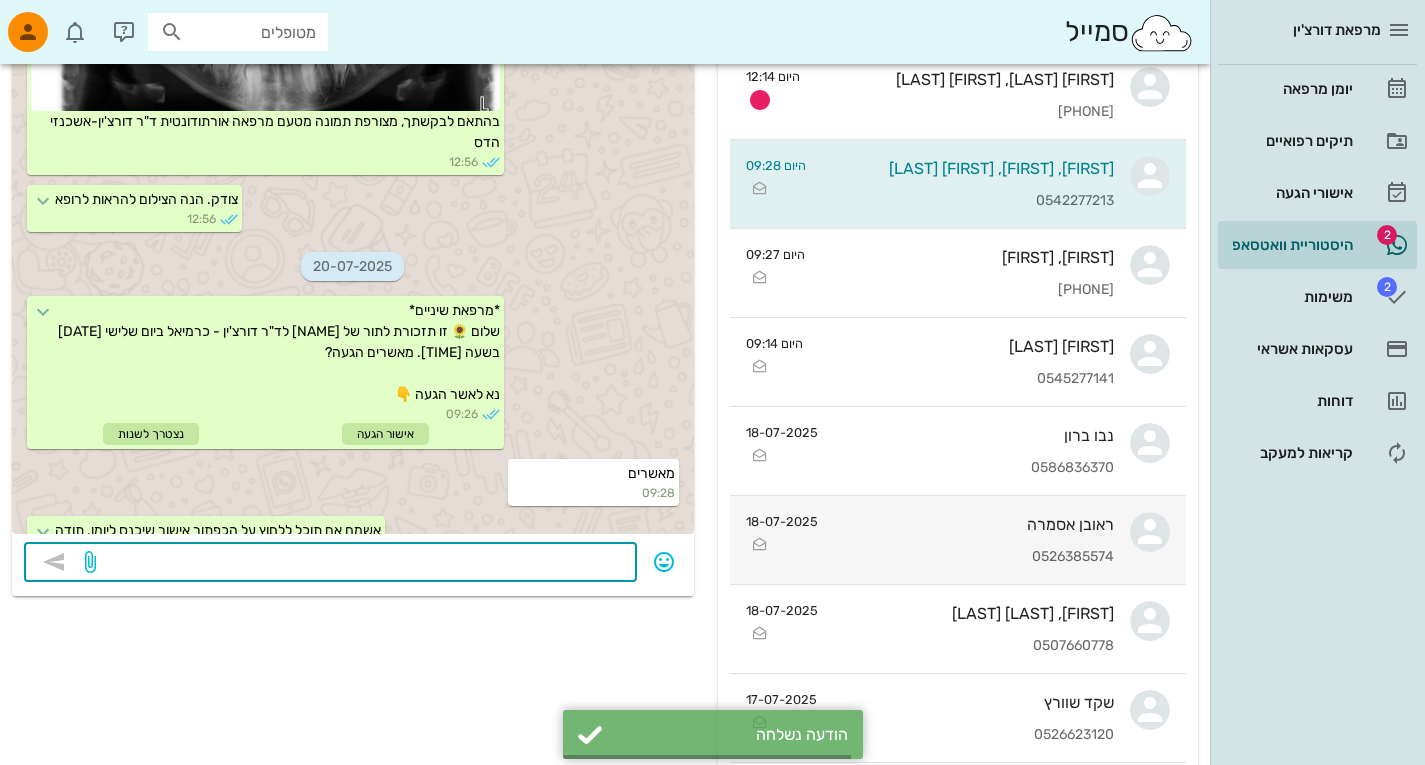 scroll, scrollTop: 636, scrollLeft: 0, axis: vertical 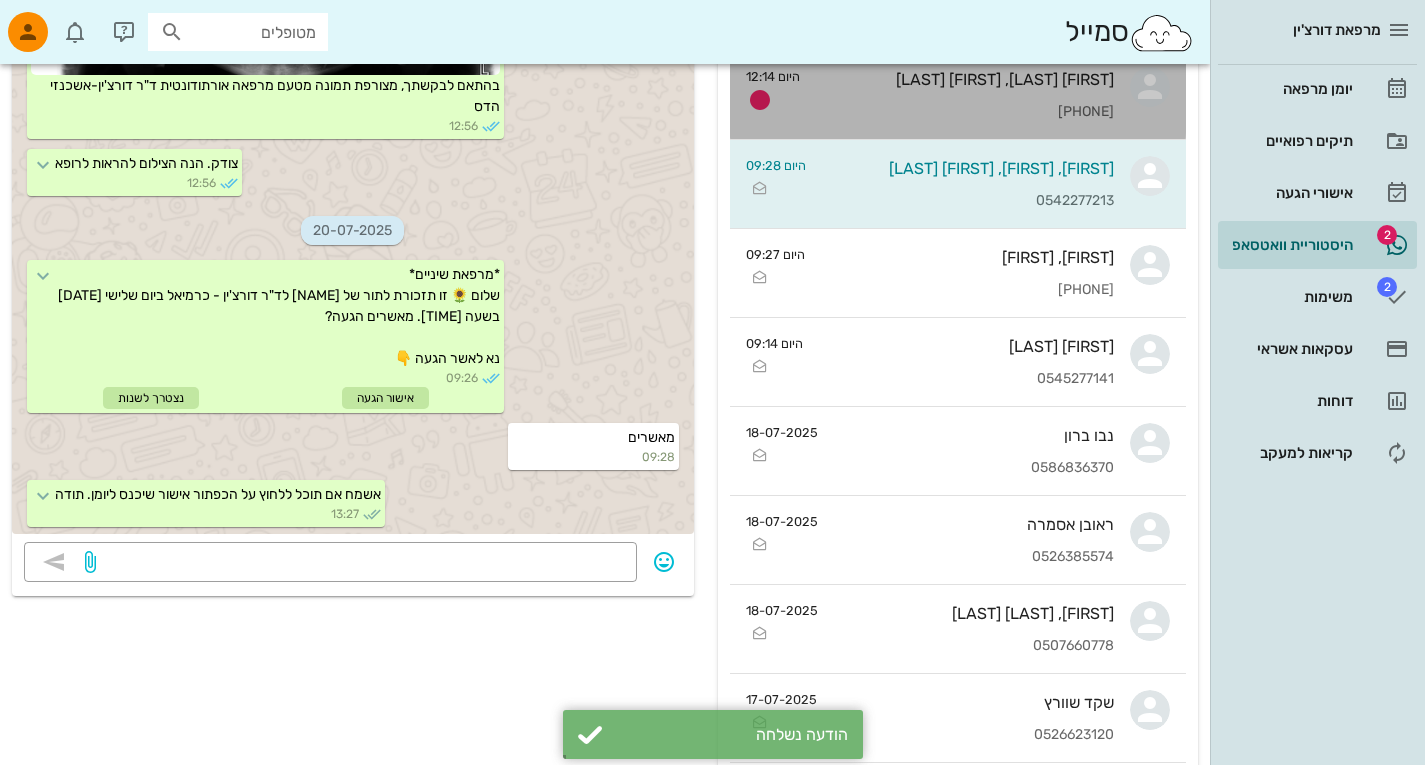 click on "[FIRST] [LAST], [FIRST] [PHONE]" at bounding box center (965, 95) 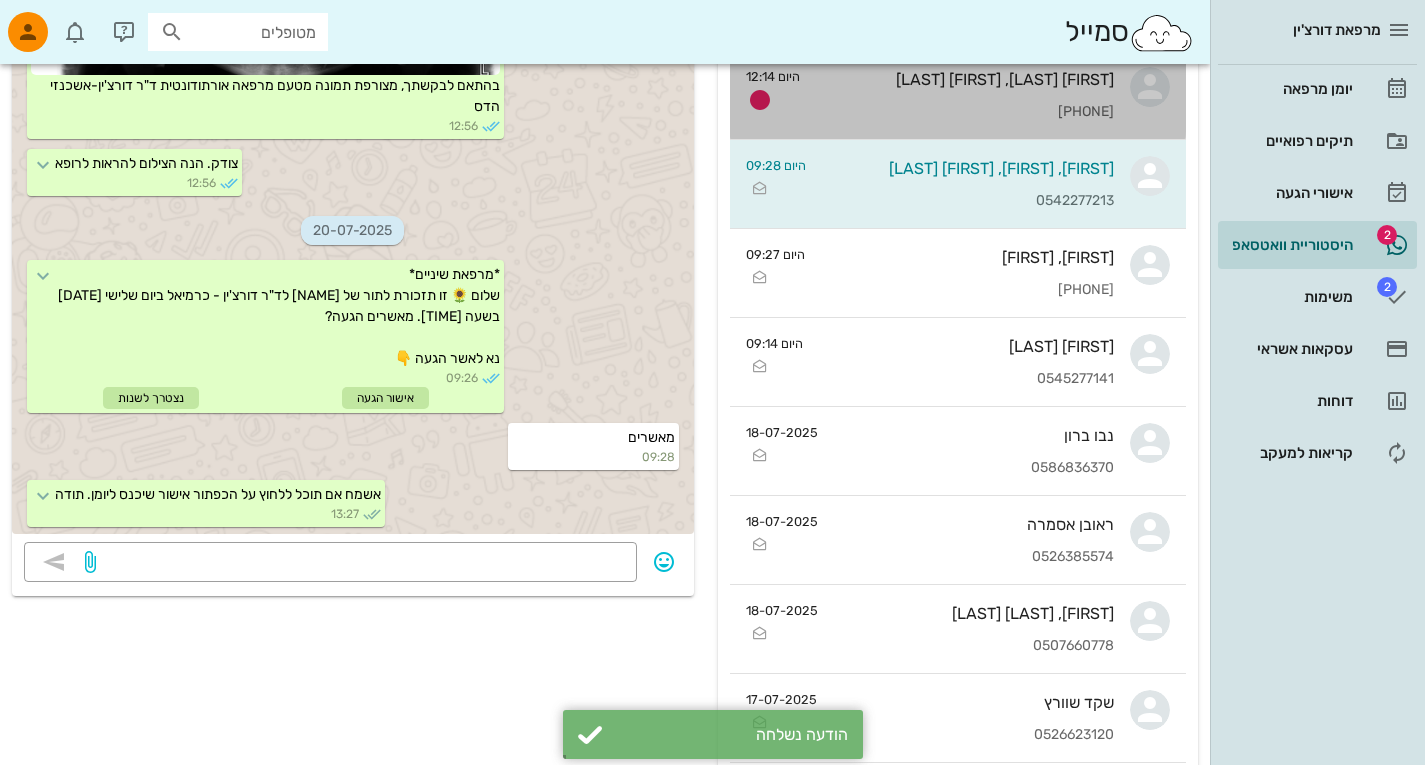 scroll, scrollTop: 0, scrollLeft: 0, axis: both 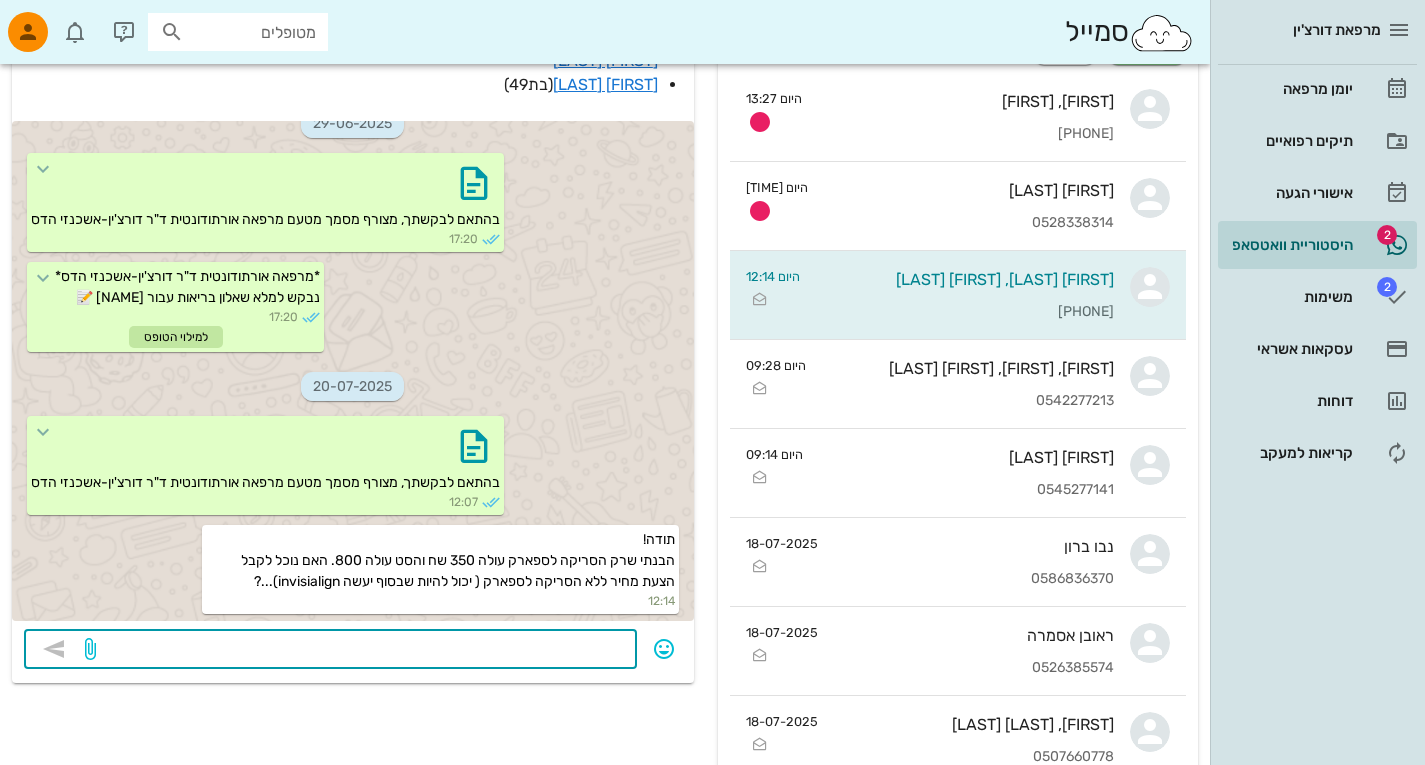 click at bounding box center (362, 651) 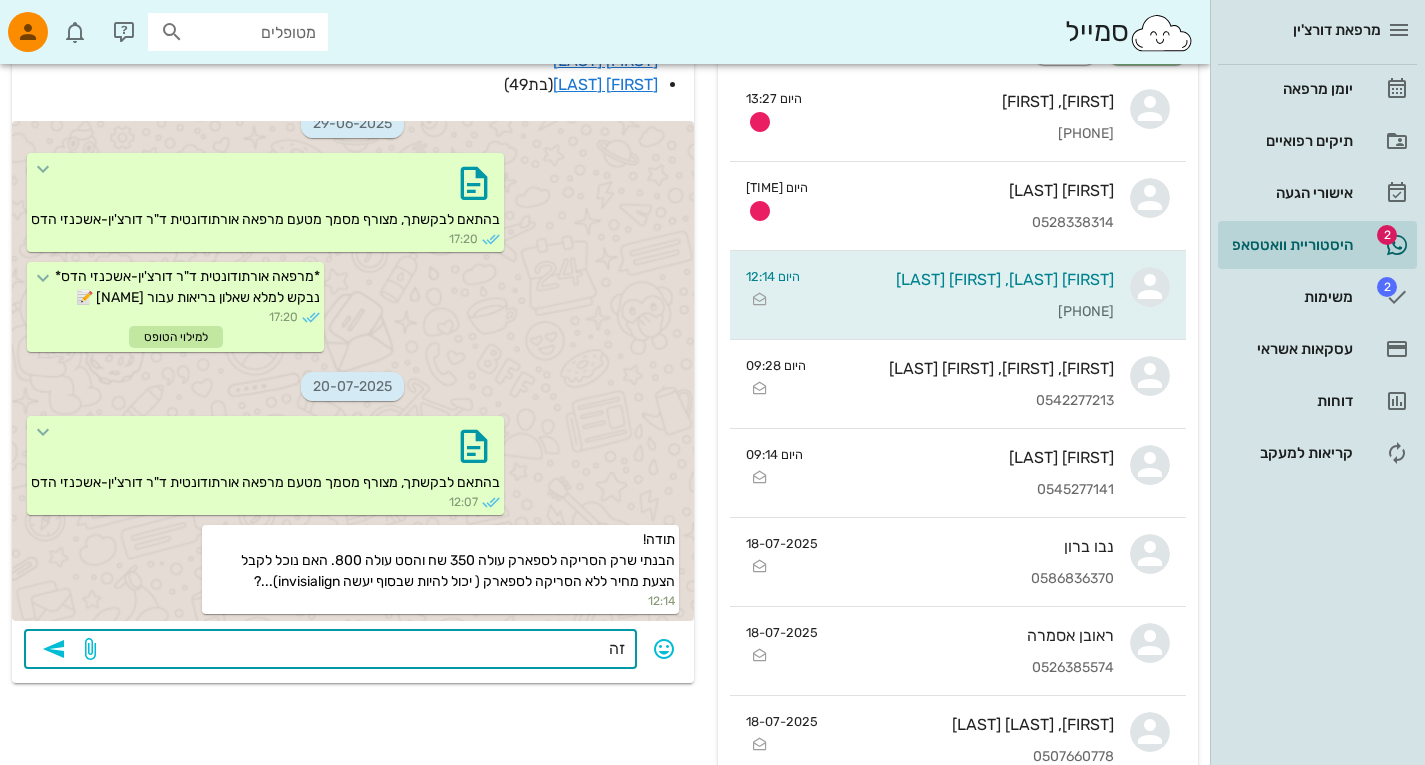 type on "ז" 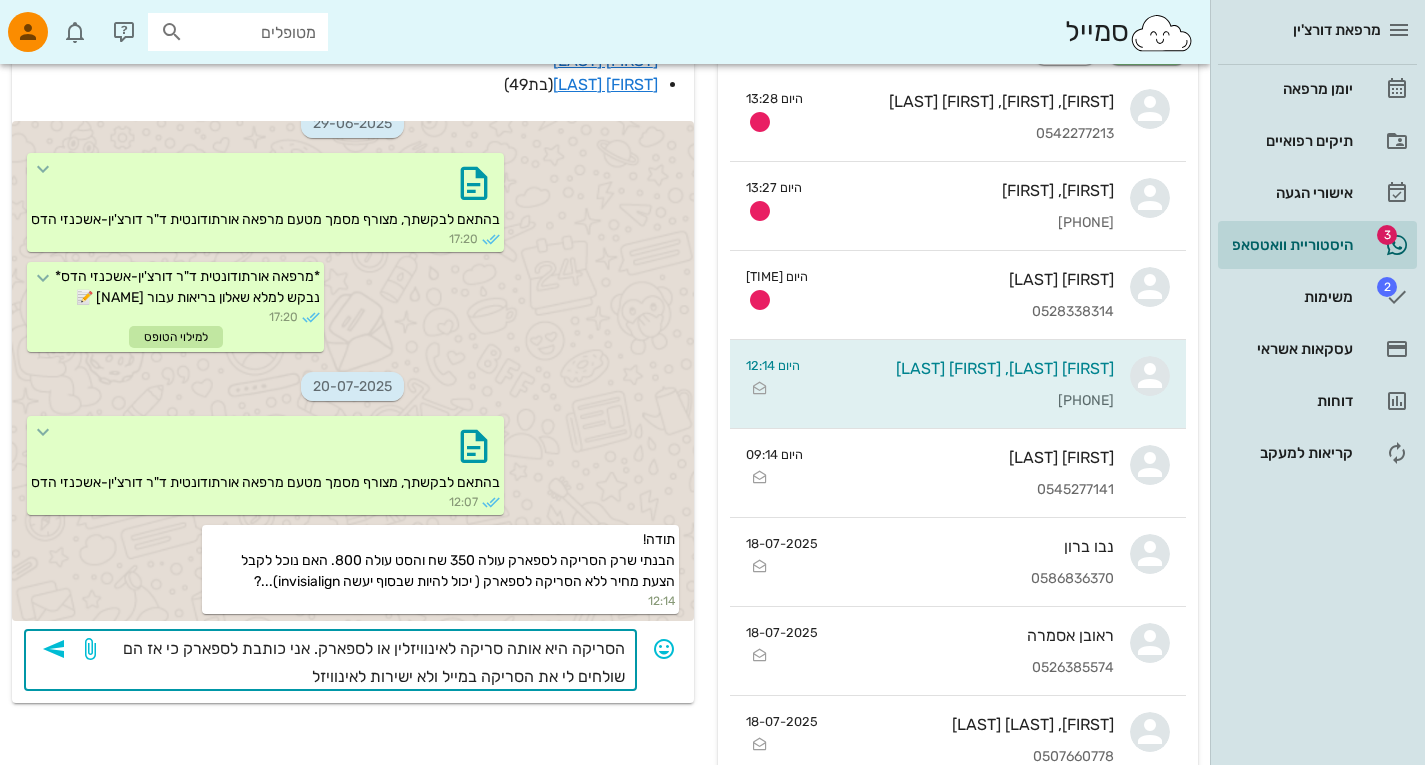 type on "הסריקה היא אותה סריקה לאינוויזלין או לספארק. אני כותבת לספארק כי אז הם שולחים לי את הסריקה במייל ולא ישירות לאינוויזלין" 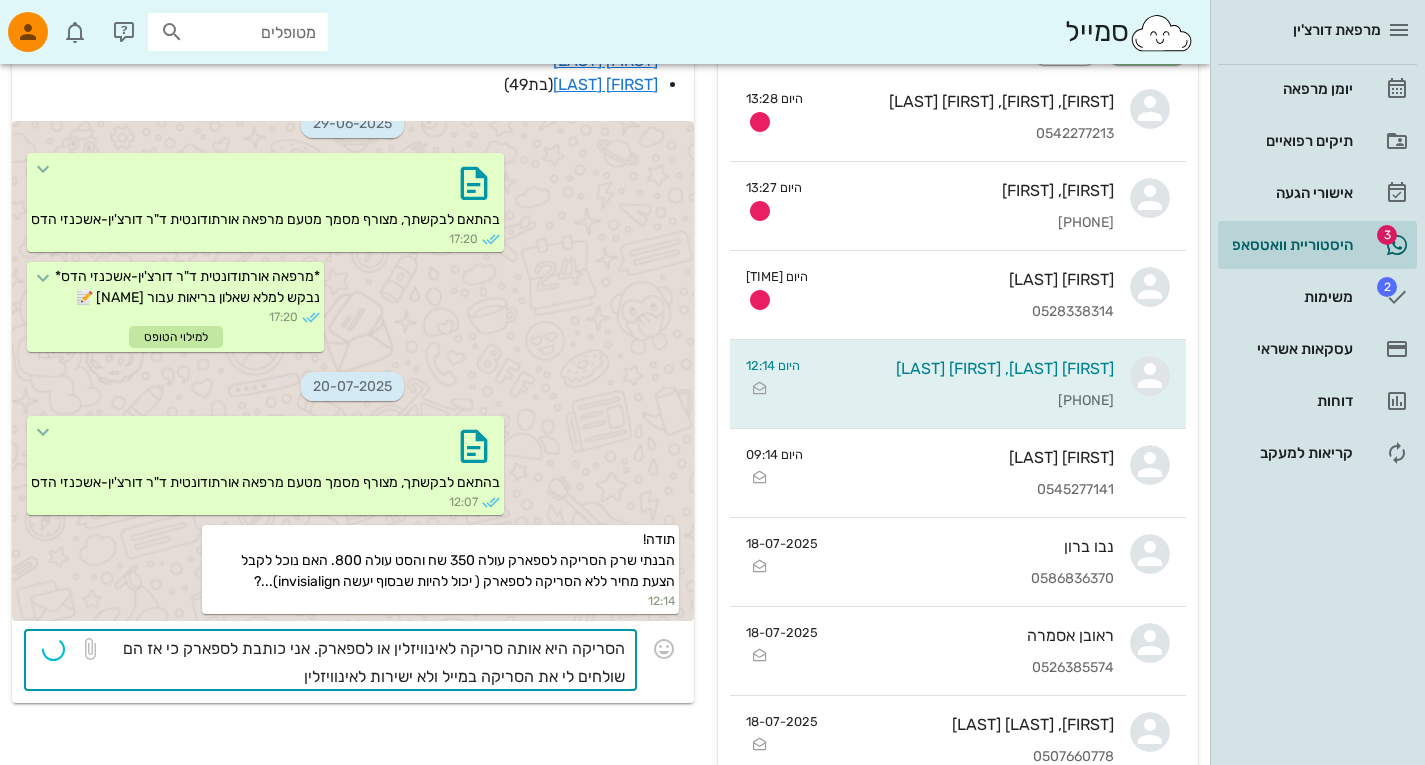 type 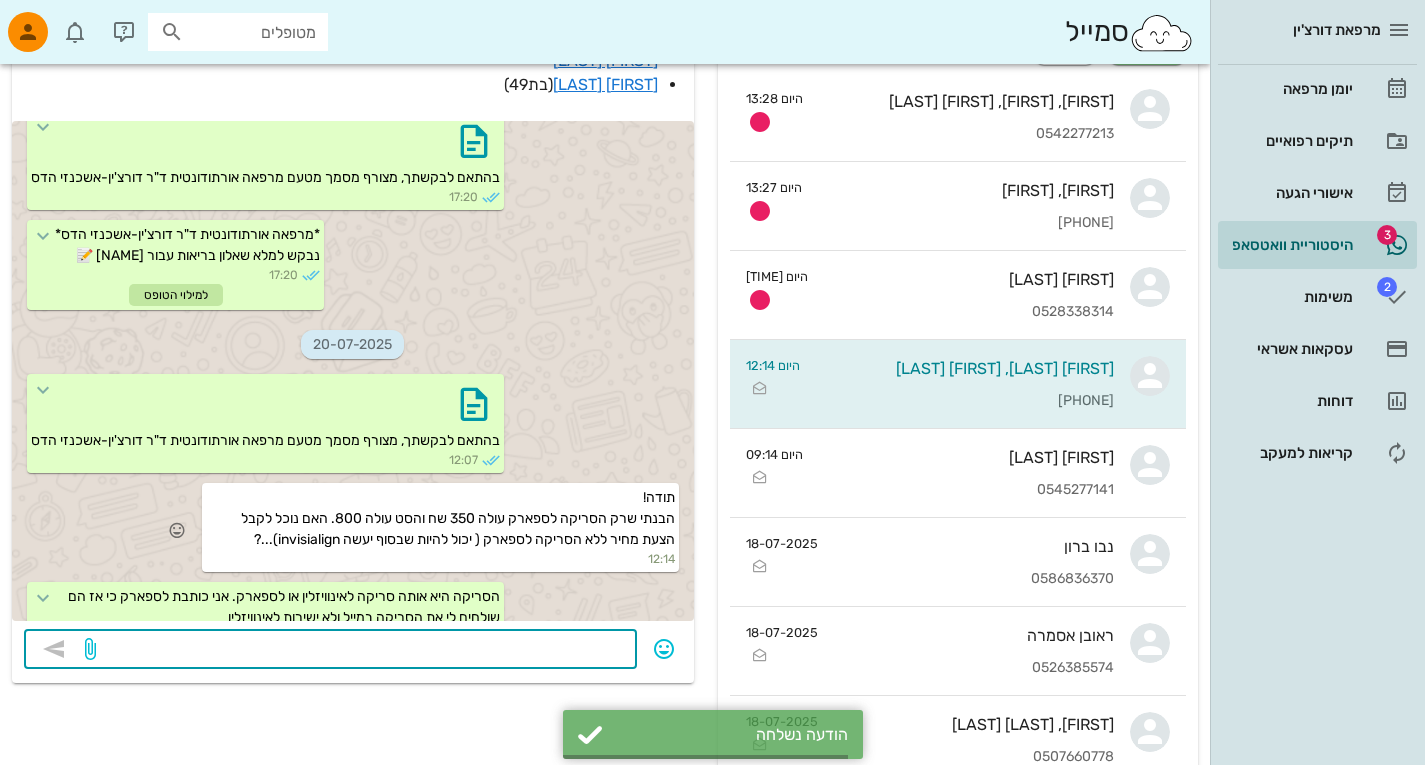scroll, scrollTop: 1030, scrollLeft: 0, axis: vertical 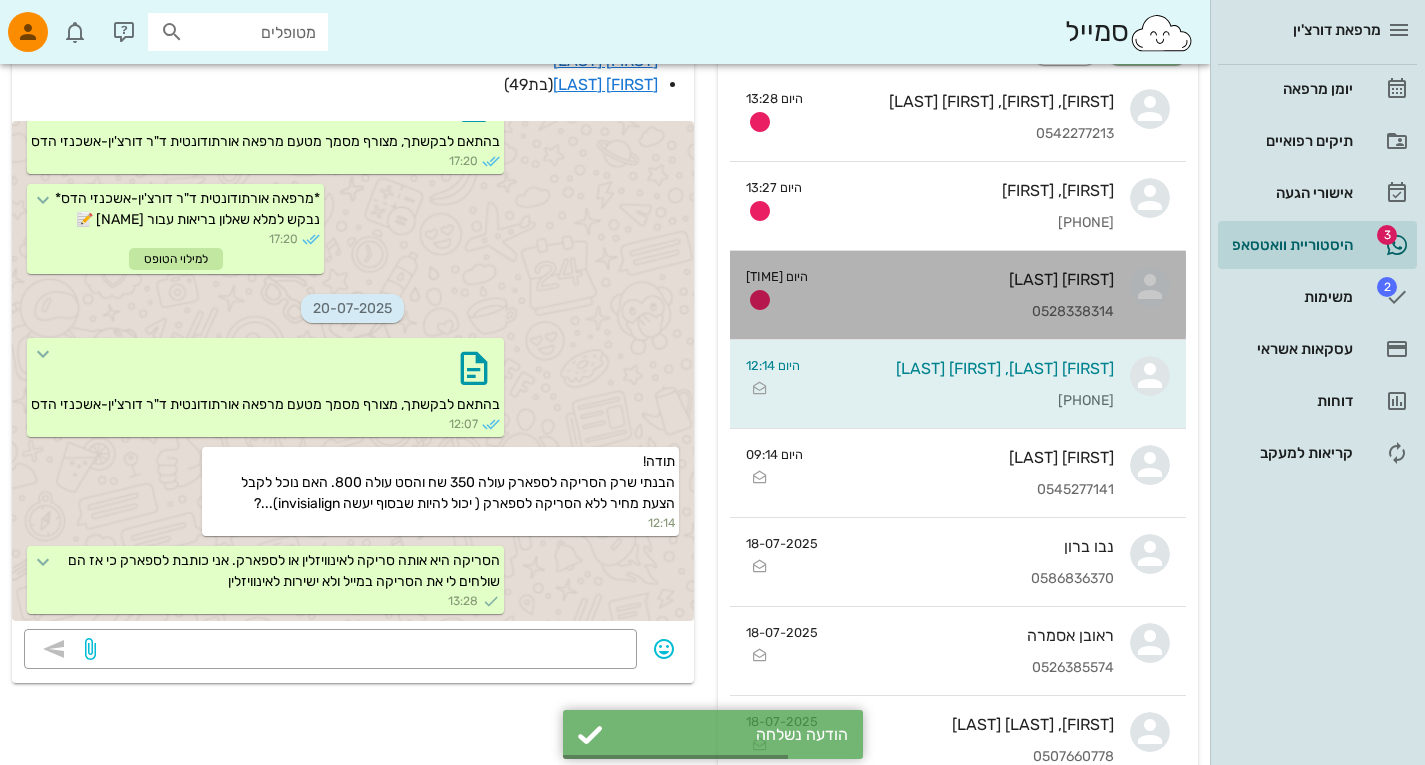 click on "[FIRST] [LAST] [PHONE]" at bounding box center [969, 295] 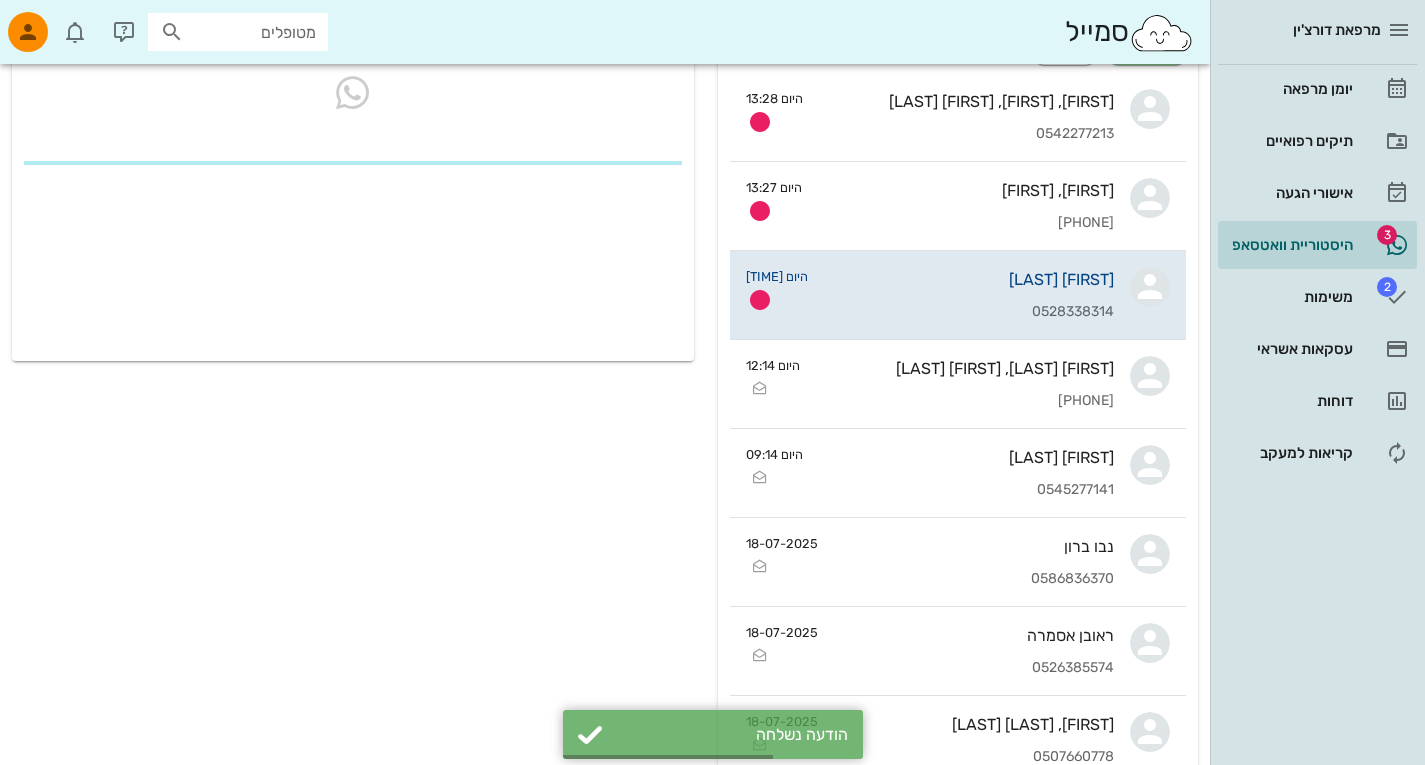 scroll, scrollTop: 0, scrollLeft: 0, axis: both 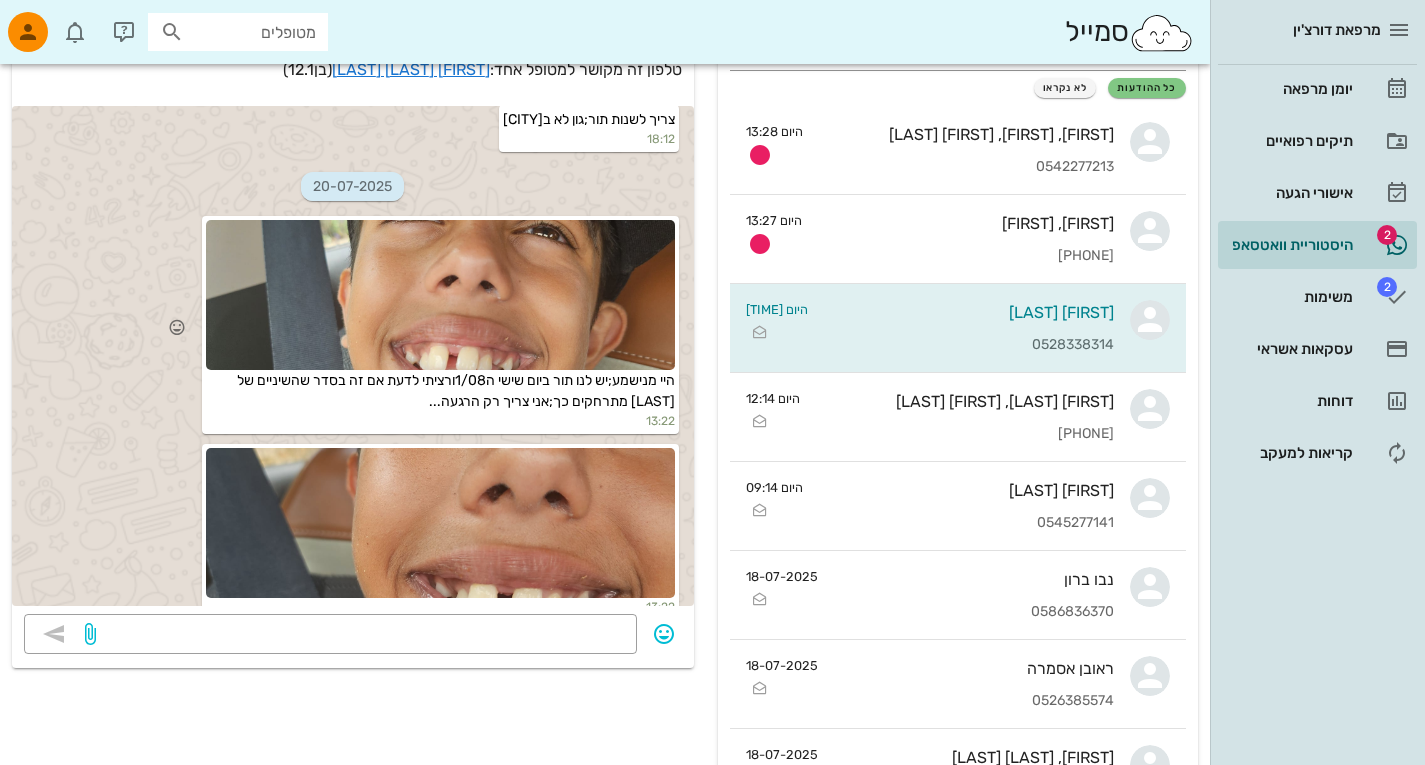 click at bounding box center (440, 295) 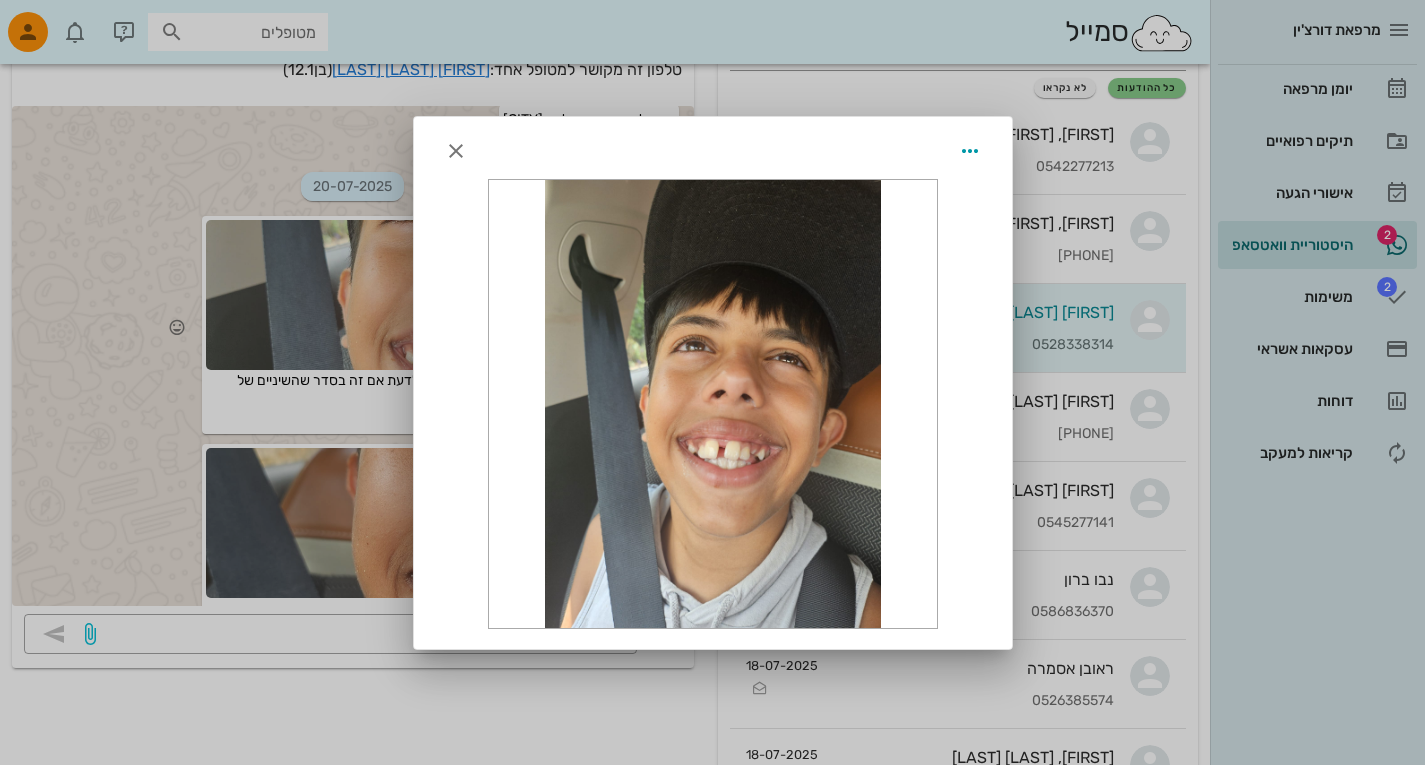scroll, scrollTop: 155, scrollLeft: 0, axis: vertical 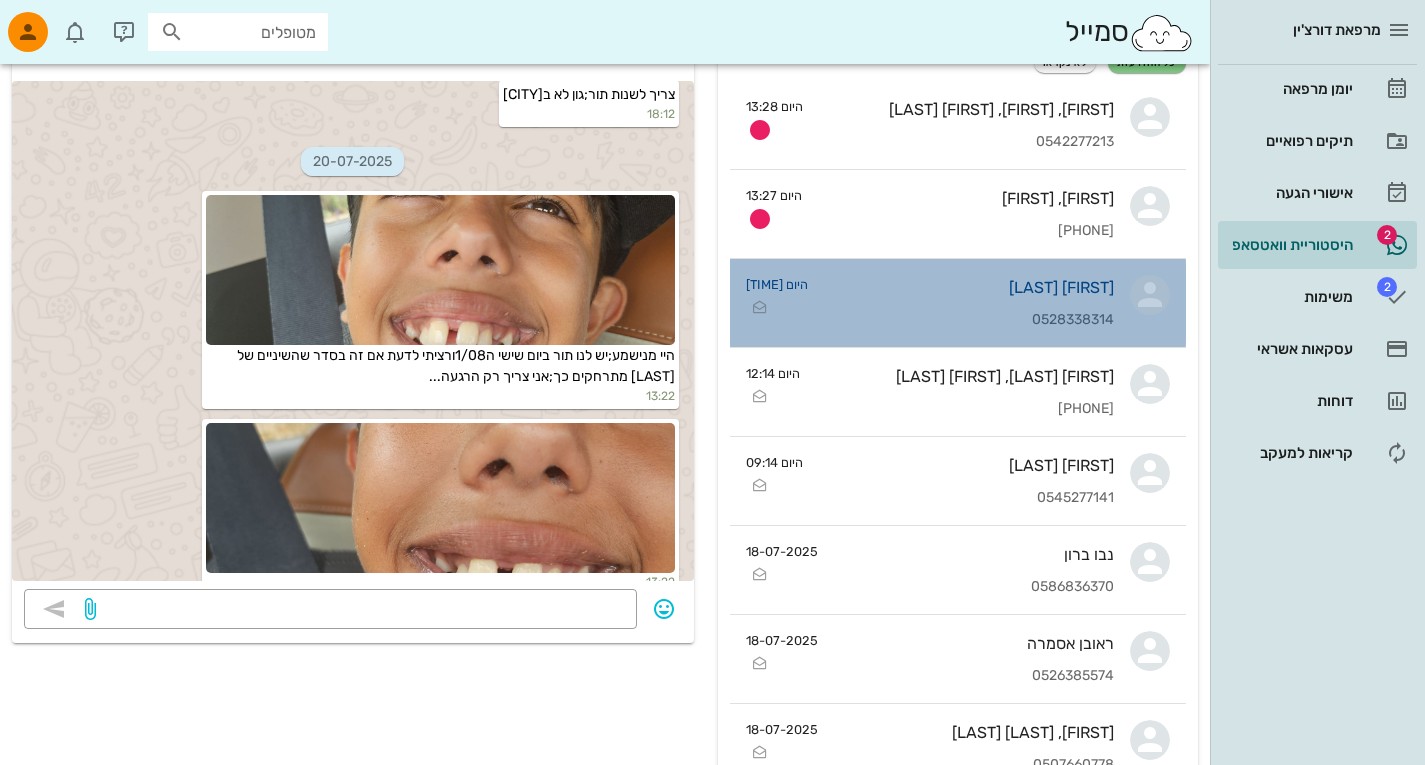 click on "[FIRST] [LAST]" at bounding box center [969, 287] 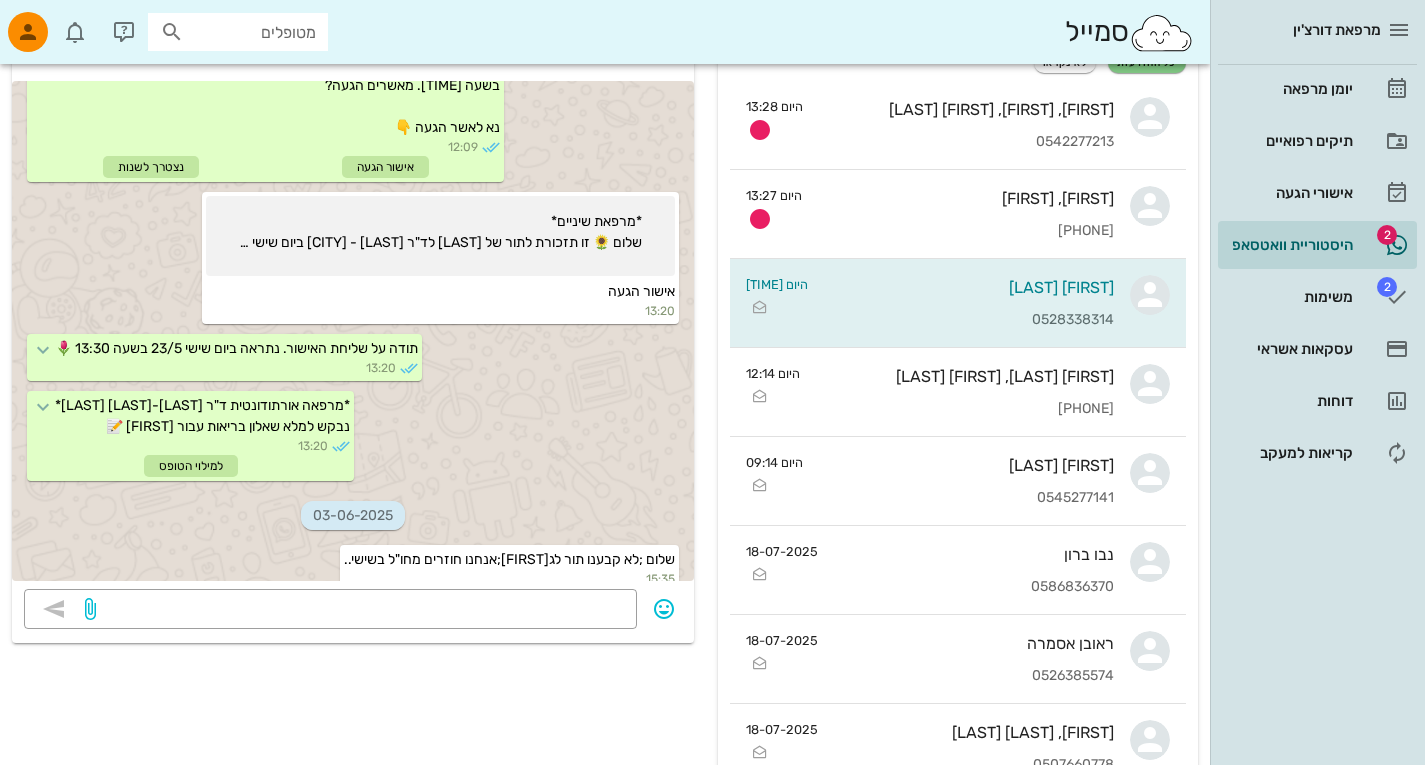 scroll, scrollTop: 0, scrollLeft: 0, axis: both 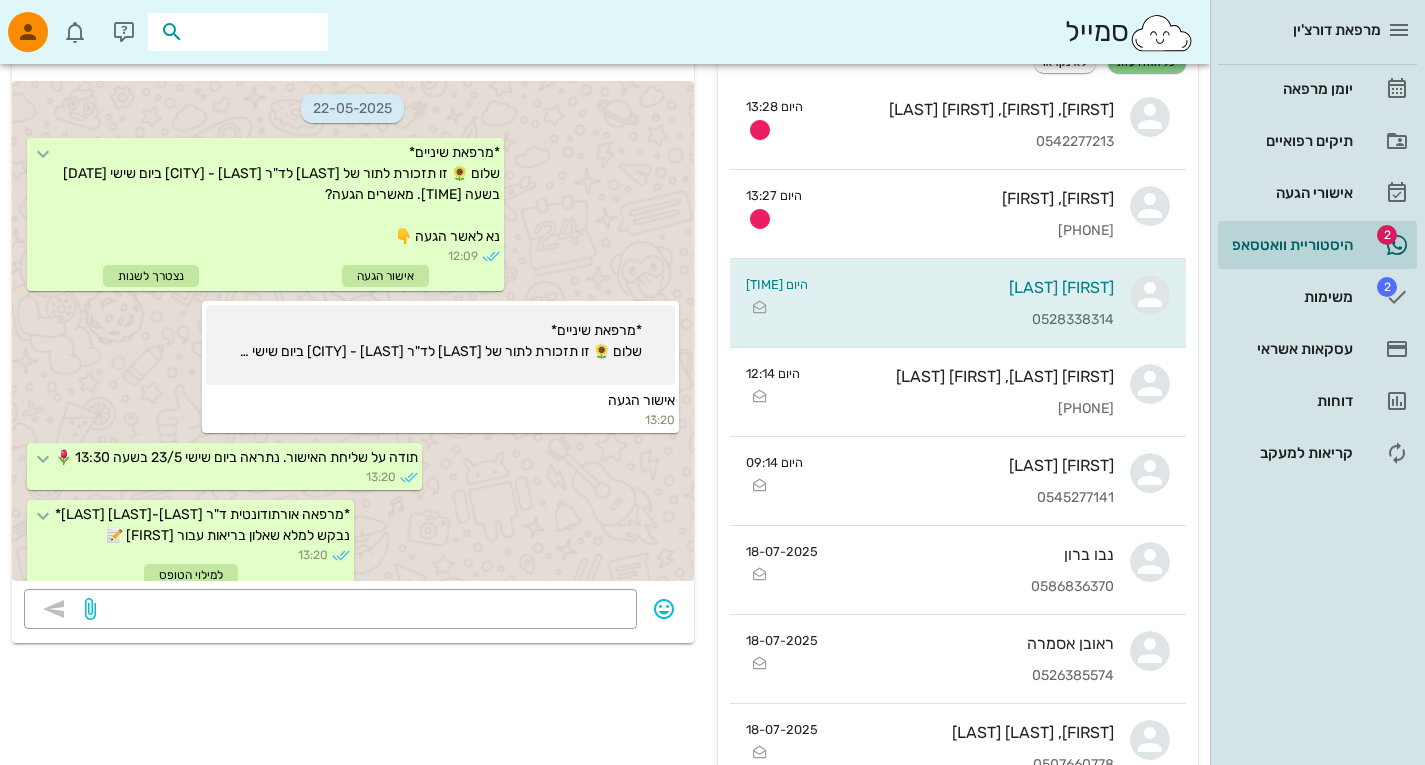 click at bounding box center (252, 32) 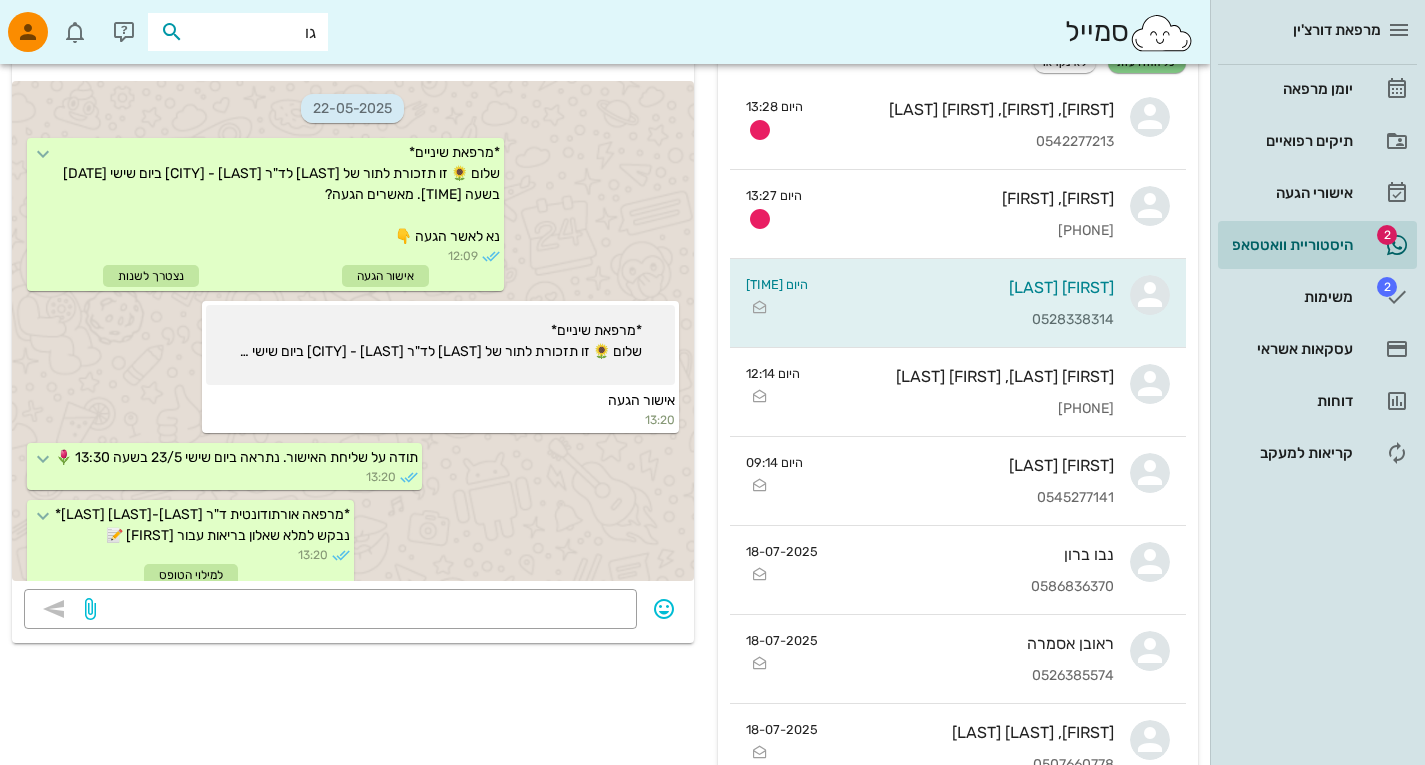 type on "[FIRST]" 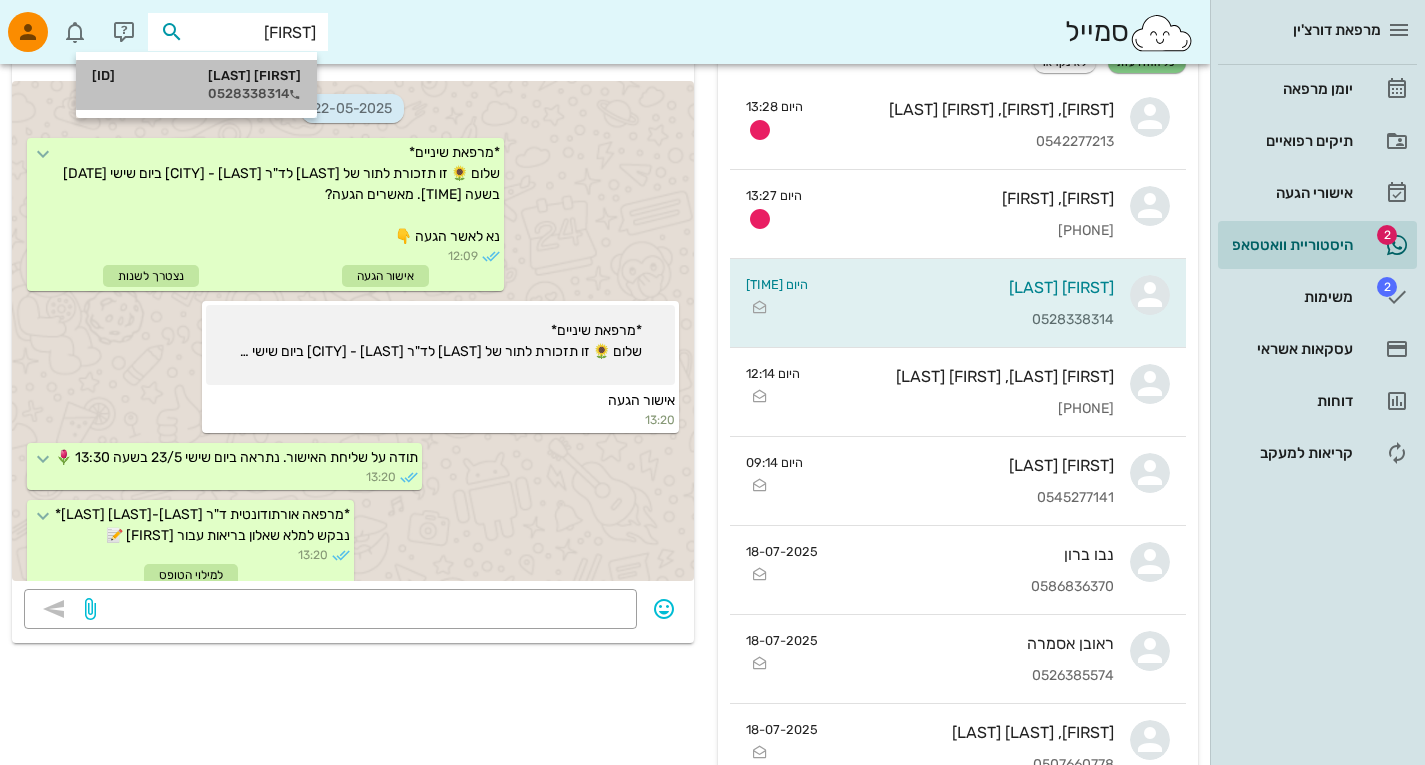 click on "0528338314" at bounding box center (196, 94) 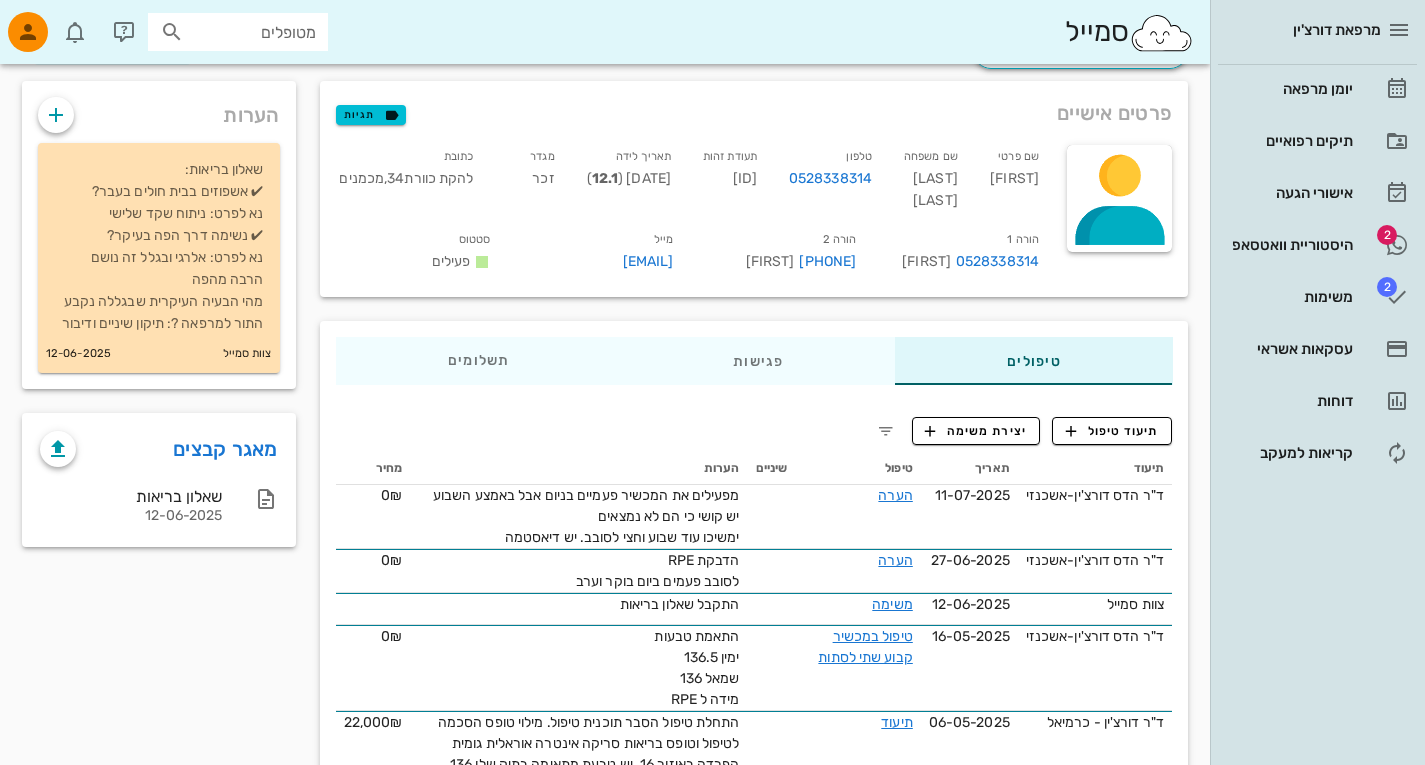 scroll, scrollTop: 98, scrollLeft: 0, axis: vertical 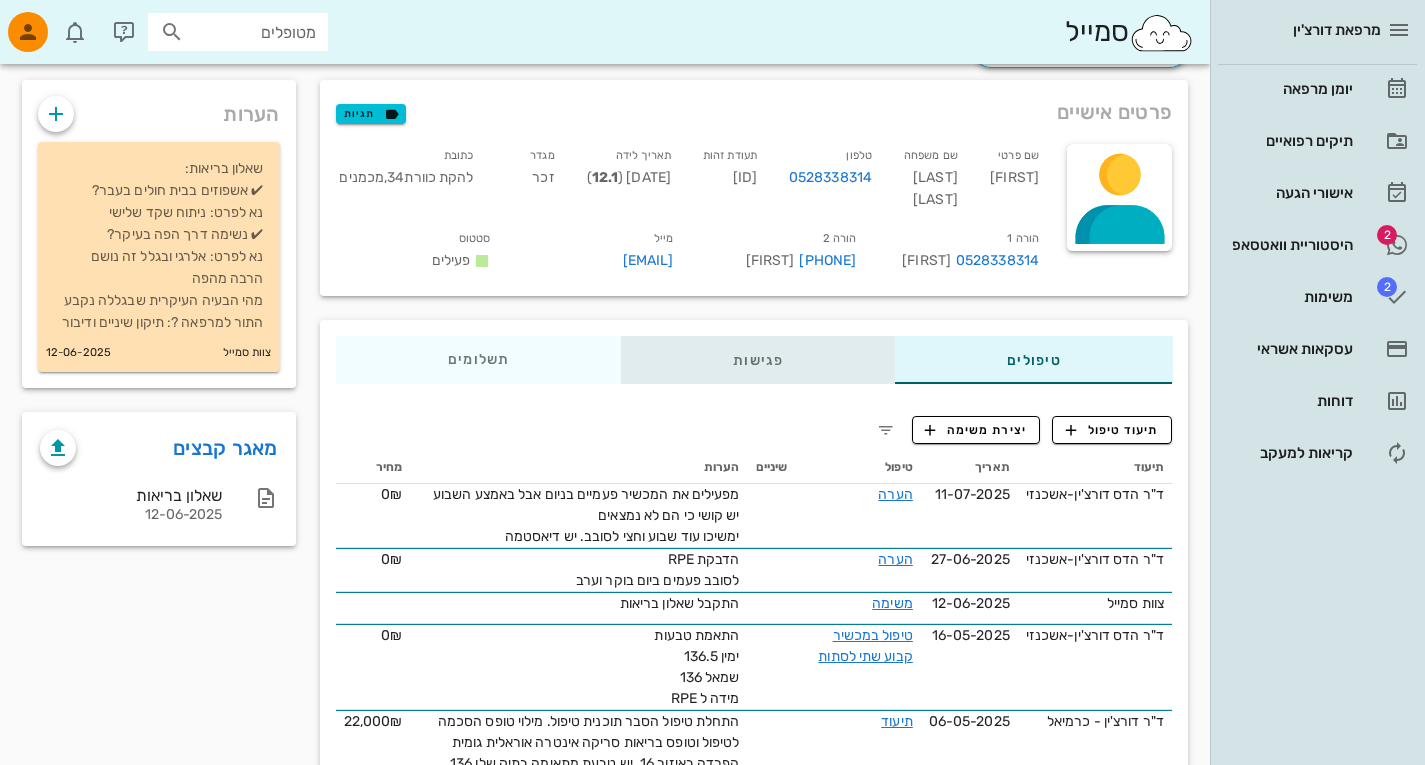 click on "טיפולים פגישות
תשלומים
0₪" at bounding box center [754, 360] 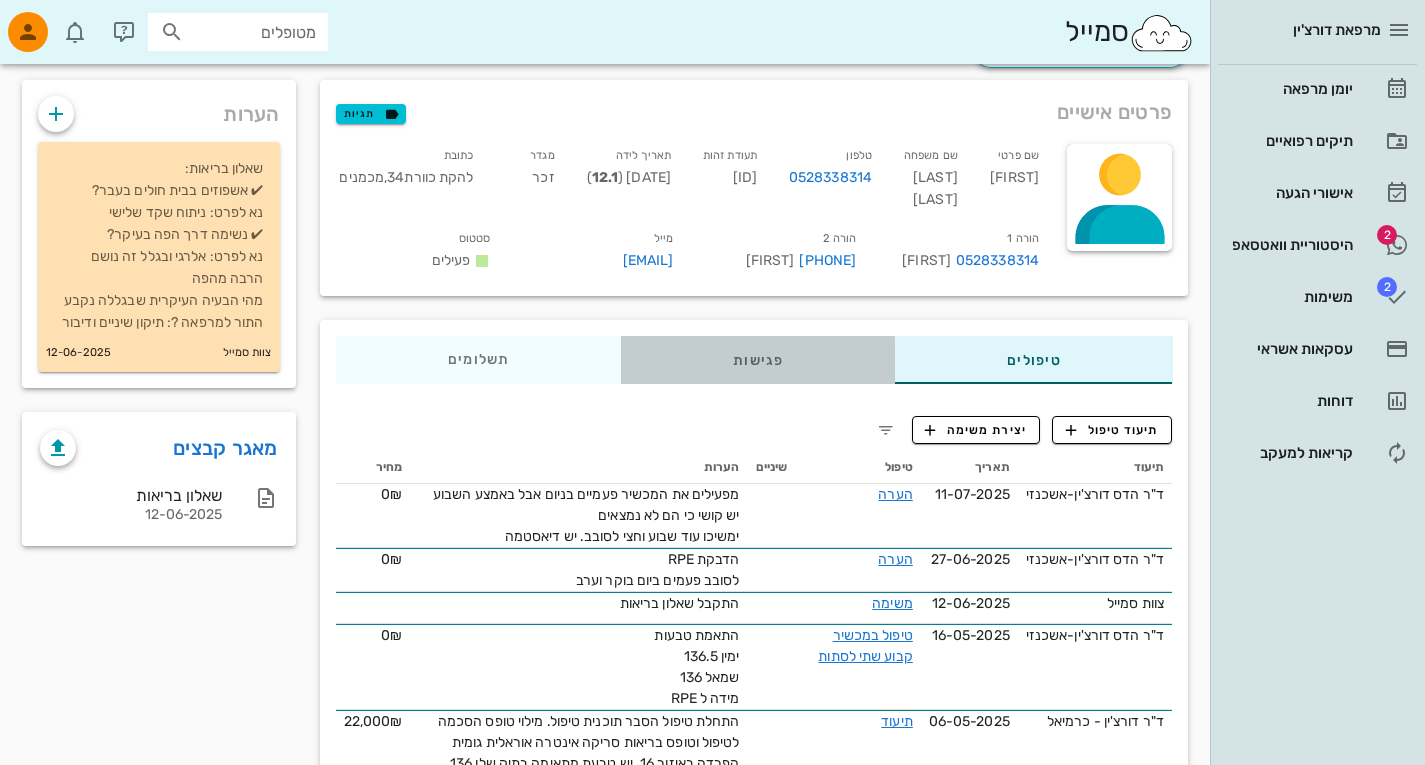 click on "פגישות" at bounding box center [758, 360] 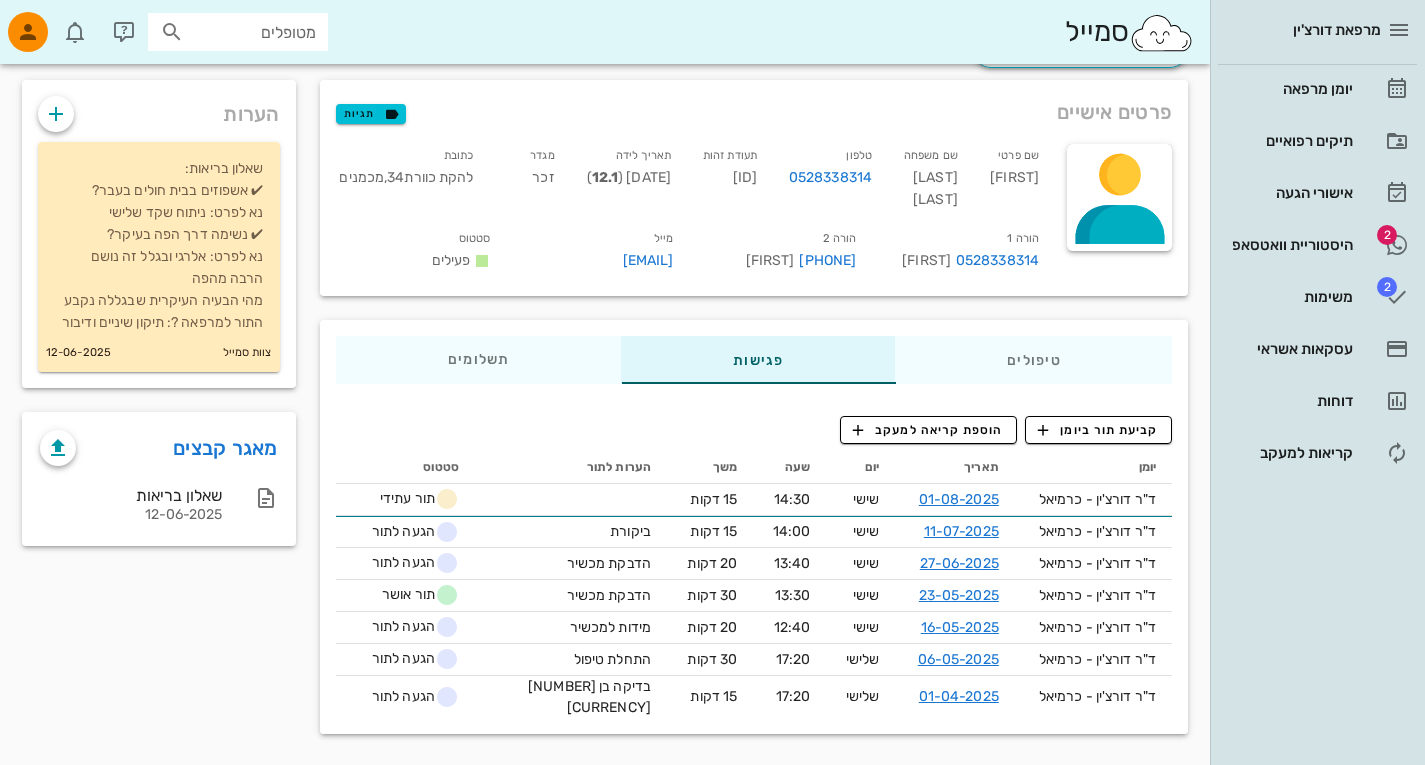 scroll, scrollTop: 0, scrollLeft: 0, axis: both 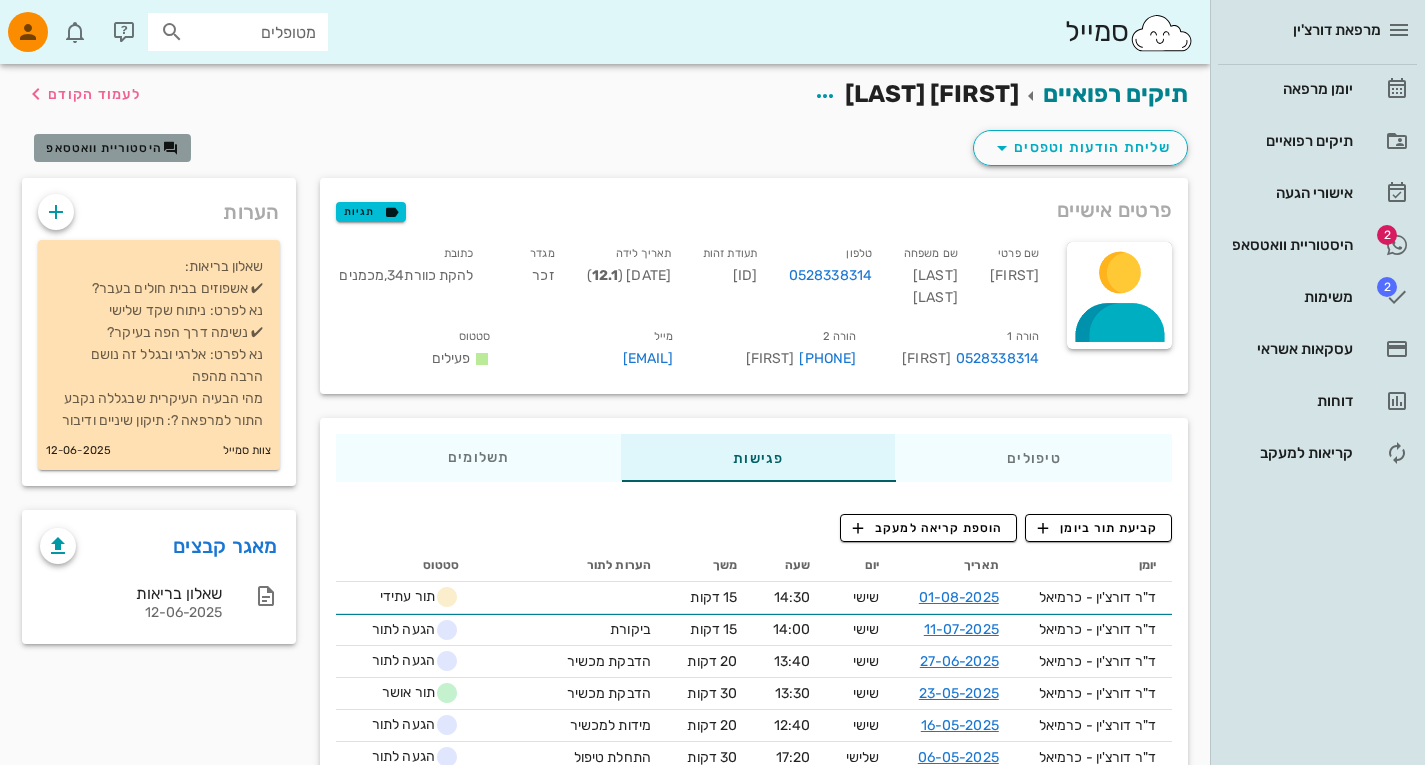 click on "היסטוריית וואטסאפ" at bounding box center [104, 148] 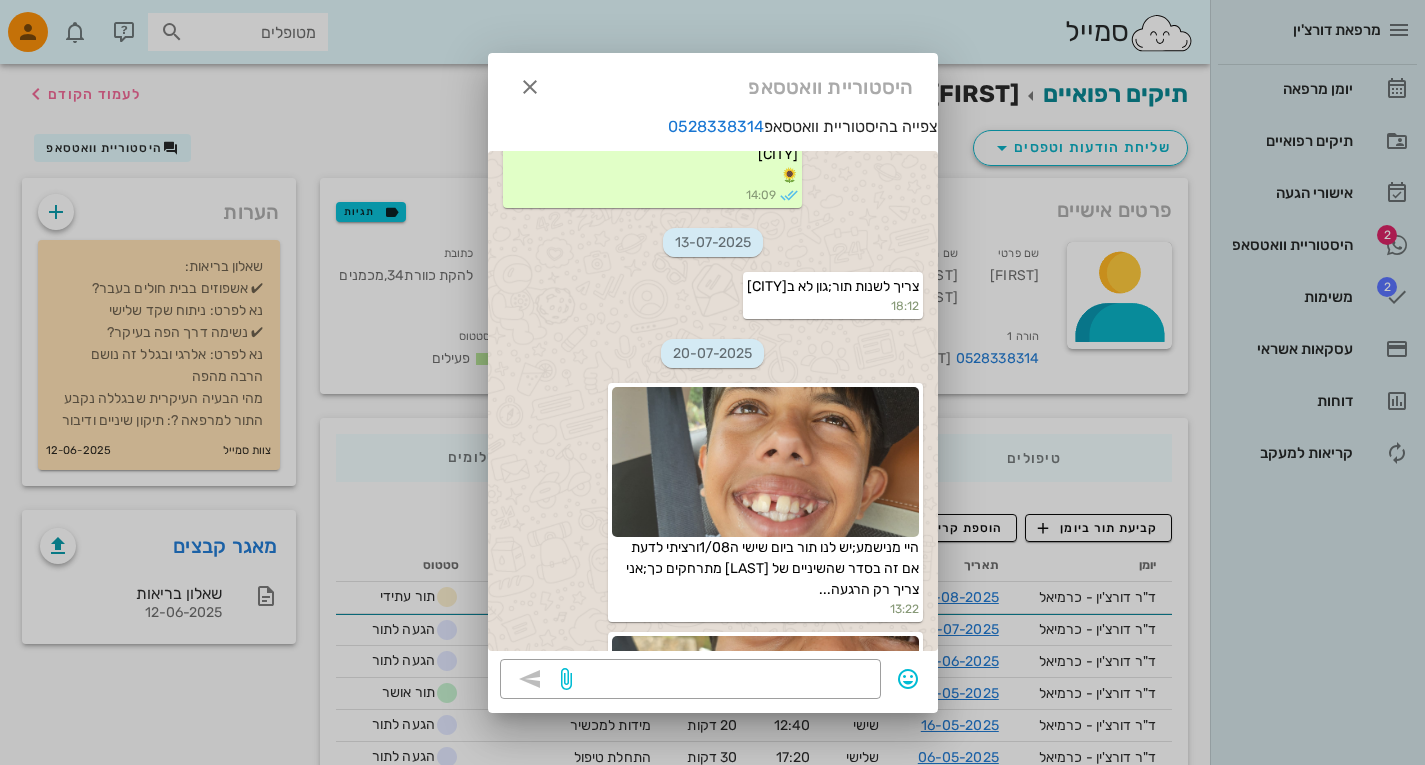 scroll, scrollTop: 3582, scrollLeft: 0, axis: vertical 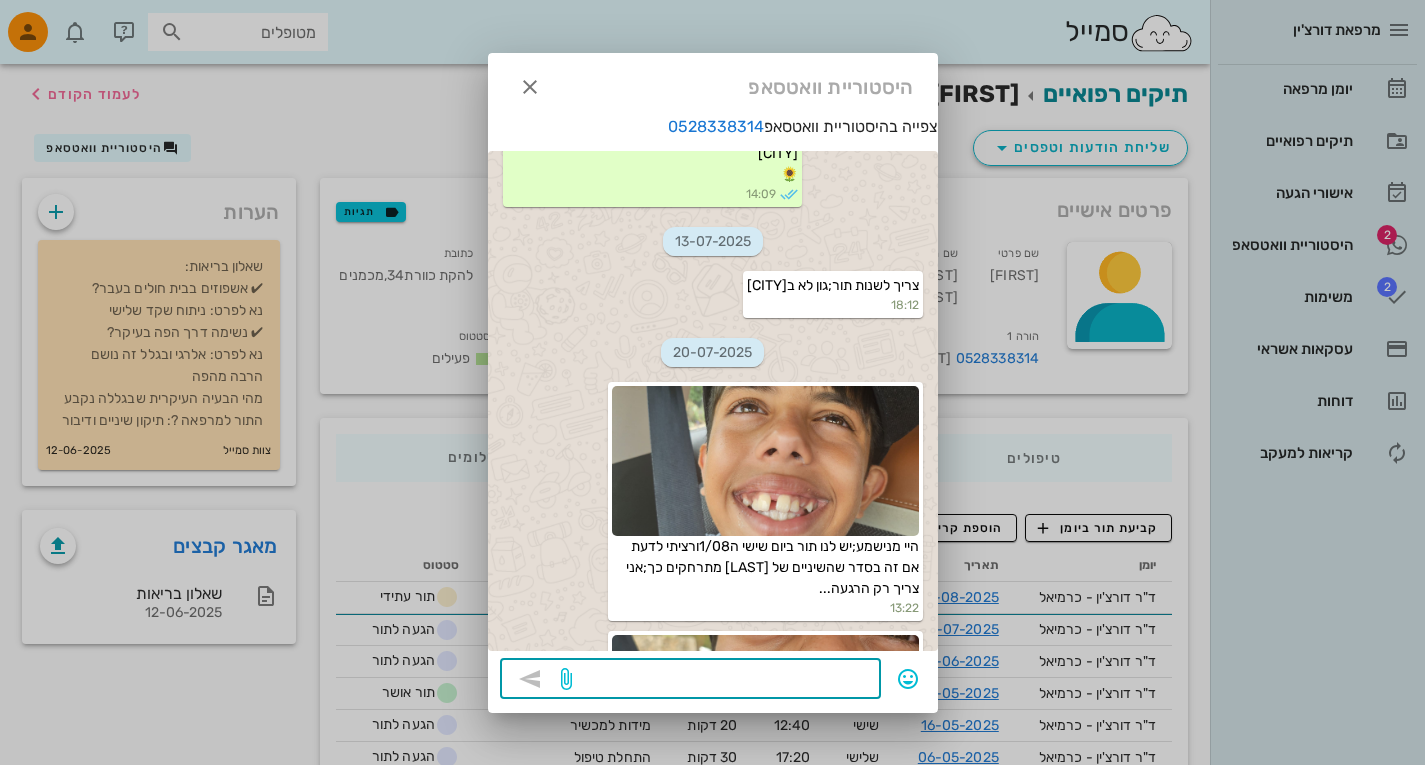 click at bounding box center (722, 681) 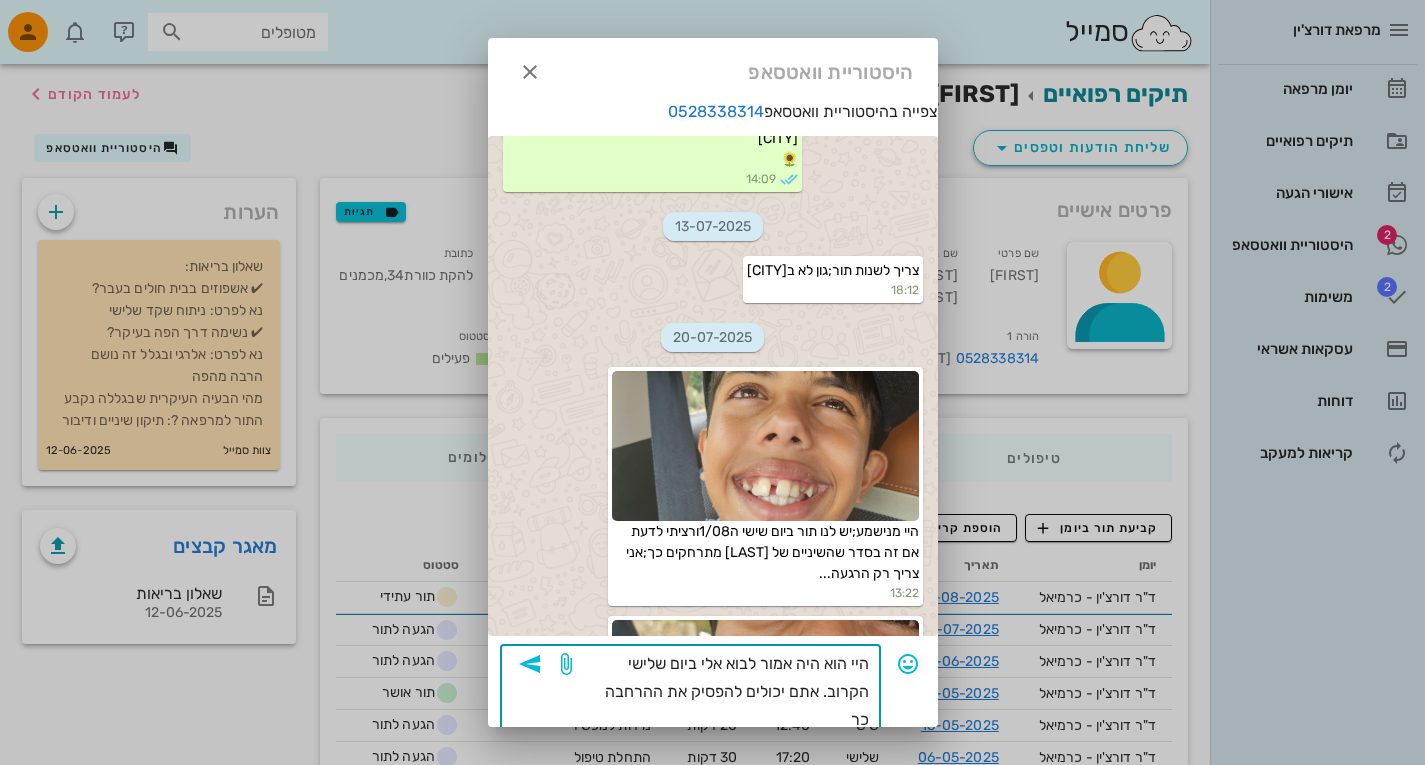 scroll, scrollTop: 3, scrollLeft: 0, axis: vertical 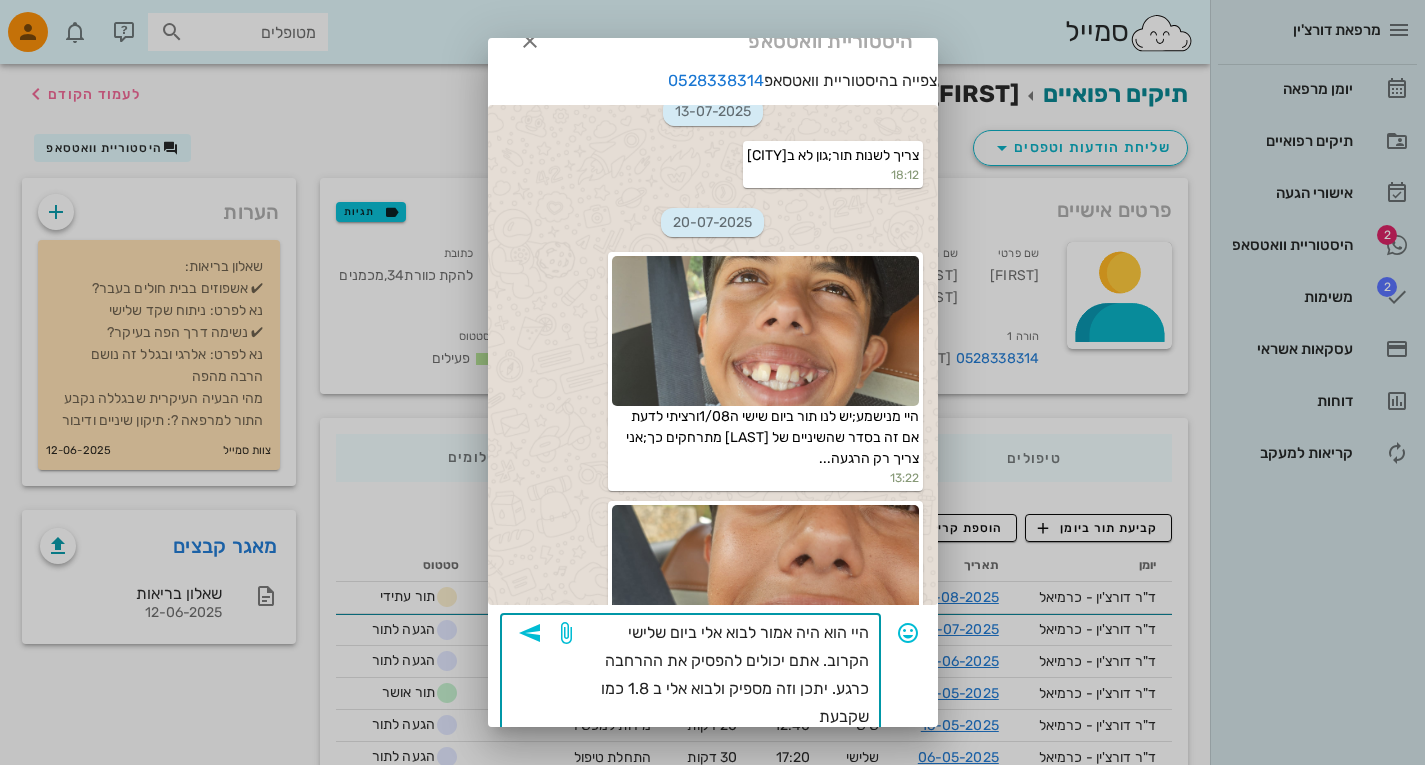 type on "היי הוא היה אמור לבוא אלי ביום שלישי הקרוב. אתם יכולים להפסיק את ההרחבה כרגע. יתכן וזה מספיק ולבוא אלי ב 1.8 כמו שקבעתם" 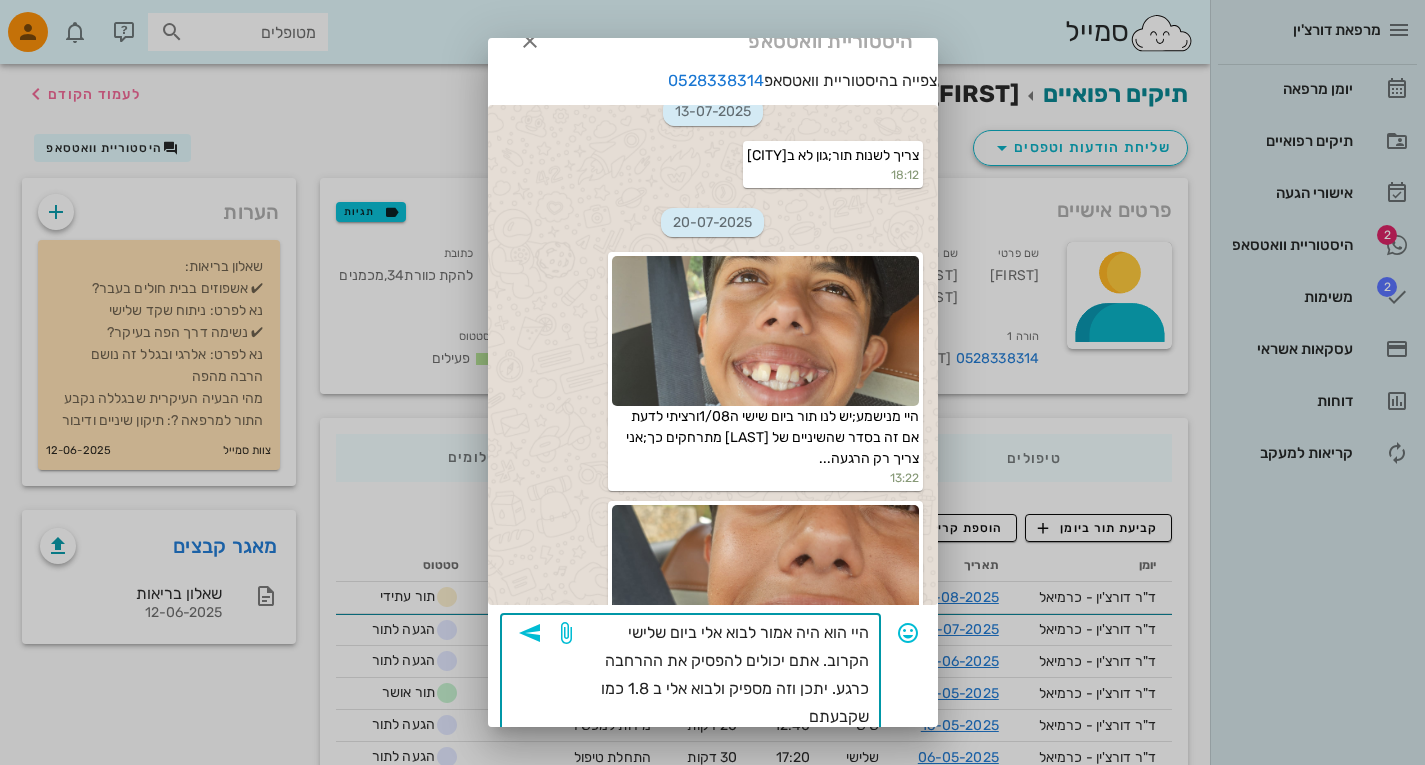 scroll, scrollTop: 31, scrollLeft: 0, axis: vertical 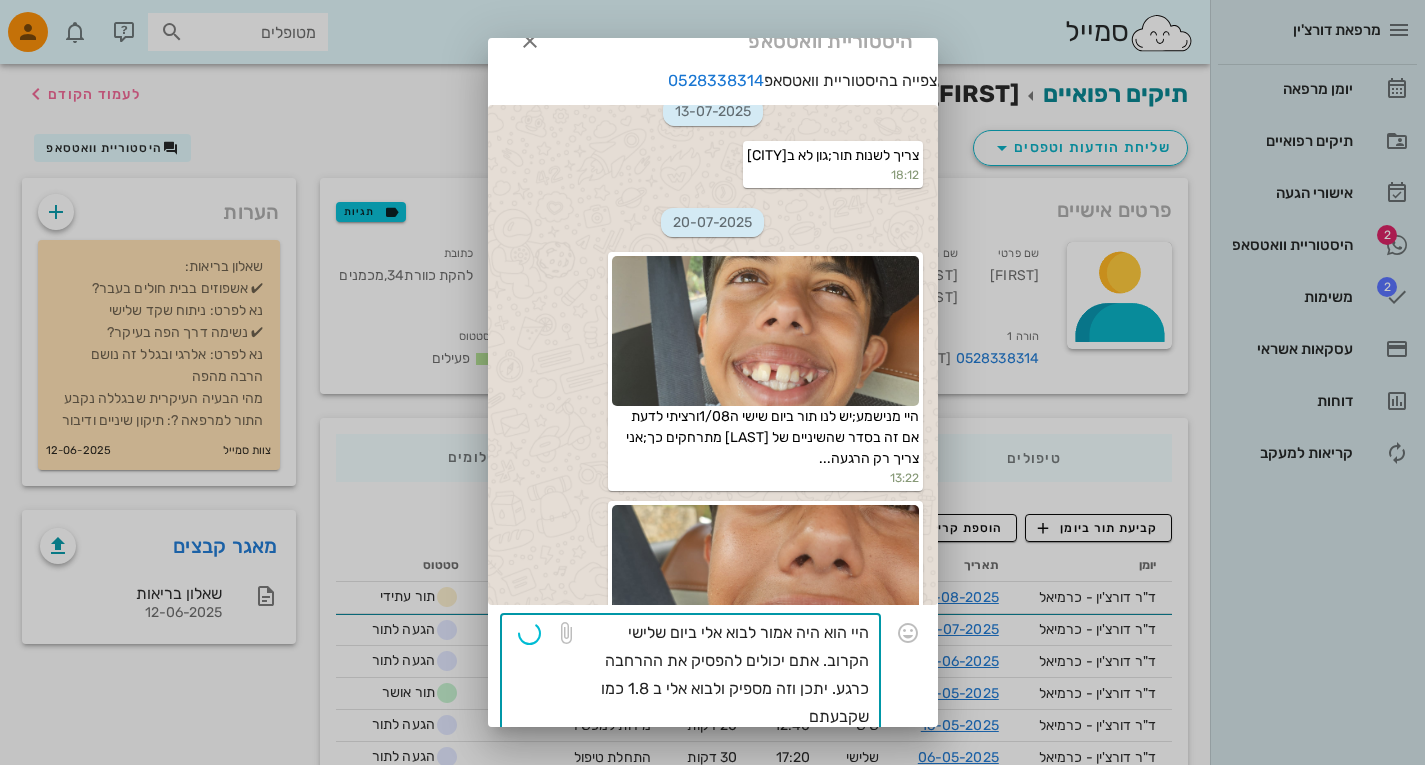 type 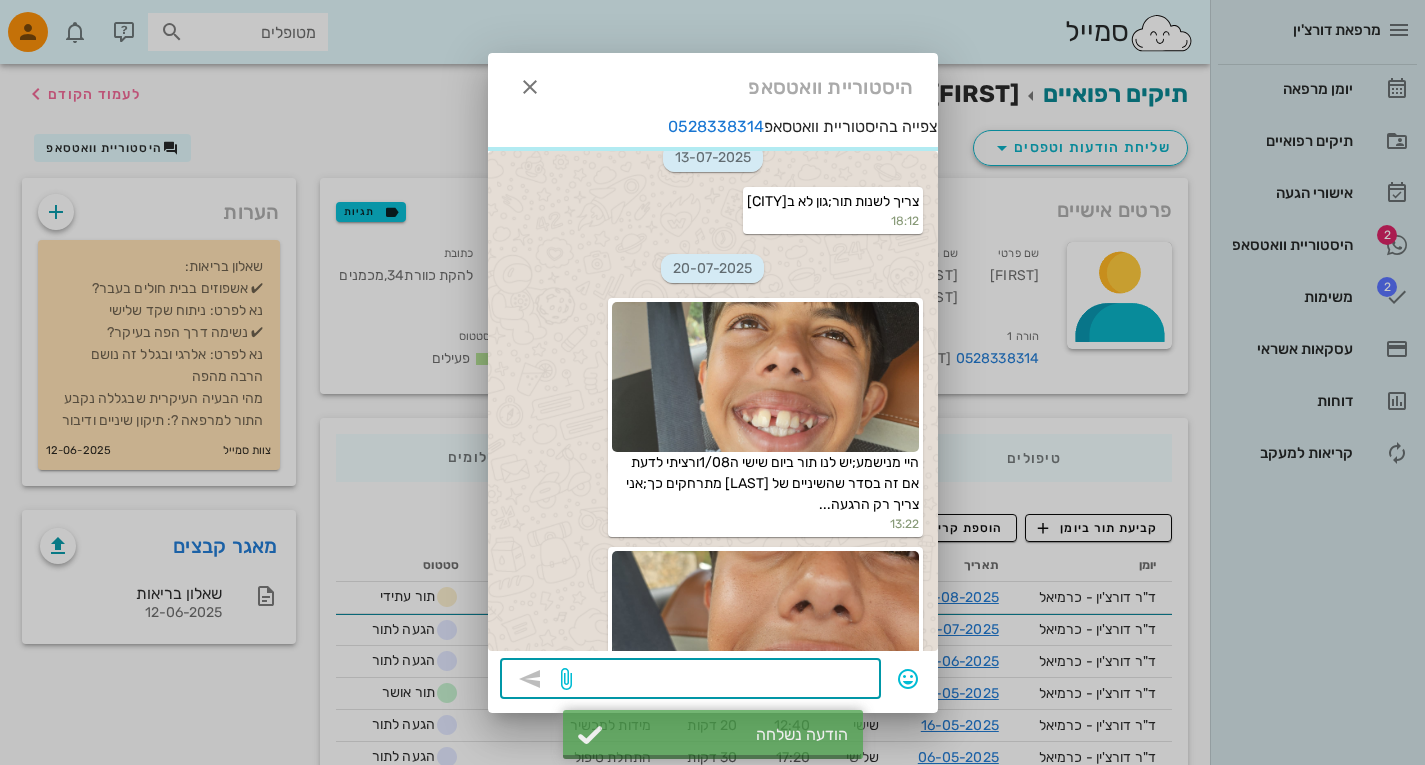 scroll, scrollTop: 0, scrollLeft: 0, axis: both 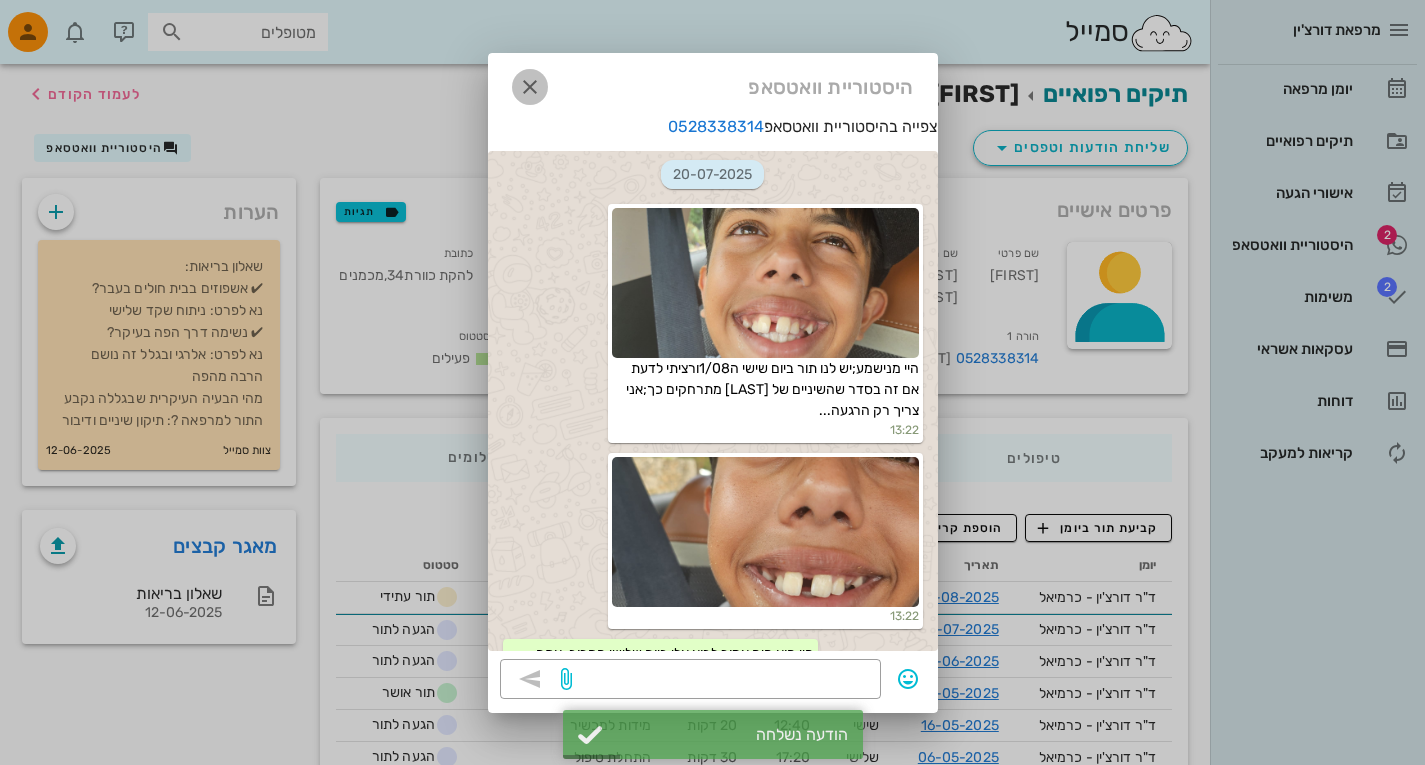 click at bounding box center (530, 87) 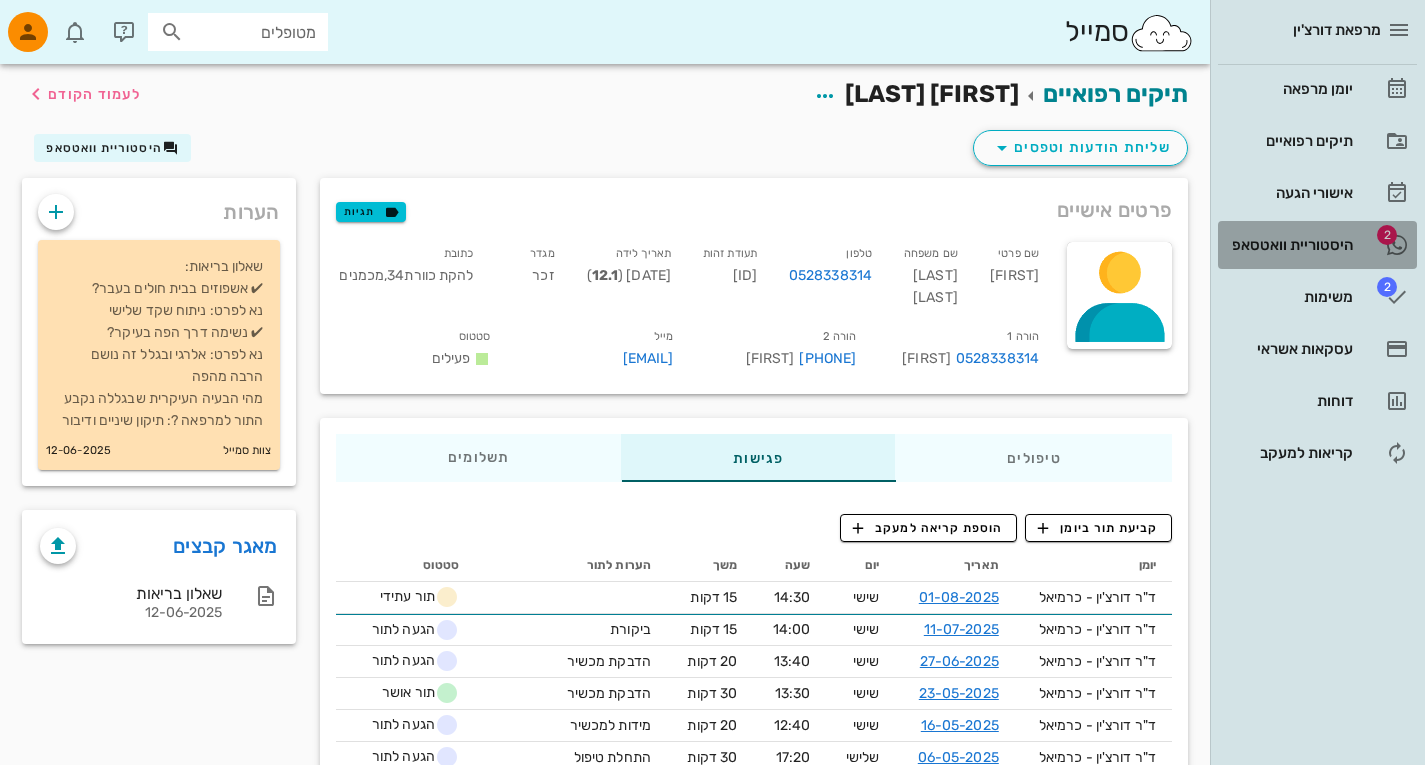 click on "2 היסטוריית וואטסאפ" at bounding box center (1317, 245) 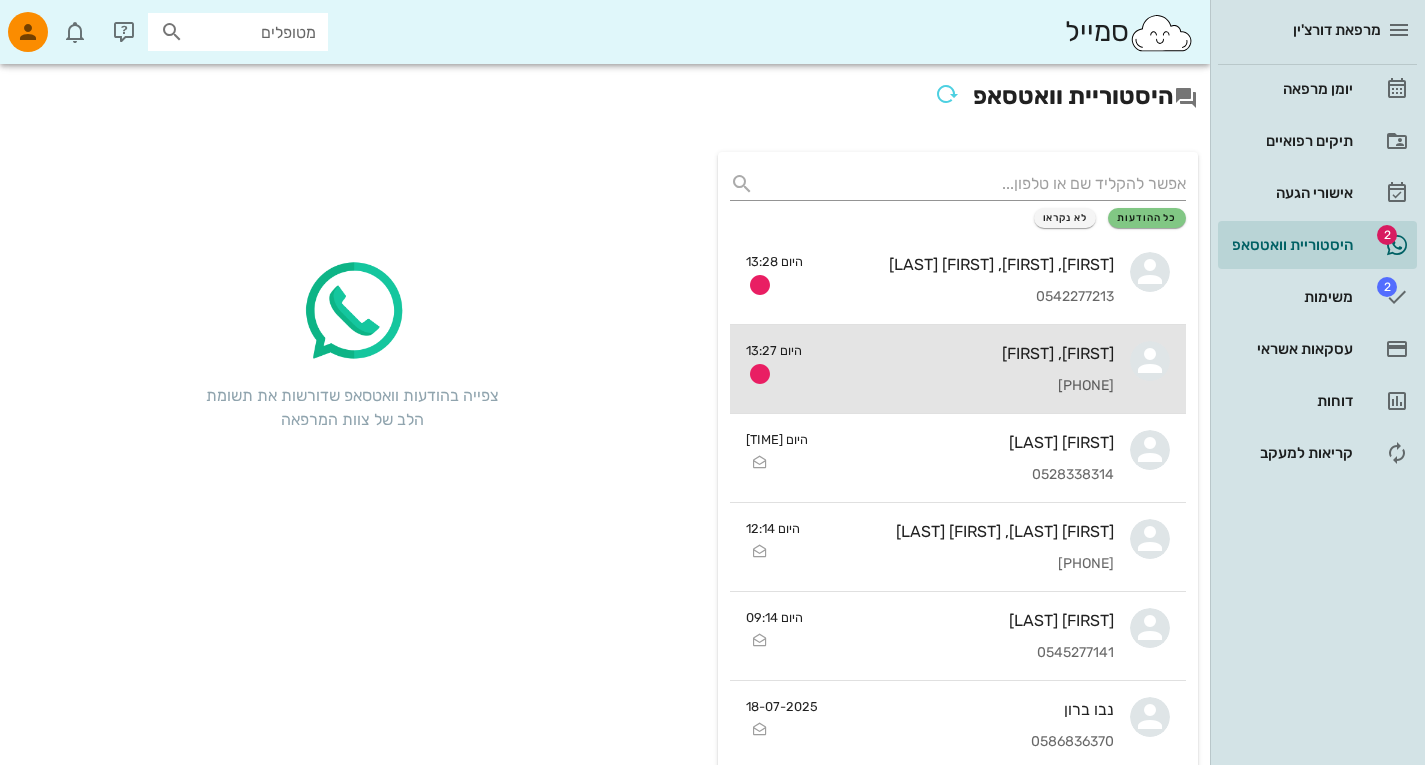 click on "[FIRST], [FIRST] [PHONE]" at bounding box center (966, 369) 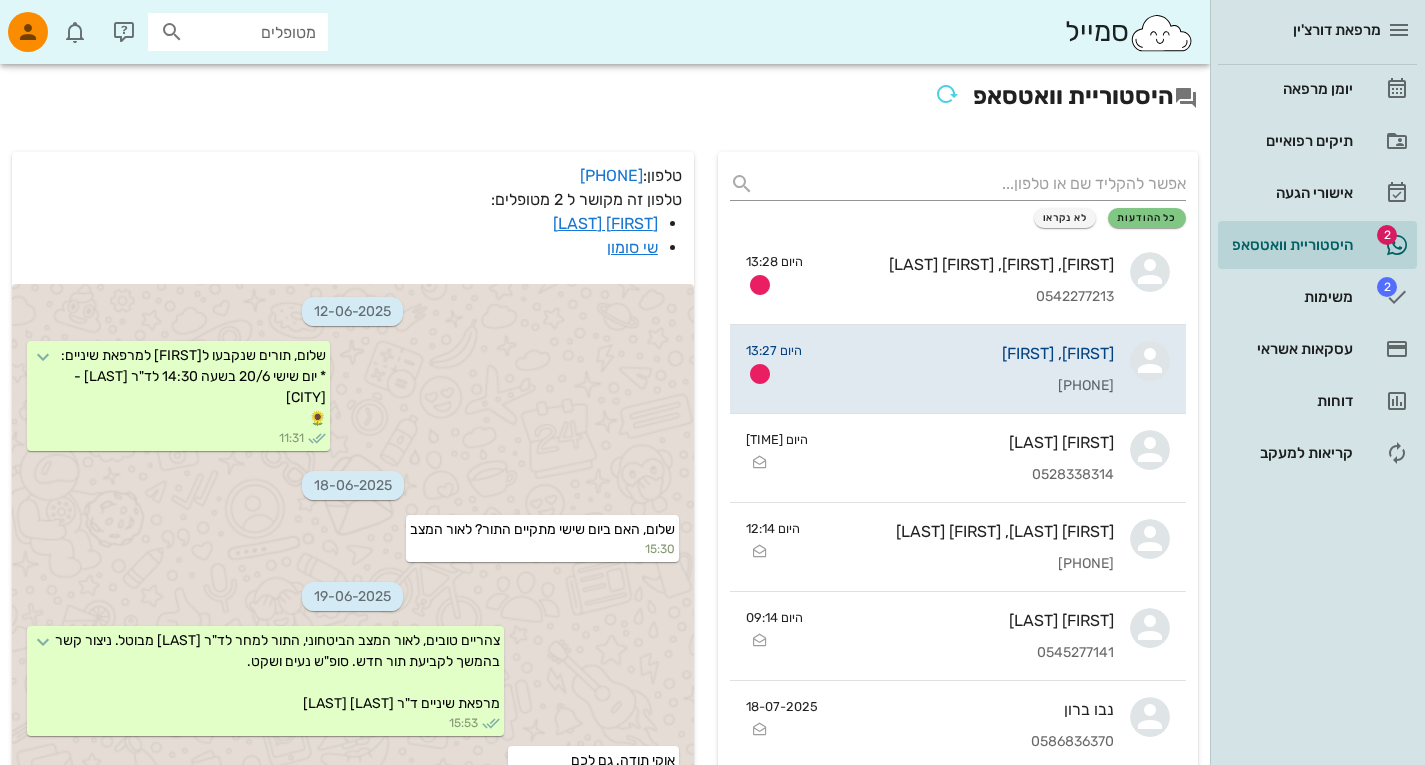 scroll, scrollTop: 1442, scrollLeft: 0, axis: vertical 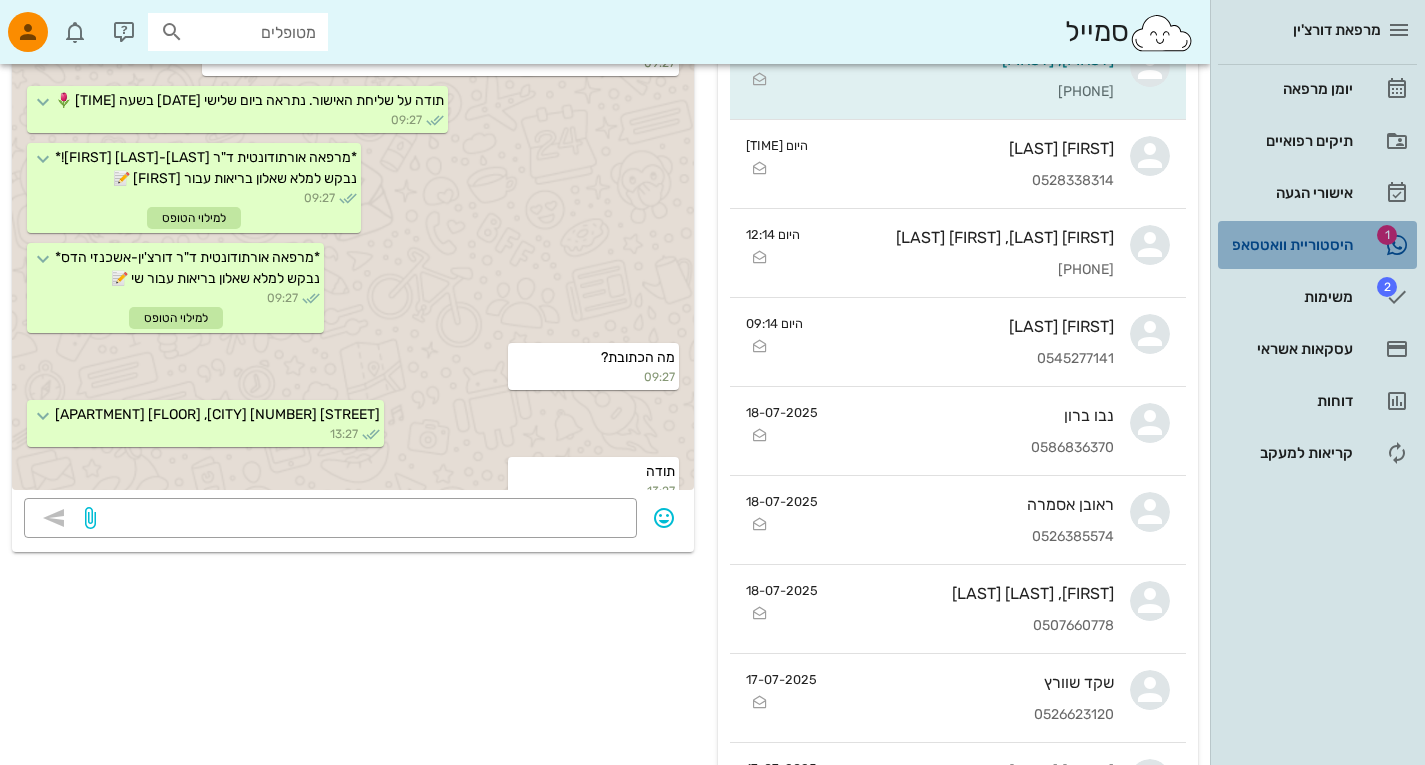 click on "היסטוריית וואטסאפ" at bounding box center [1289, 245] 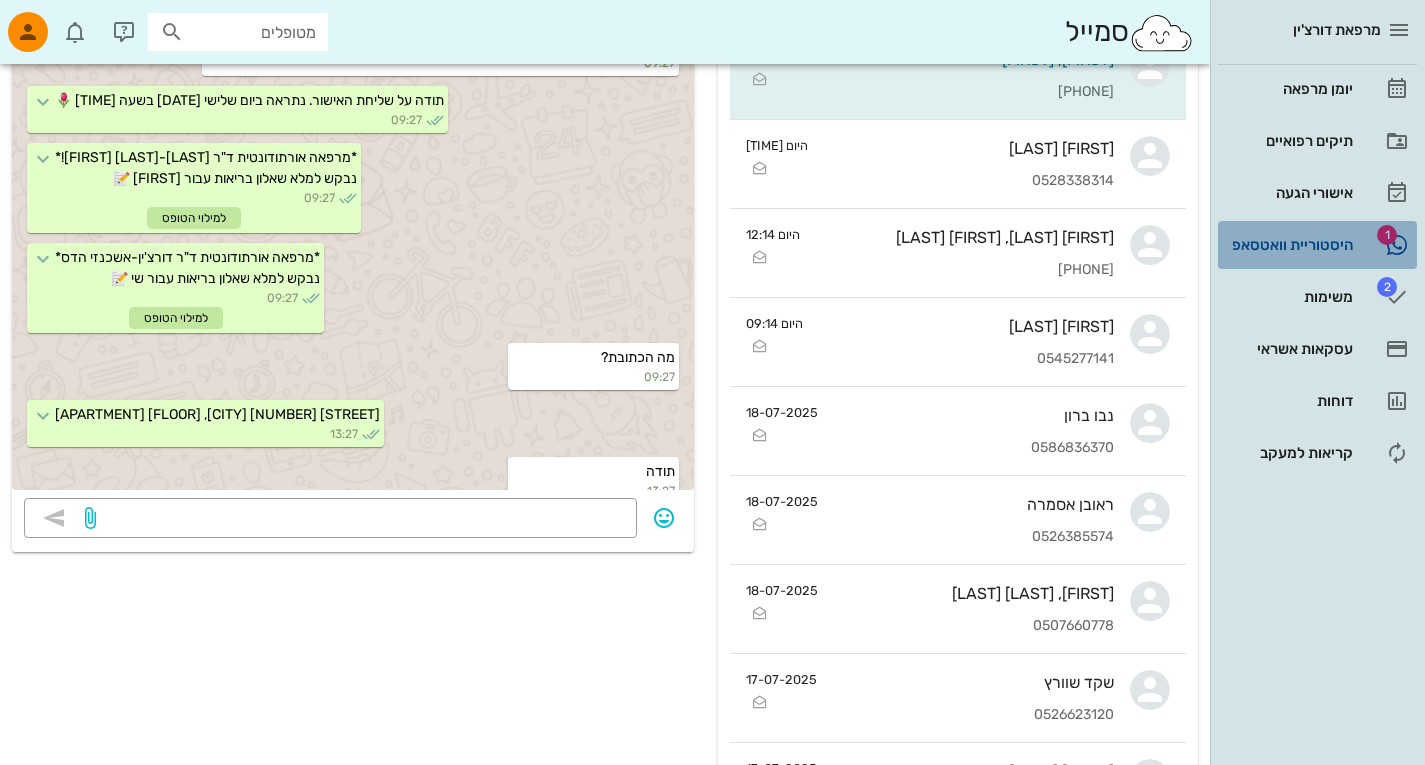 scroll, scrollTop: 0, scrollLeft: 0, axis: both 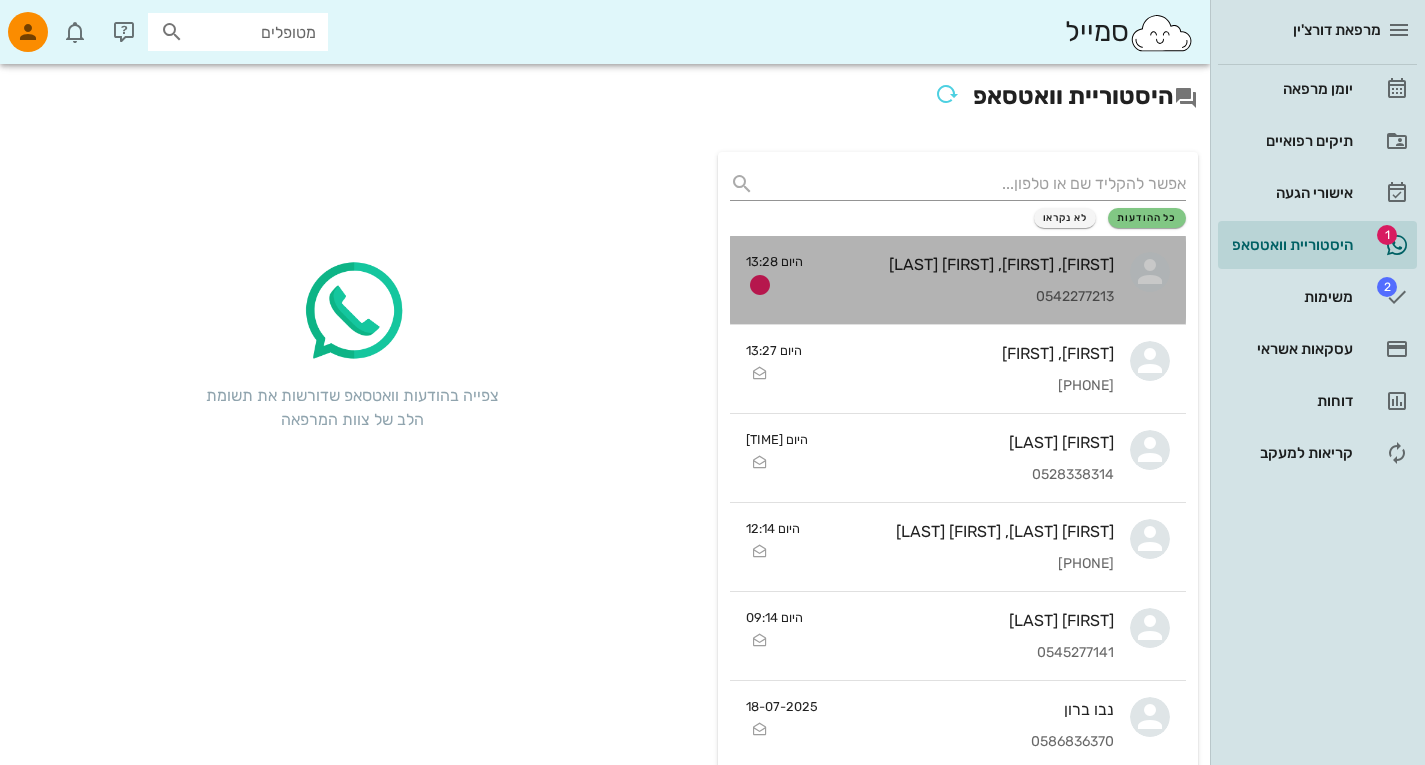 click on "[FIRST], [FIRST], [FIRST] [LAST]" at bounding box center [966, 264] 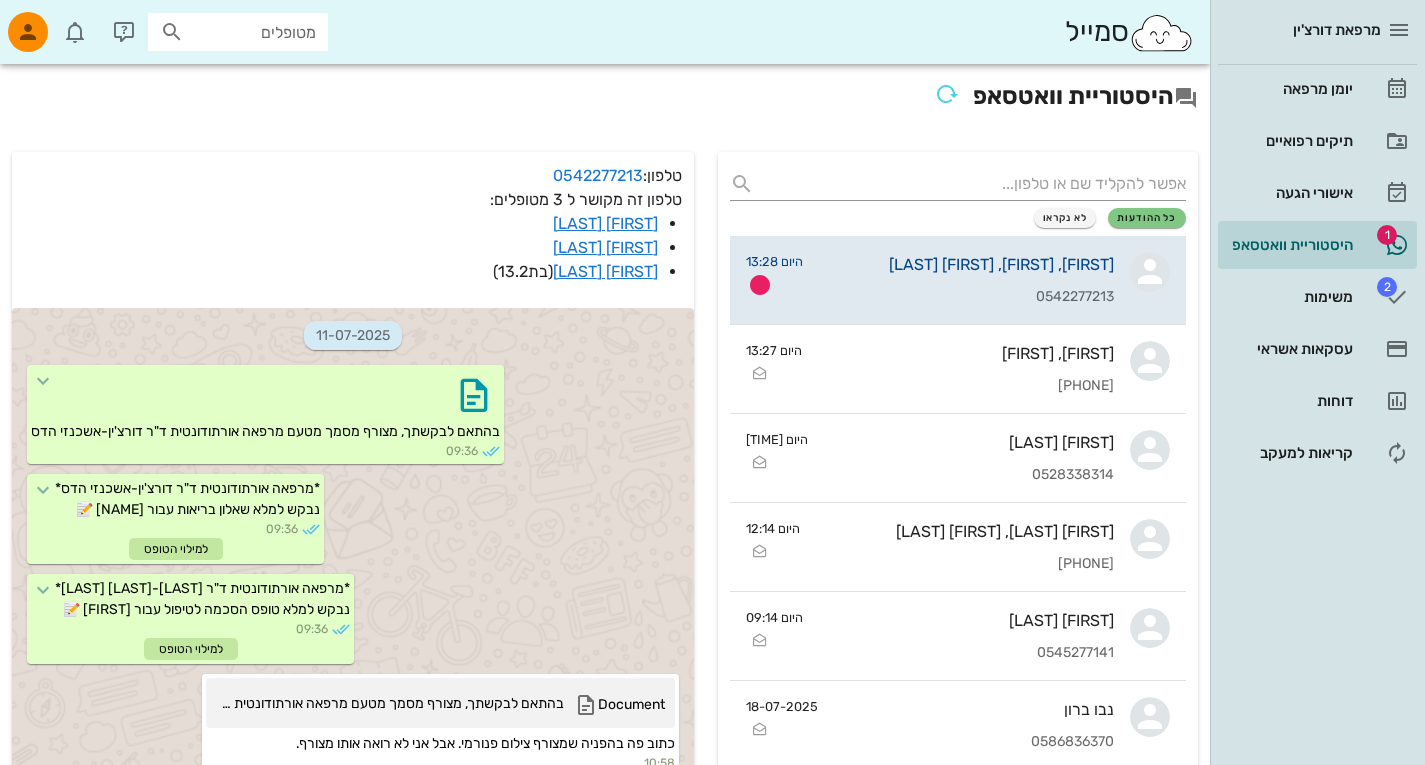 scroll, scrollTop: 892, scrollLeft: 0, axis: vertical 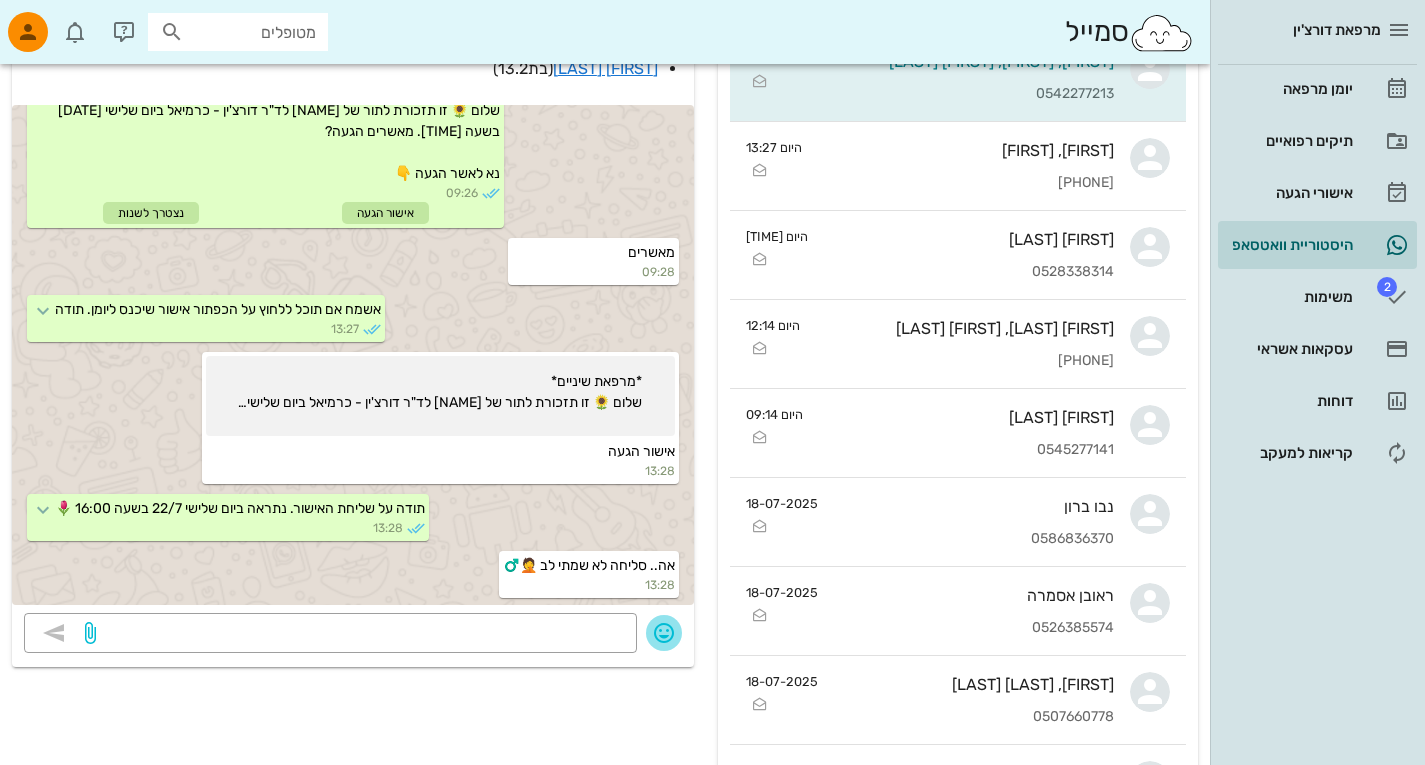 click at bounding box center (664, 633) 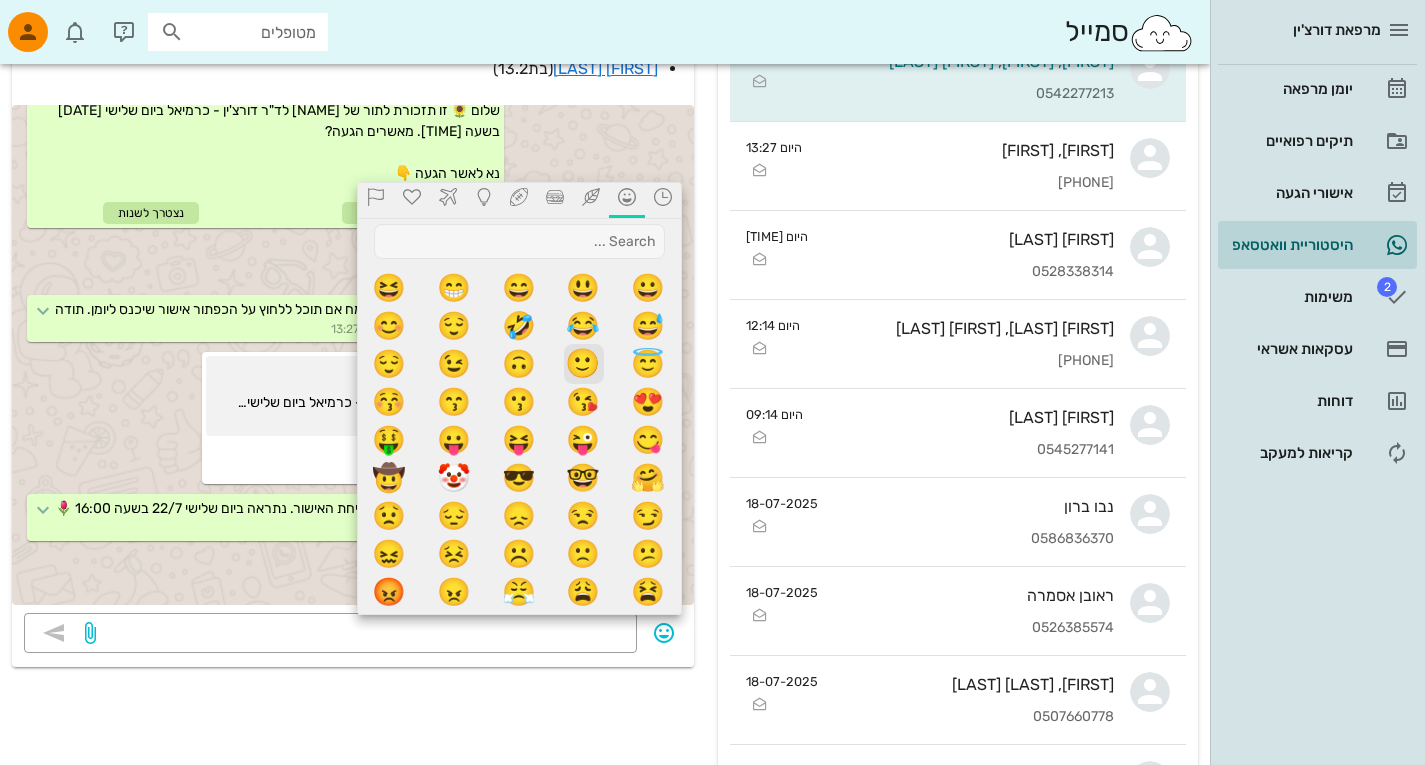 click on "🙂" at bounding box center [584, 364] 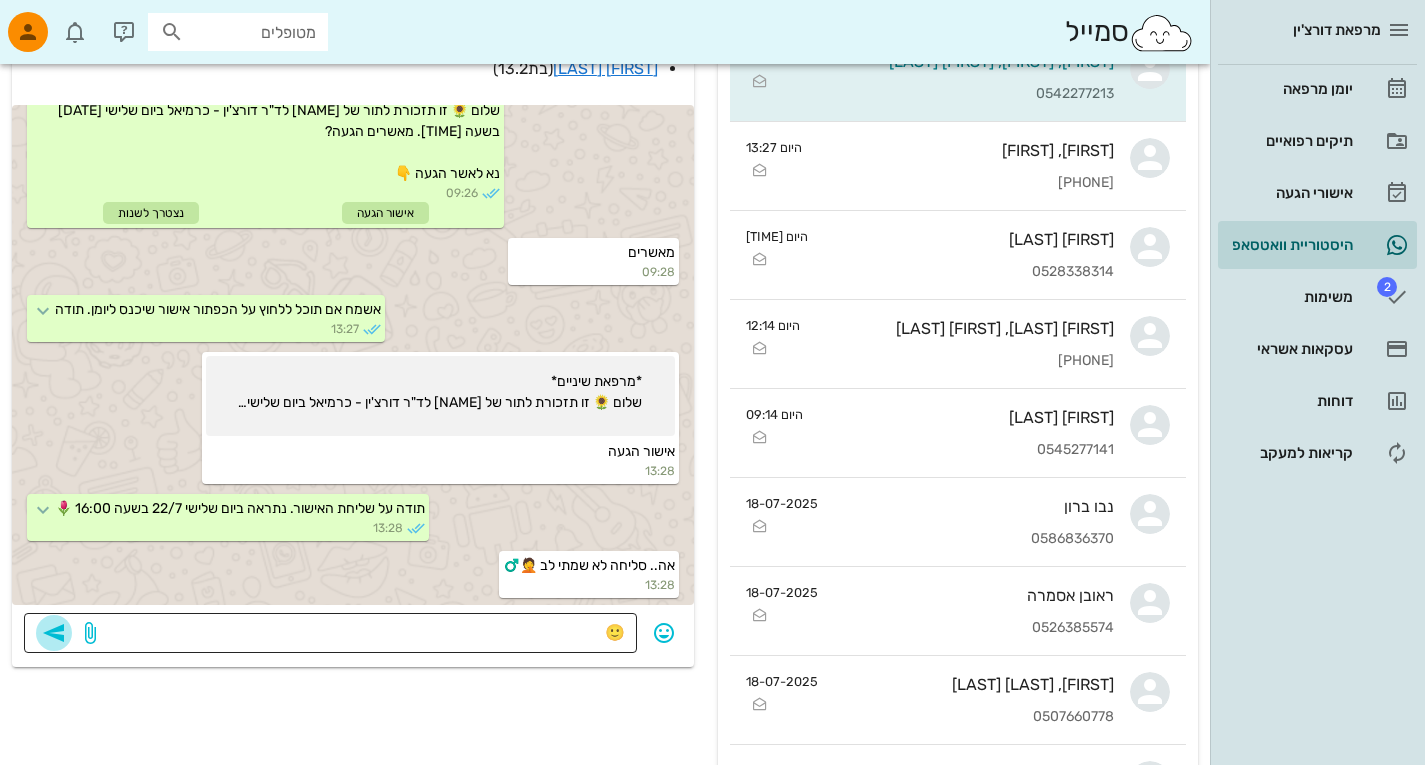 click at bounding box center [54, 633] 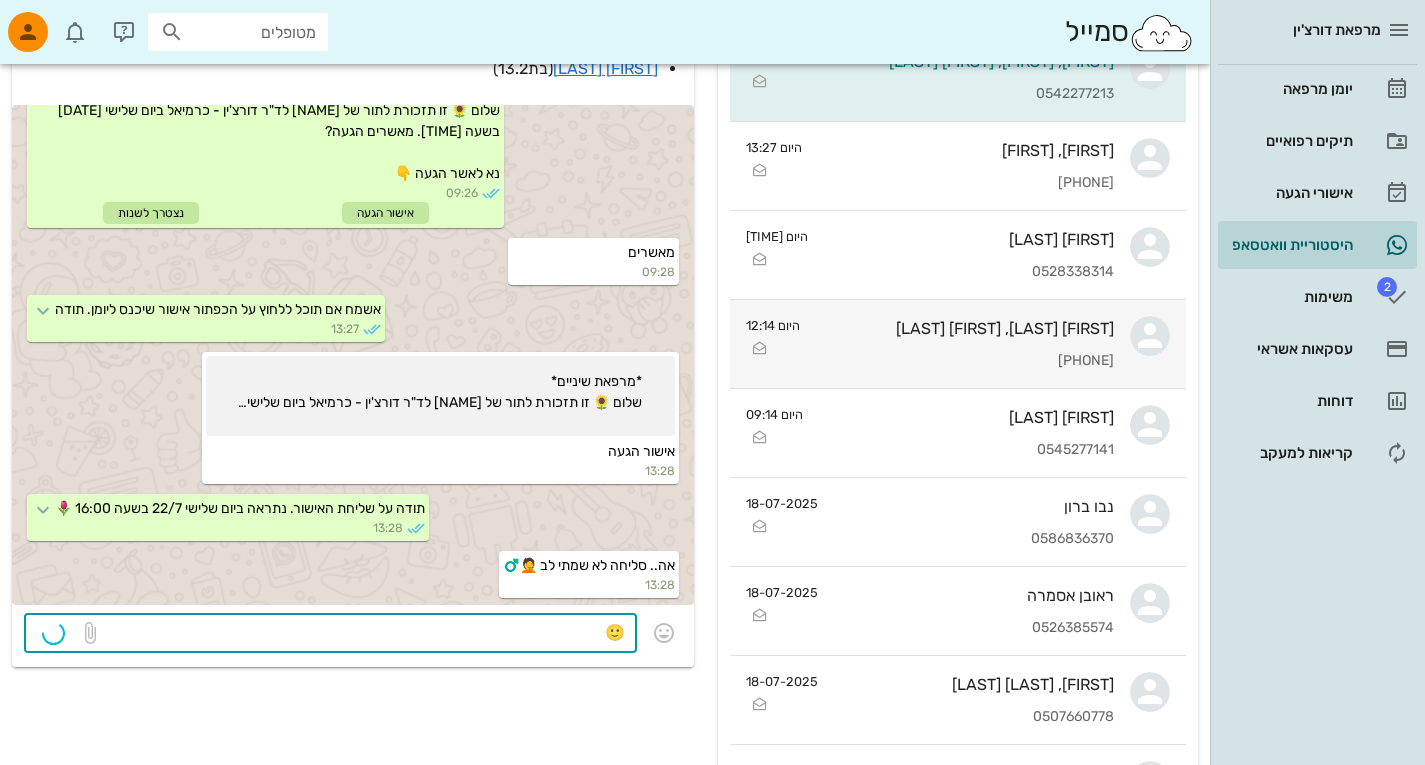 type 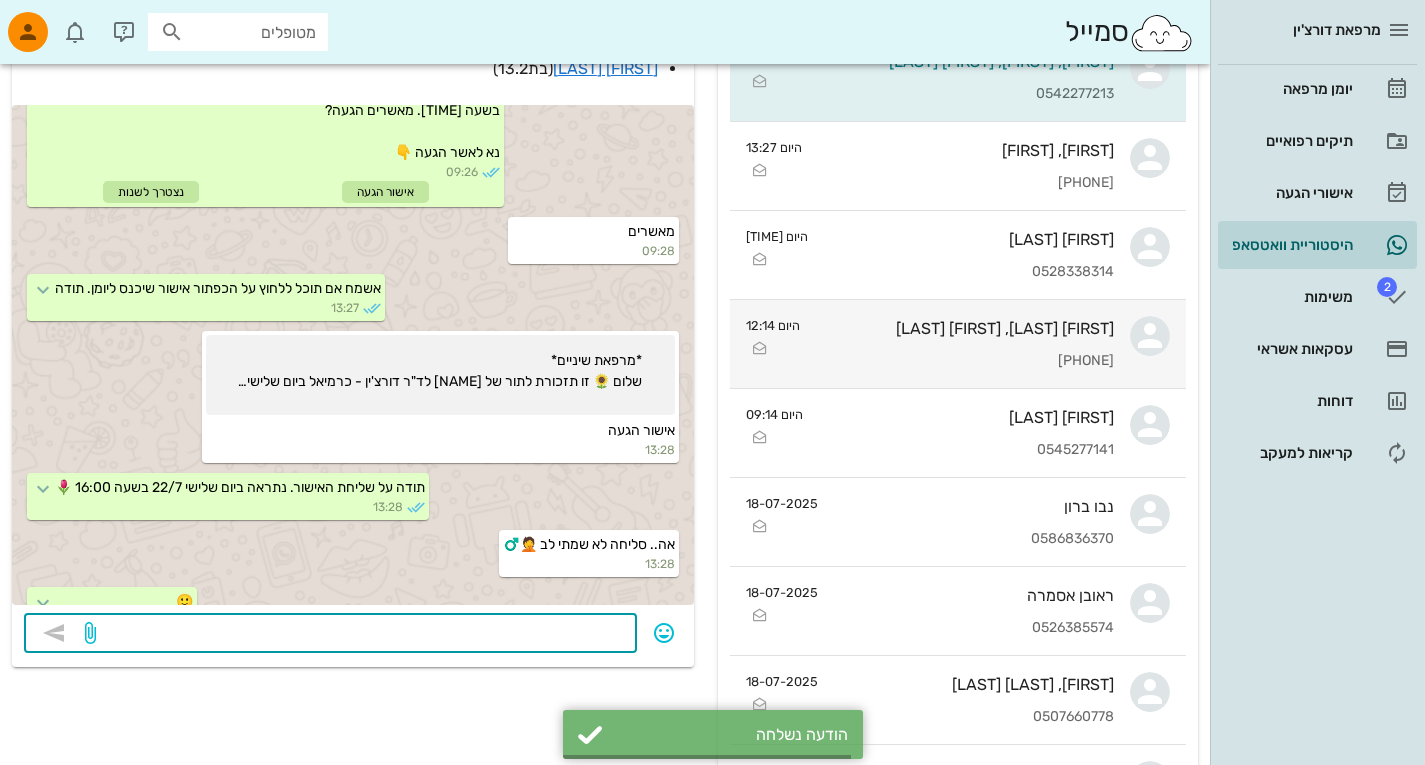 scroll, scrollTop: 949, scrollLeft: 0, axis: vertical 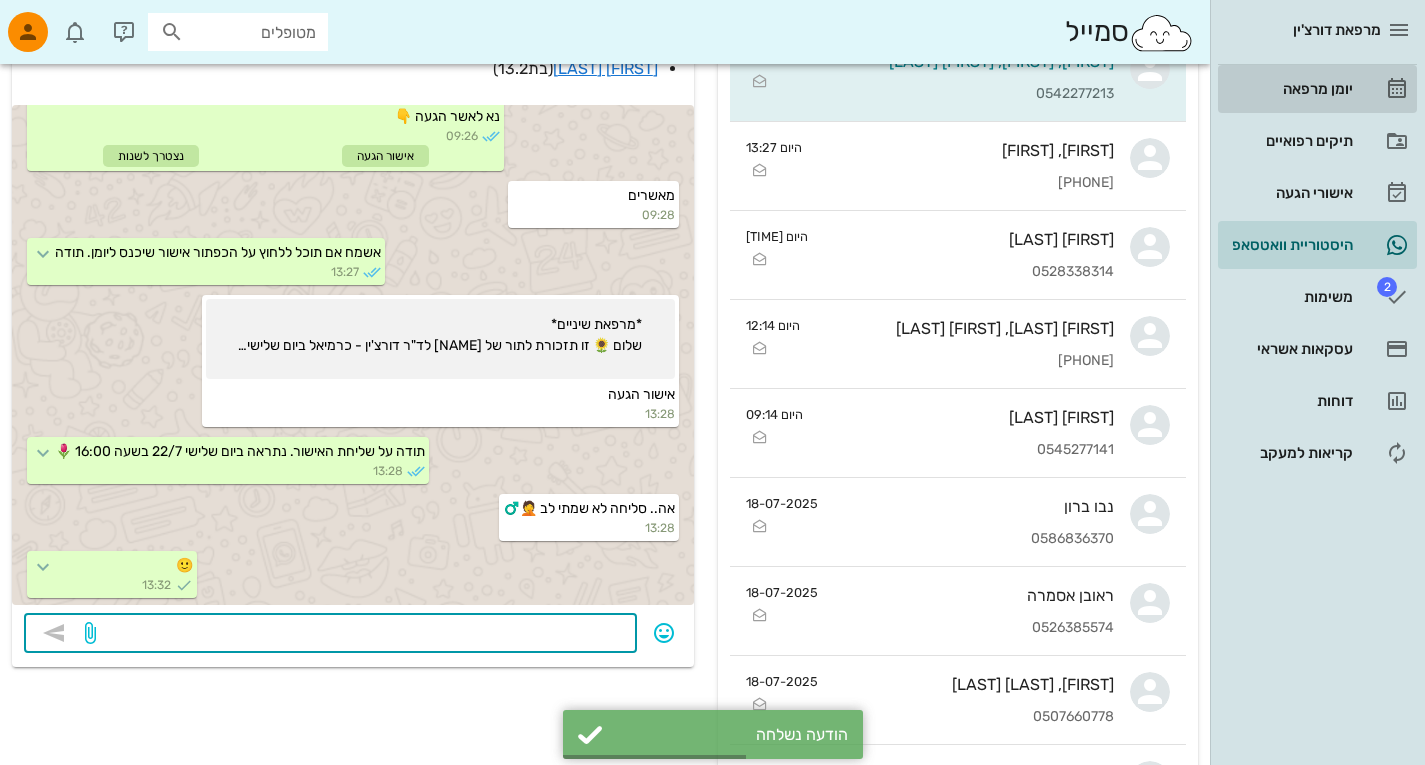 click on "יומן מרפאה" at bounding box center (1289, 89) 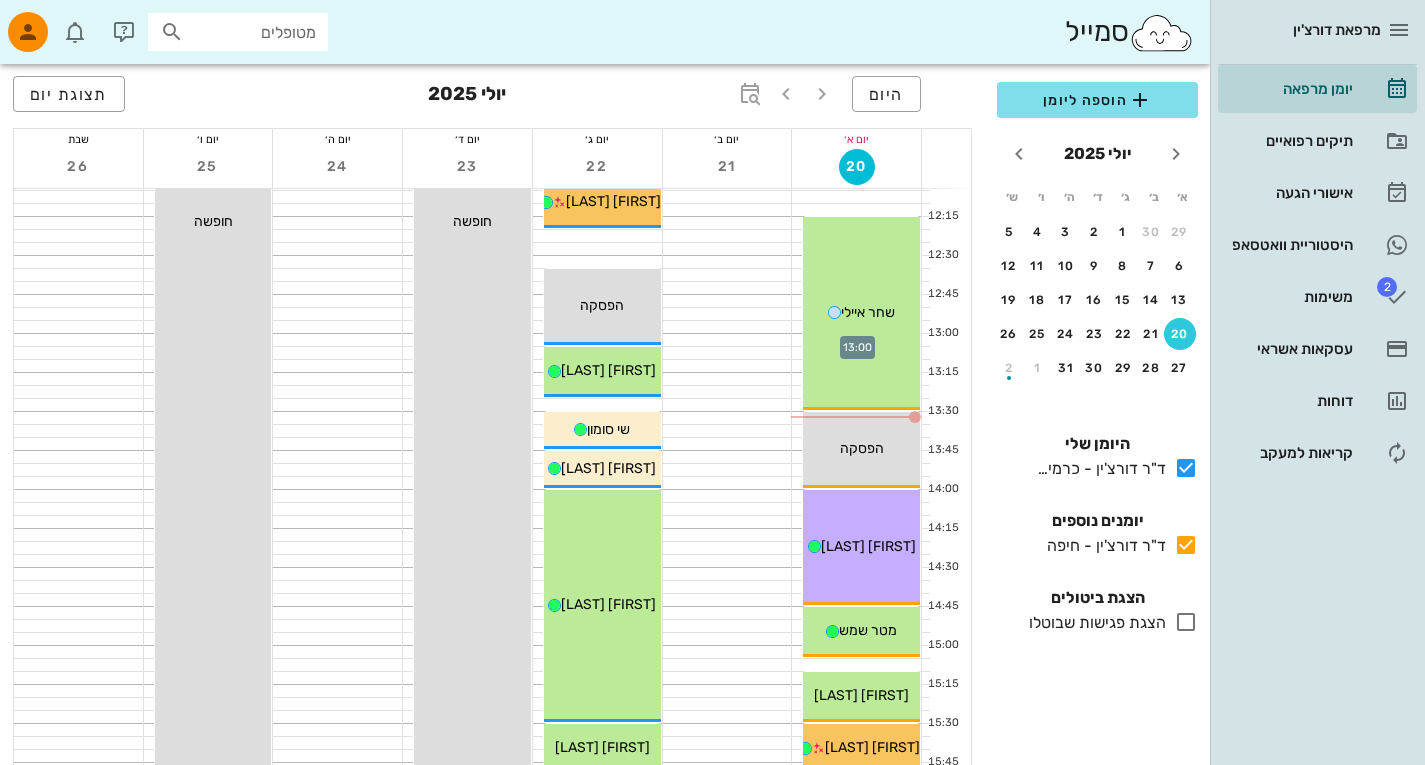 scroll, scrollTop: 793, scrollLeft: 0, axis: vertical 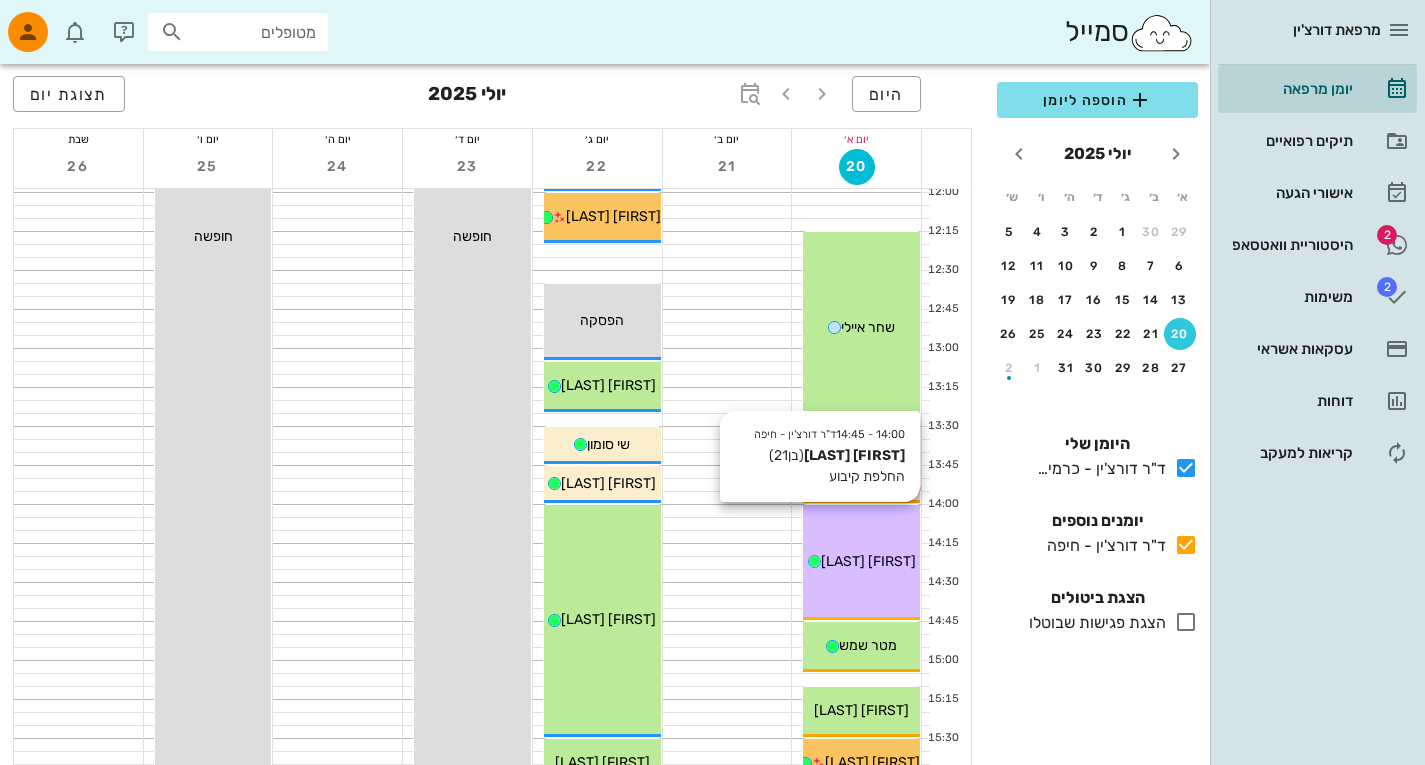 click on "[FIRST] [LAST]" at bounding box center [868, 561] 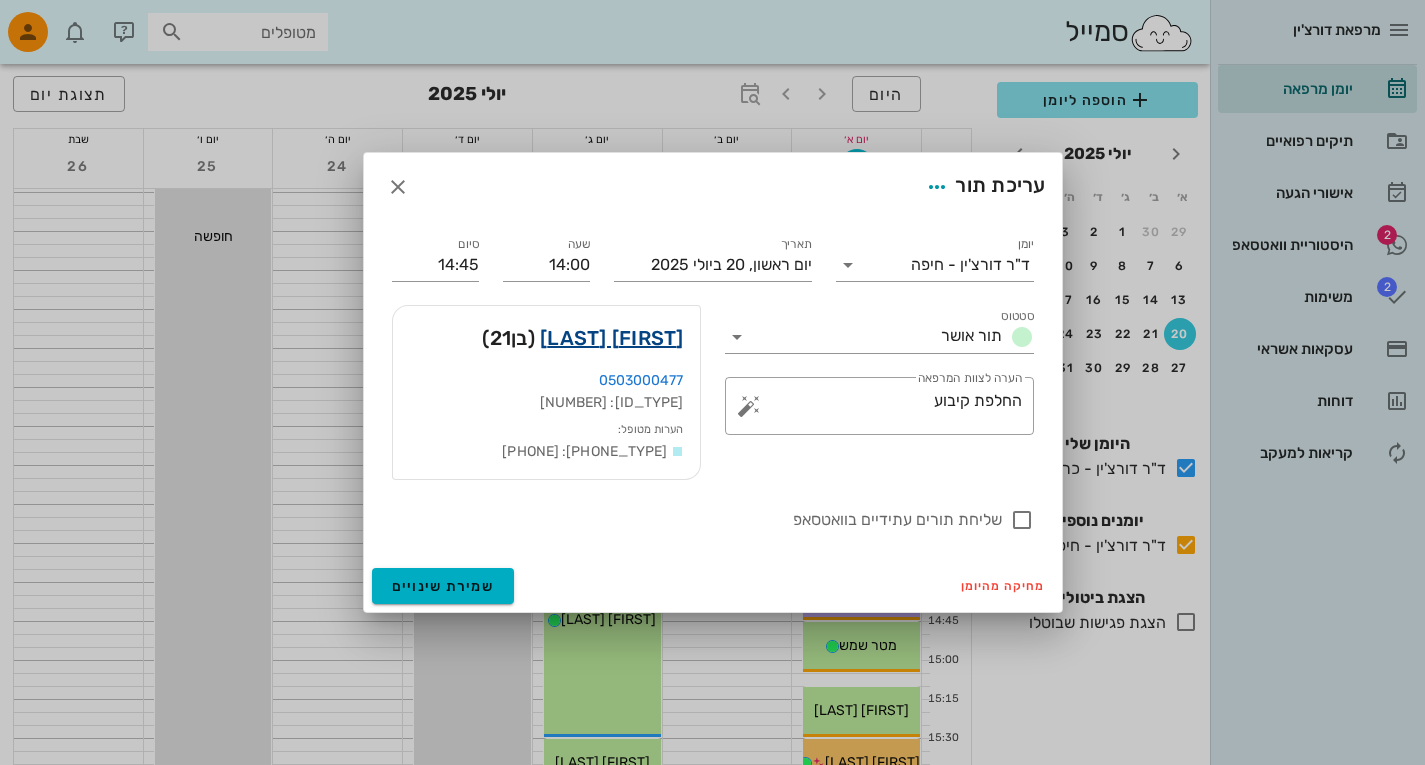 click on "[FIRST]
[LAST]" at bounding box center (612, 338) 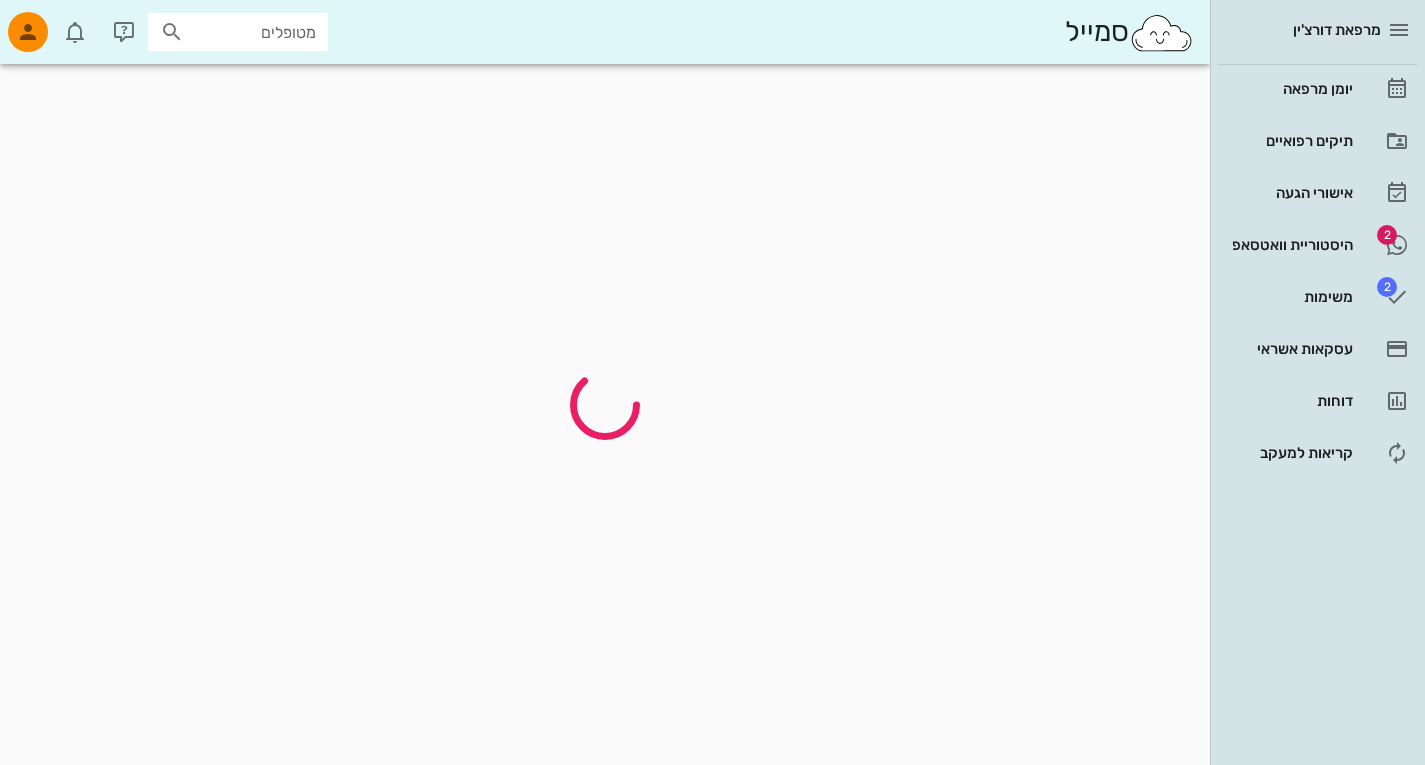scroll, scrollTop: 0, scrollLeft: 0, axis: both 